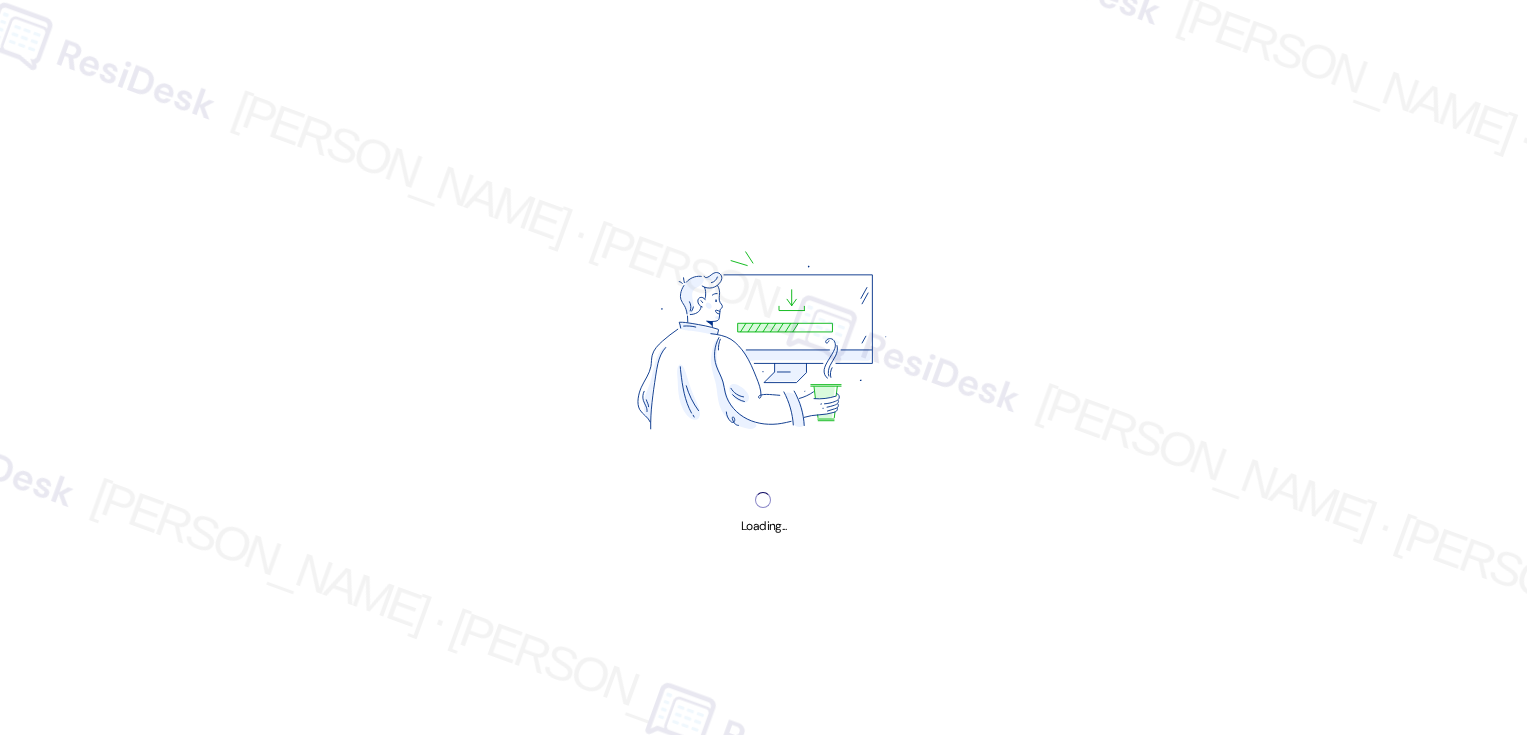 scroll, scrollTop: 0, scrollLeft: 0, axis: both 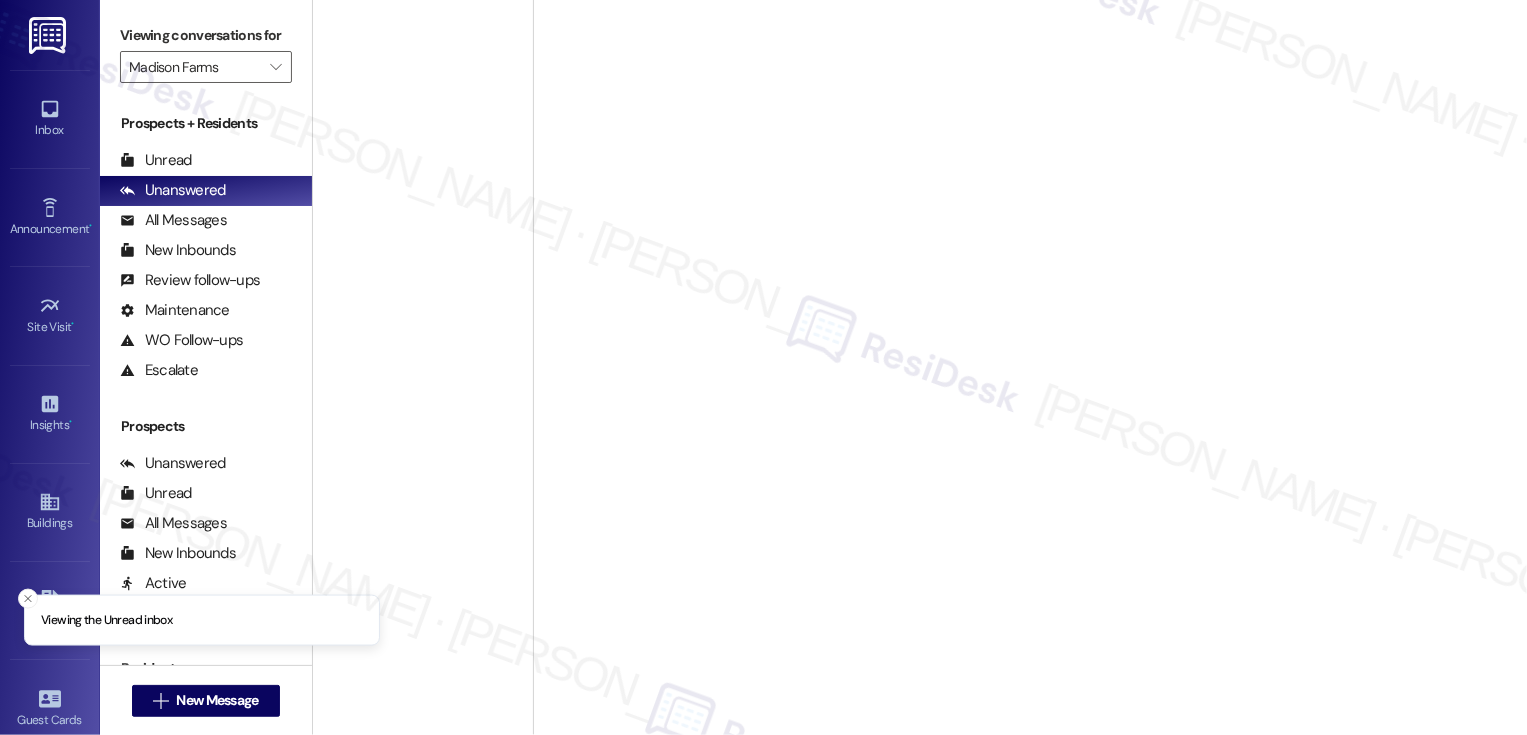 type on "Madison Farms" 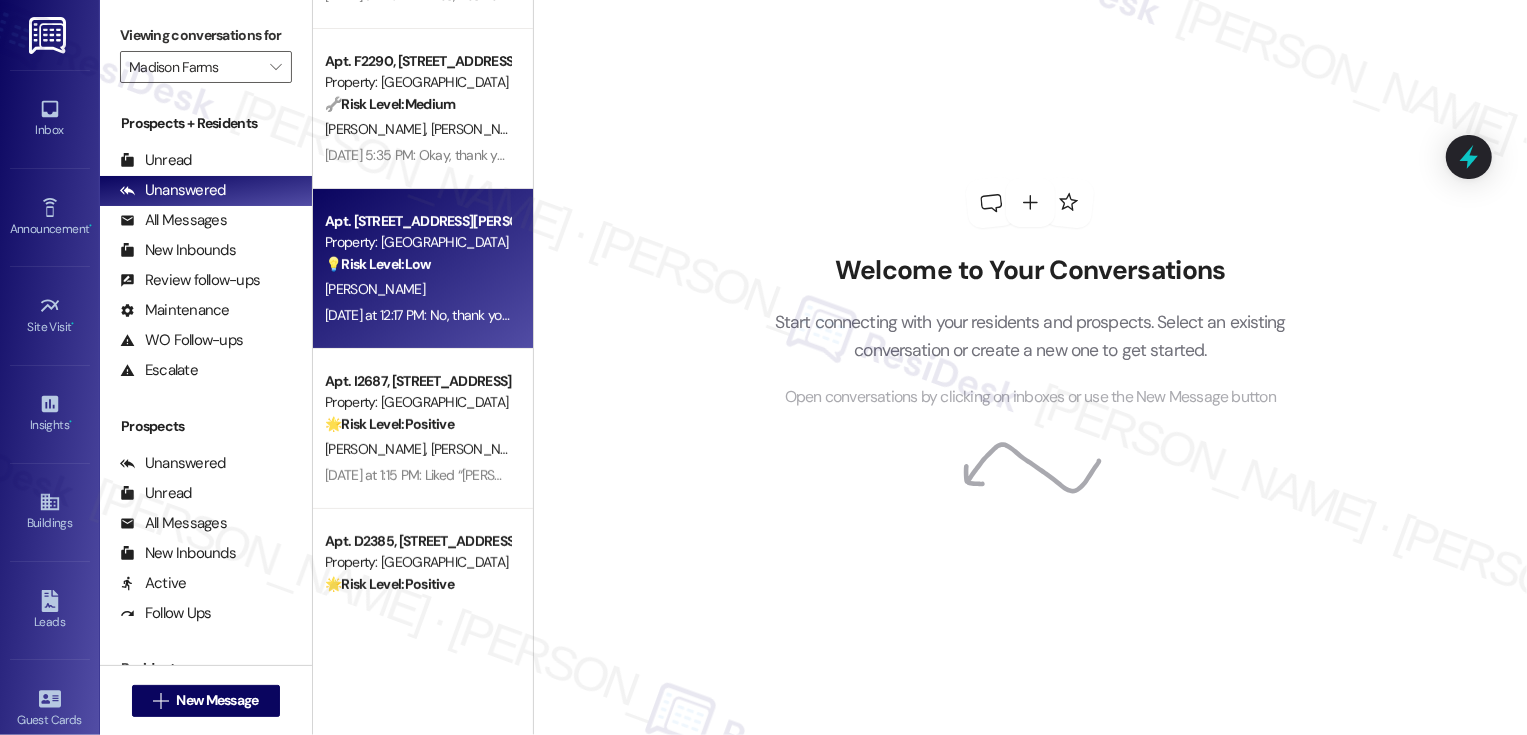 scroll, scrollTop: 0, scrollLeft: 0, axis: both 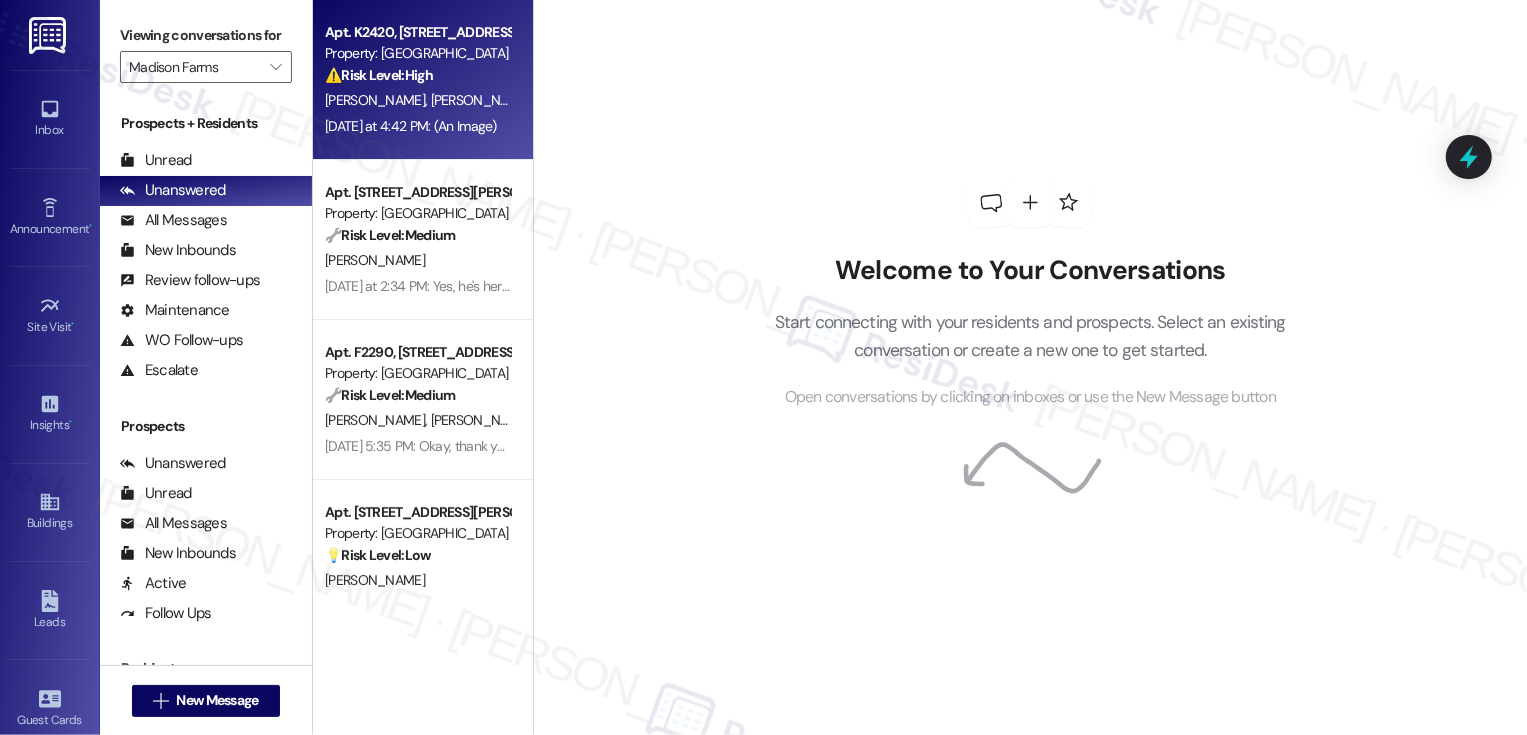 click on "[PERSON_NAME] [PERSON_NAME]" at bounding box center (417, 100) 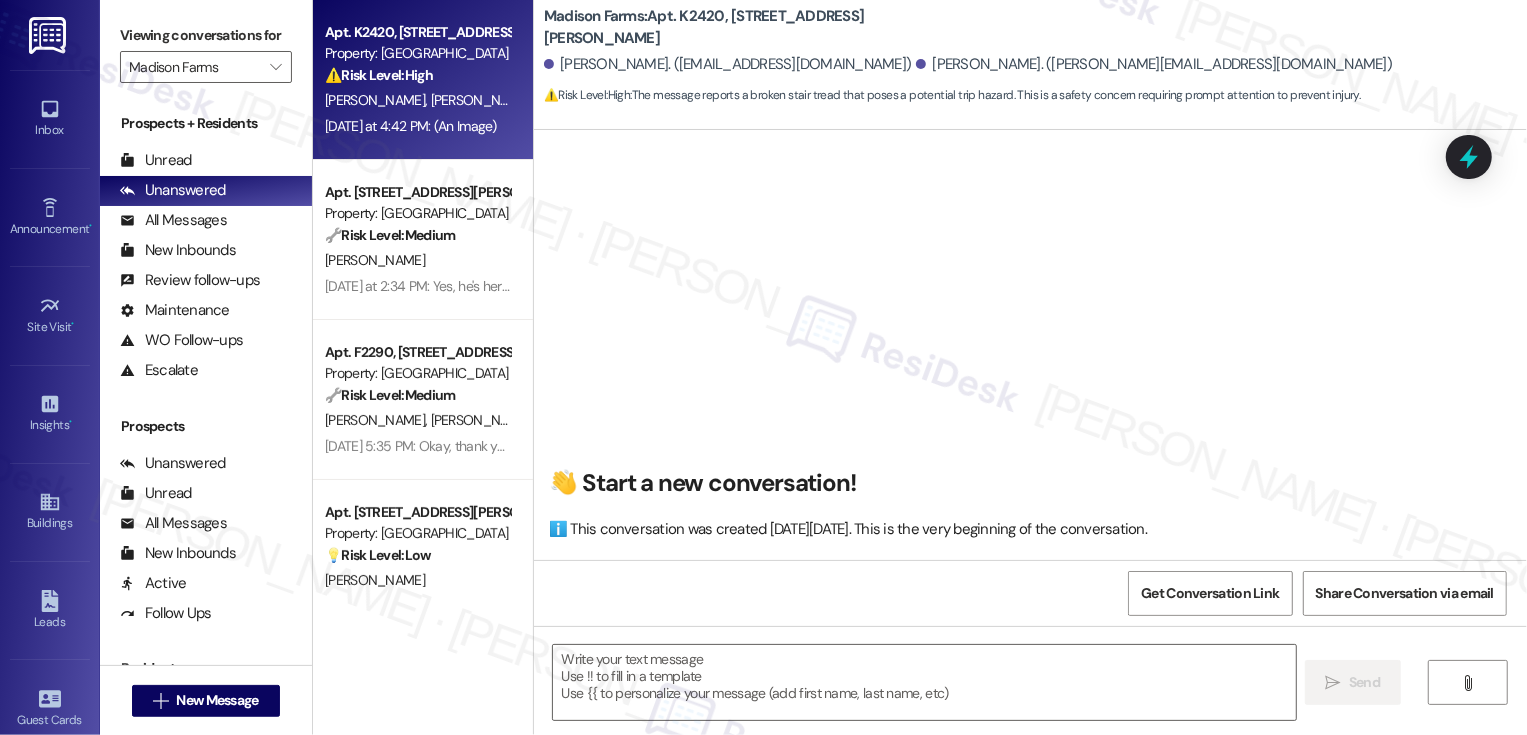 click on "[PERSON_NAME] [PERSON_NAME]" at bounding box center [417, 100] 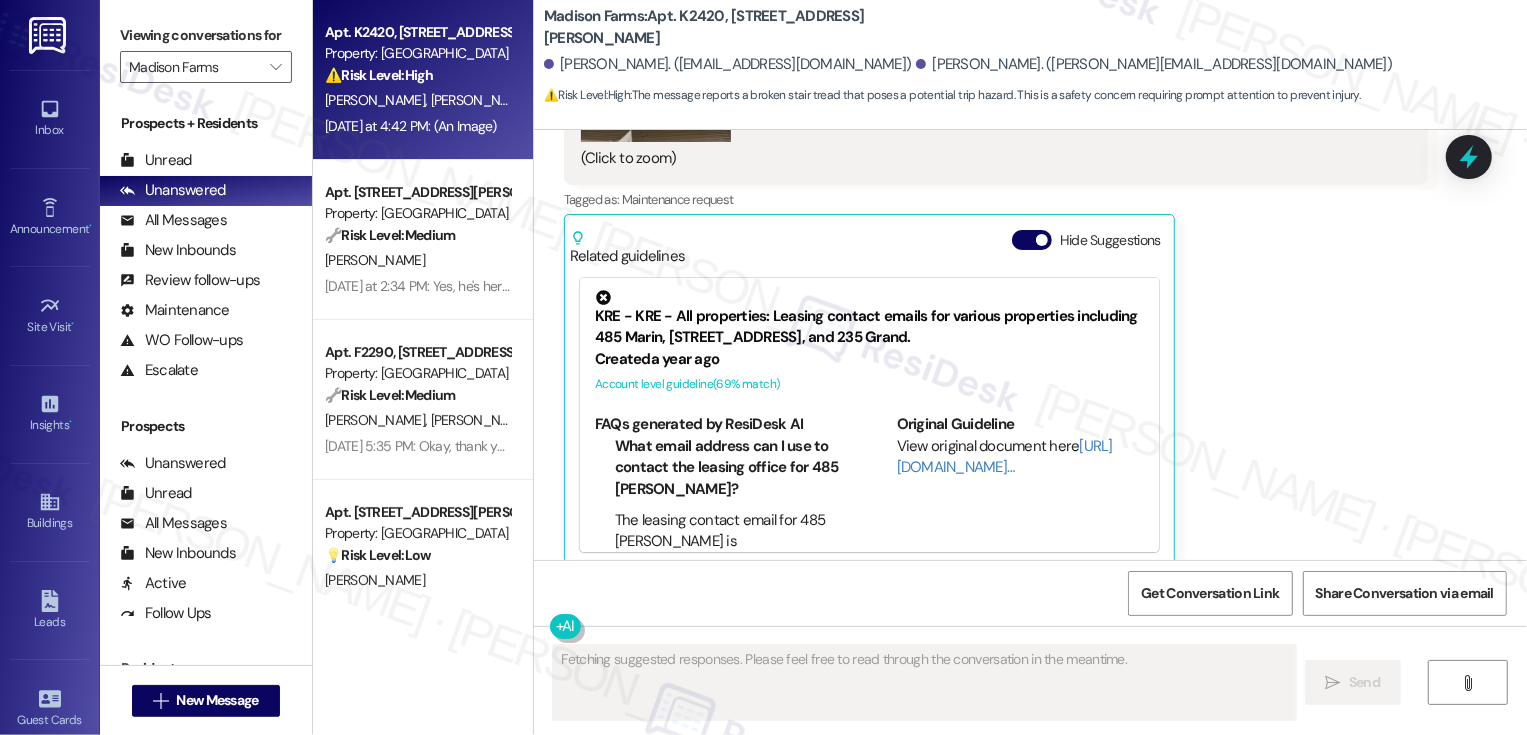 scroll, scrollTop: 1543, scrollLeft: 0, axis: vertical 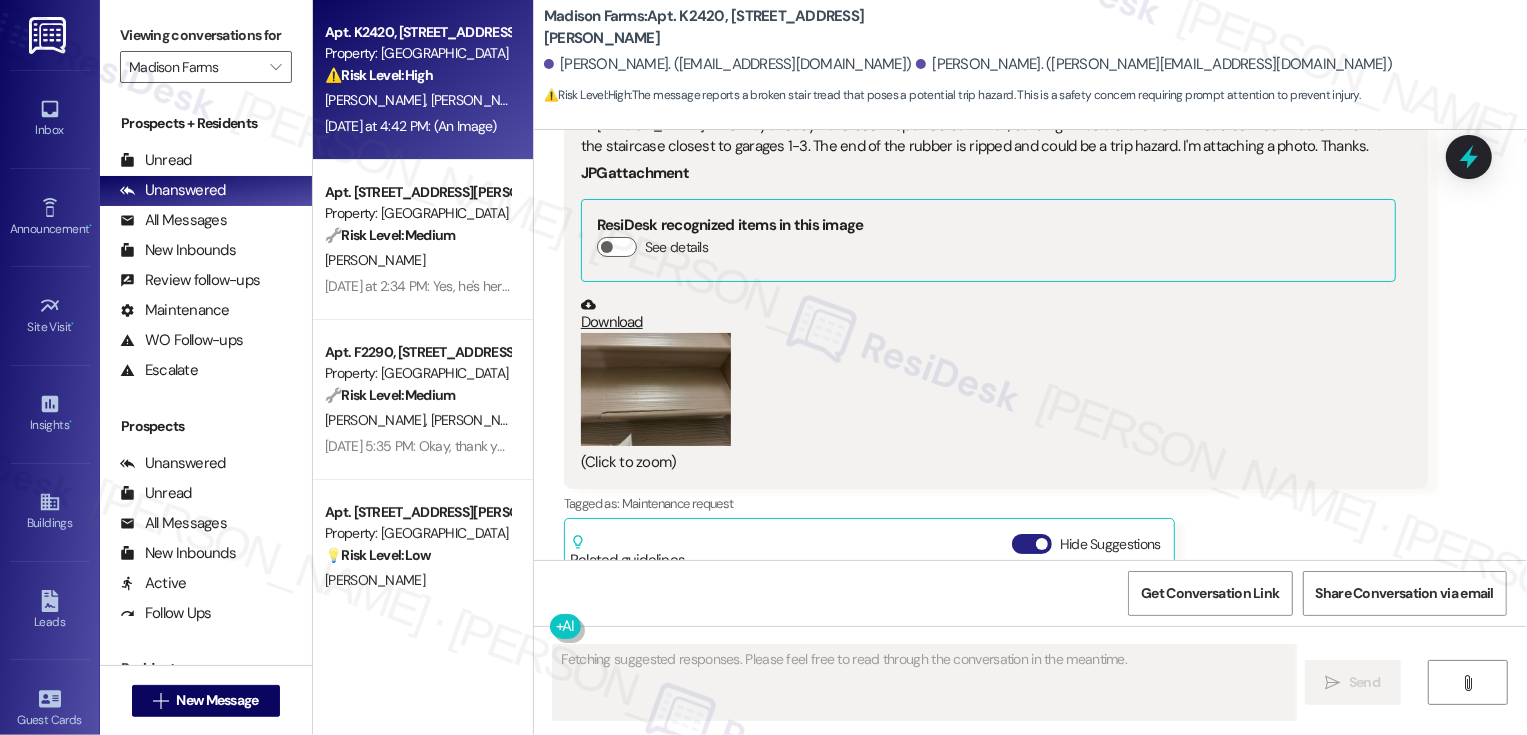click on "Hide Suggestions" at bounding box center (1032, 544) 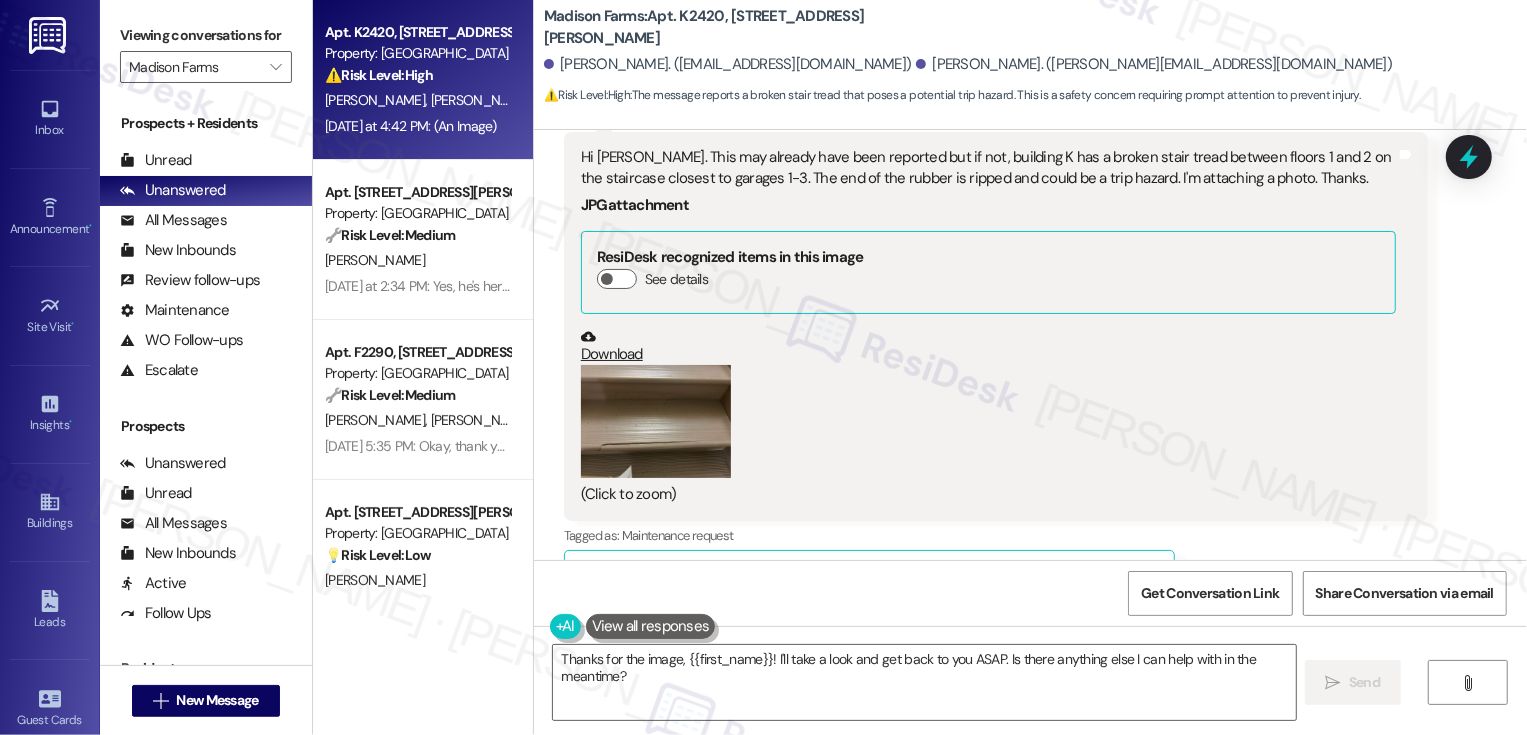 scroll, scrollTop: 1553, scrollLeft: 0, axis: vertical 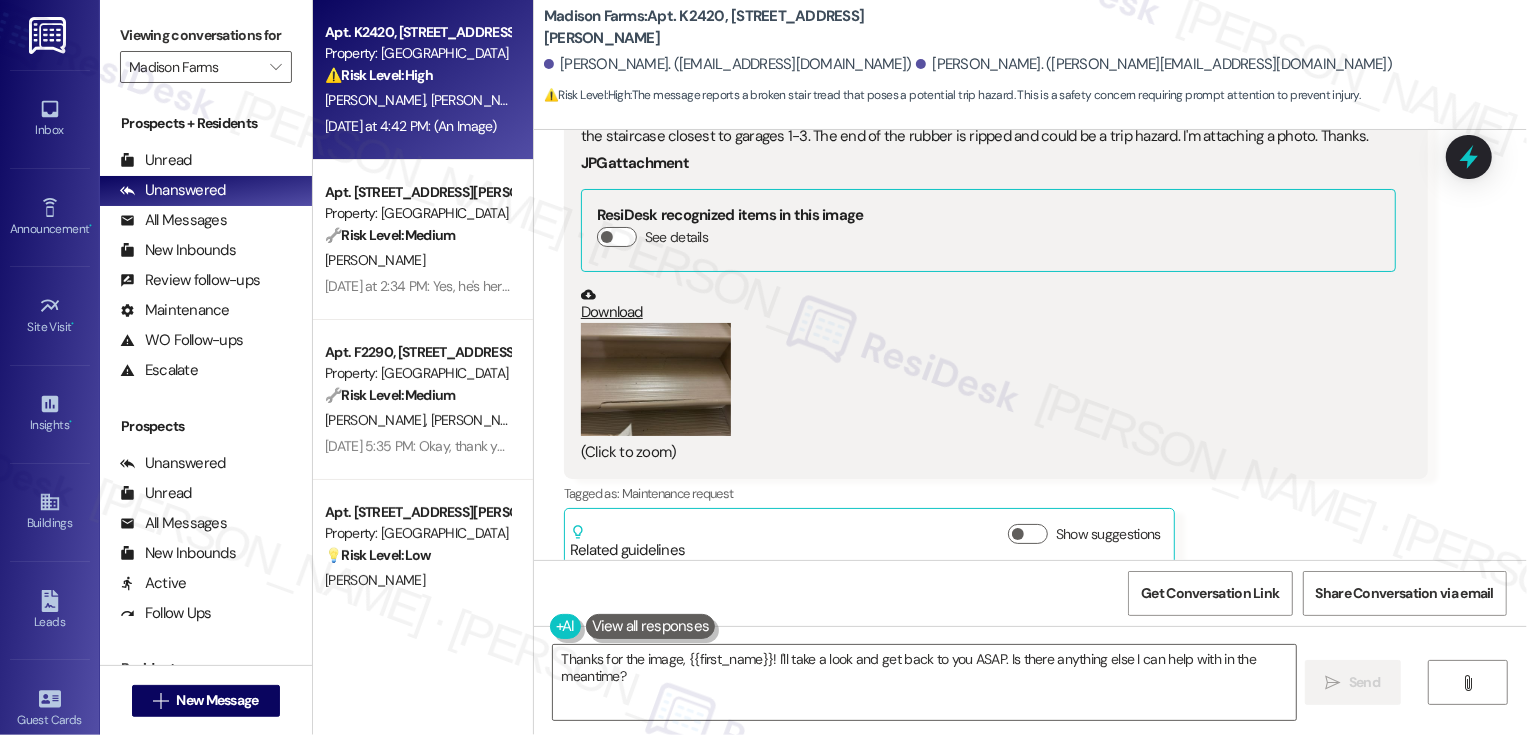 click at bounding box center (656, 379) 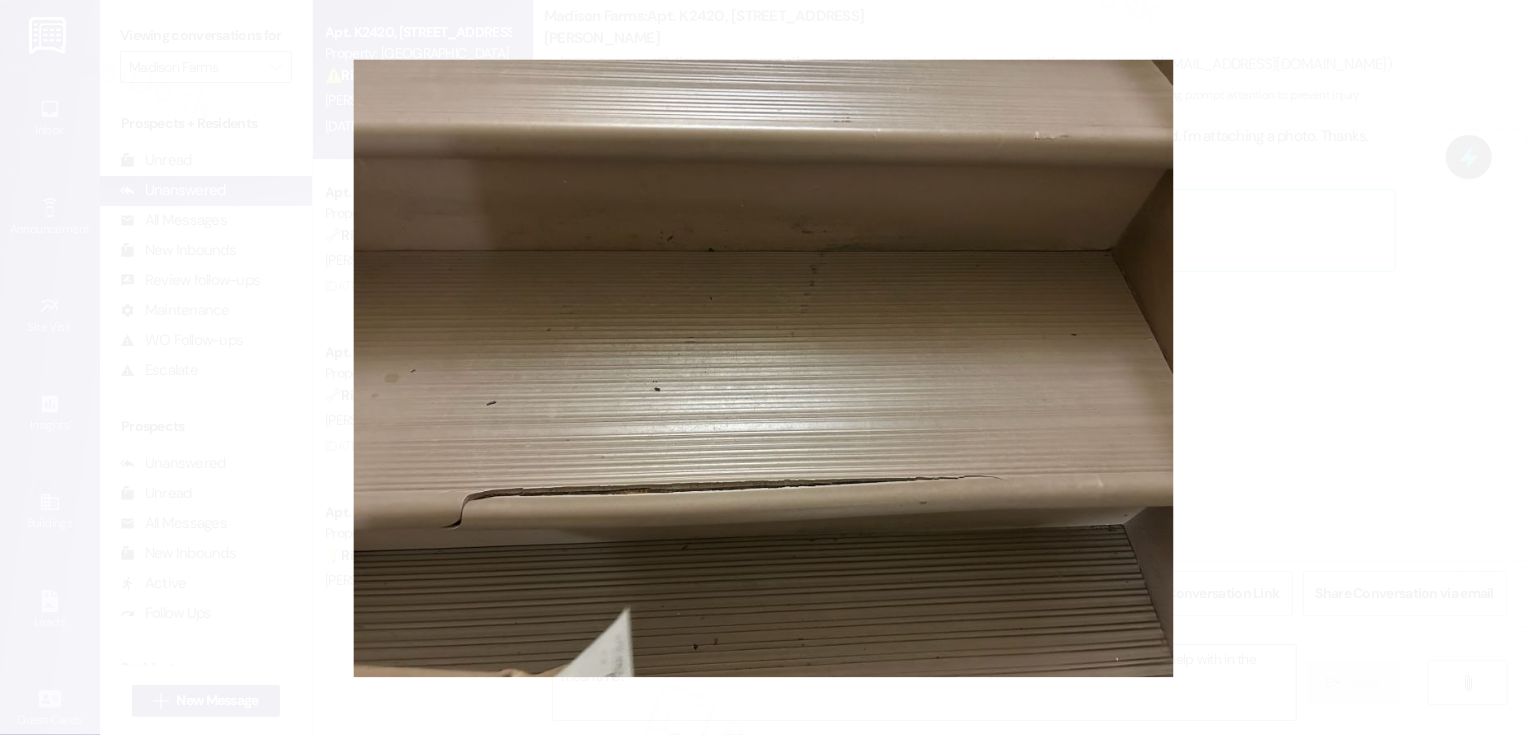 click at bounding box center (763, 367) 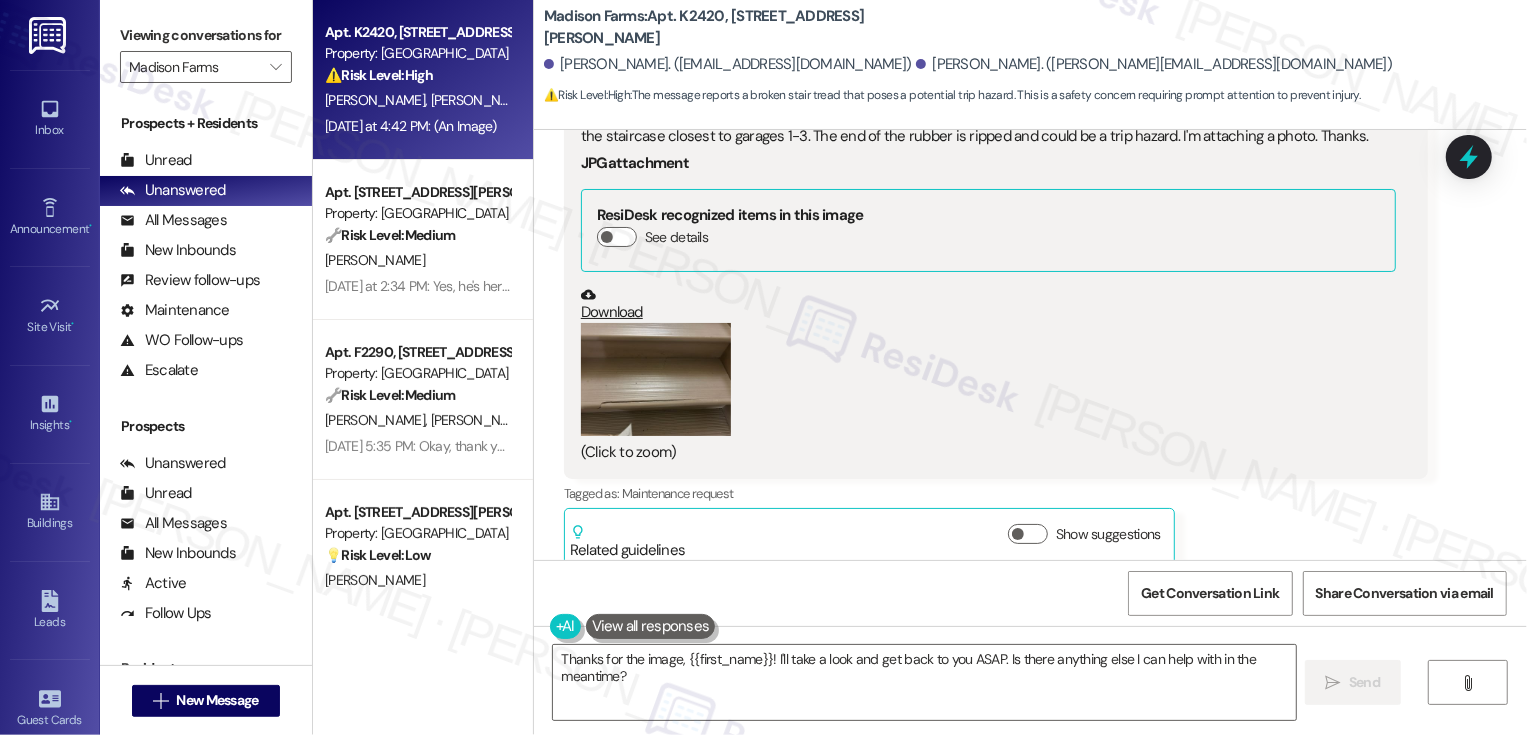 click on "Download" at bounding box center [988, 304] 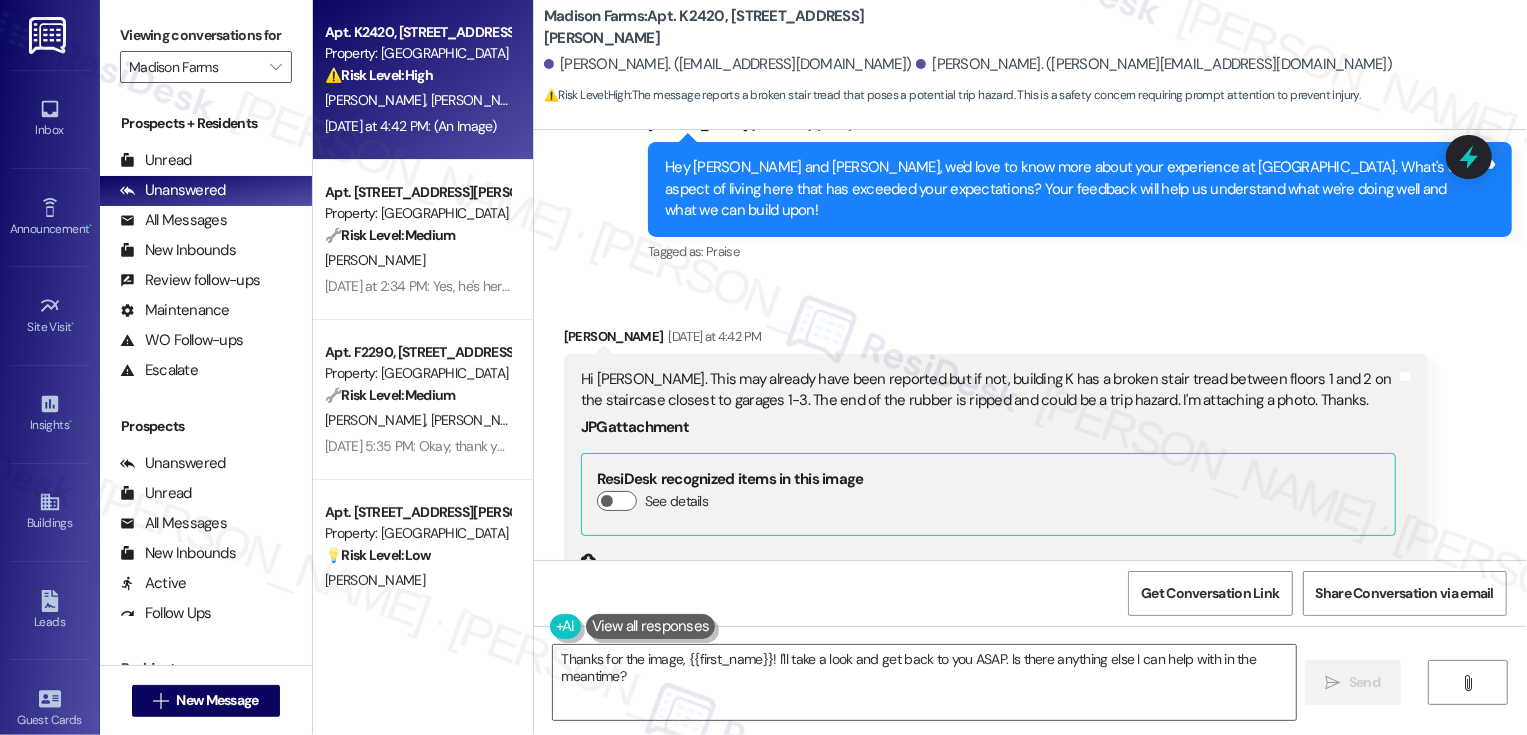 scroll, scrollTop: 1290, scrollLeft: 0, axis: vertical 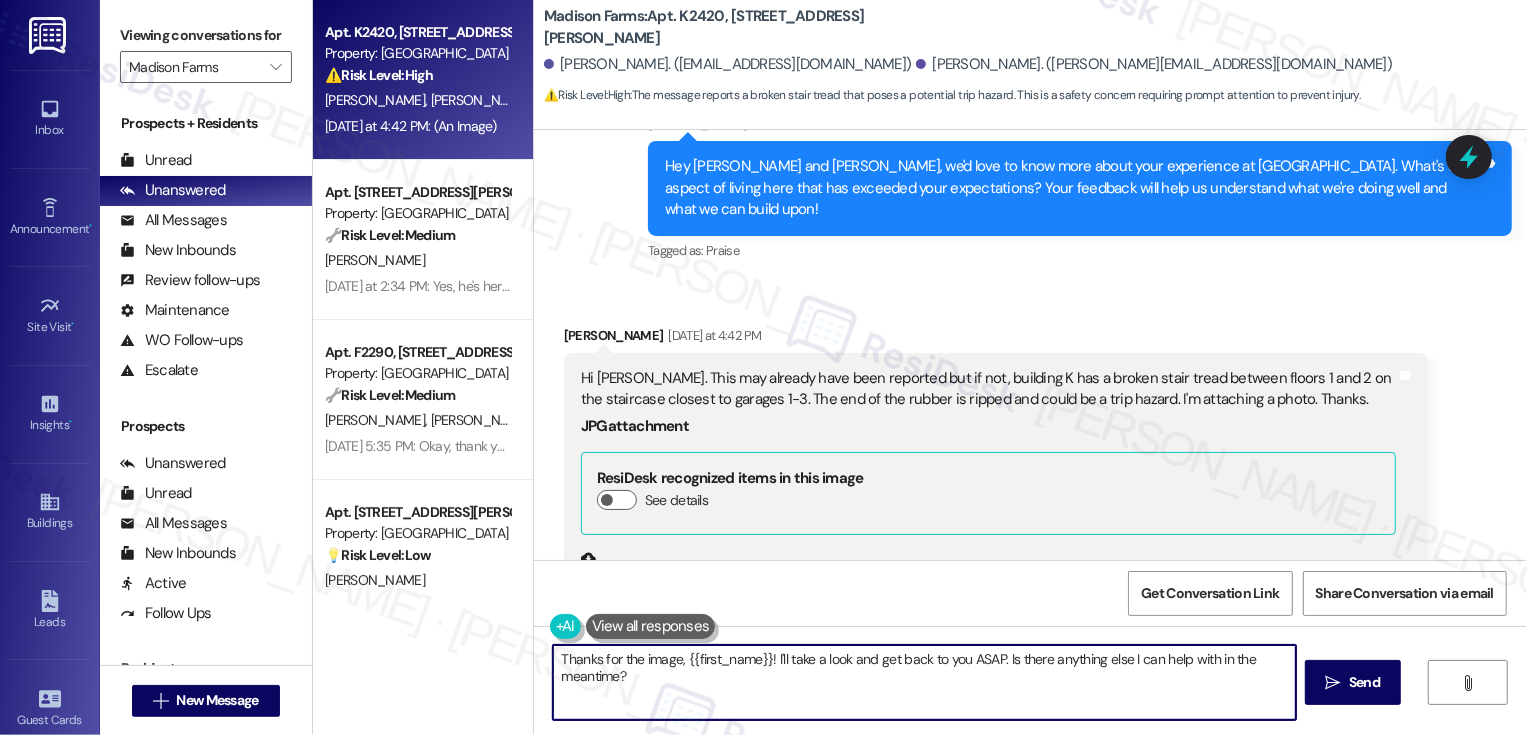 drag, startPoint x: 767, startPoint y: 661, endPoint x: 786, endPoint y: 689, distance: 33.83785 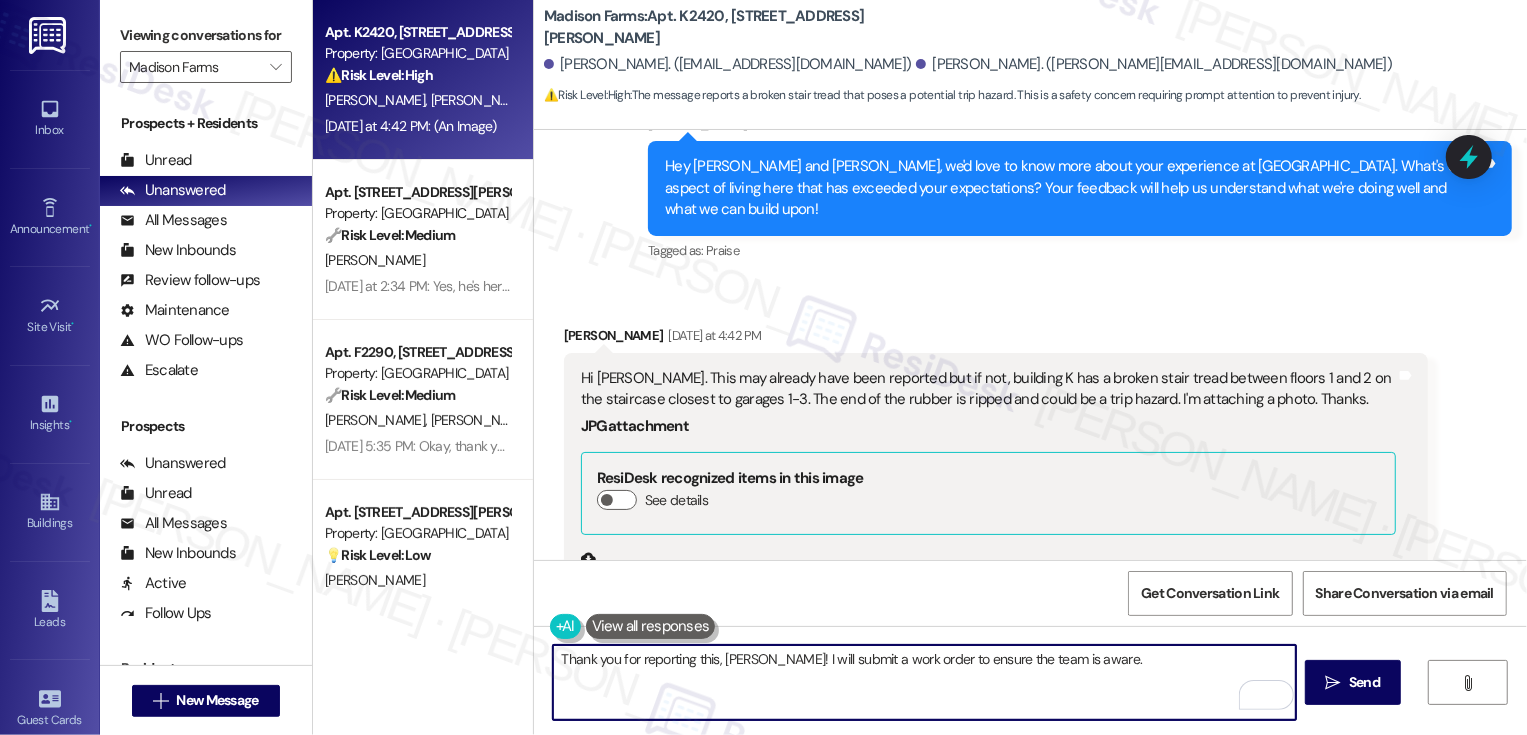 click on "Thank you for reporting this, [PERSON_NAME]! I will submit a work order to ensure the team is aware." at bounding box center [924, 682] 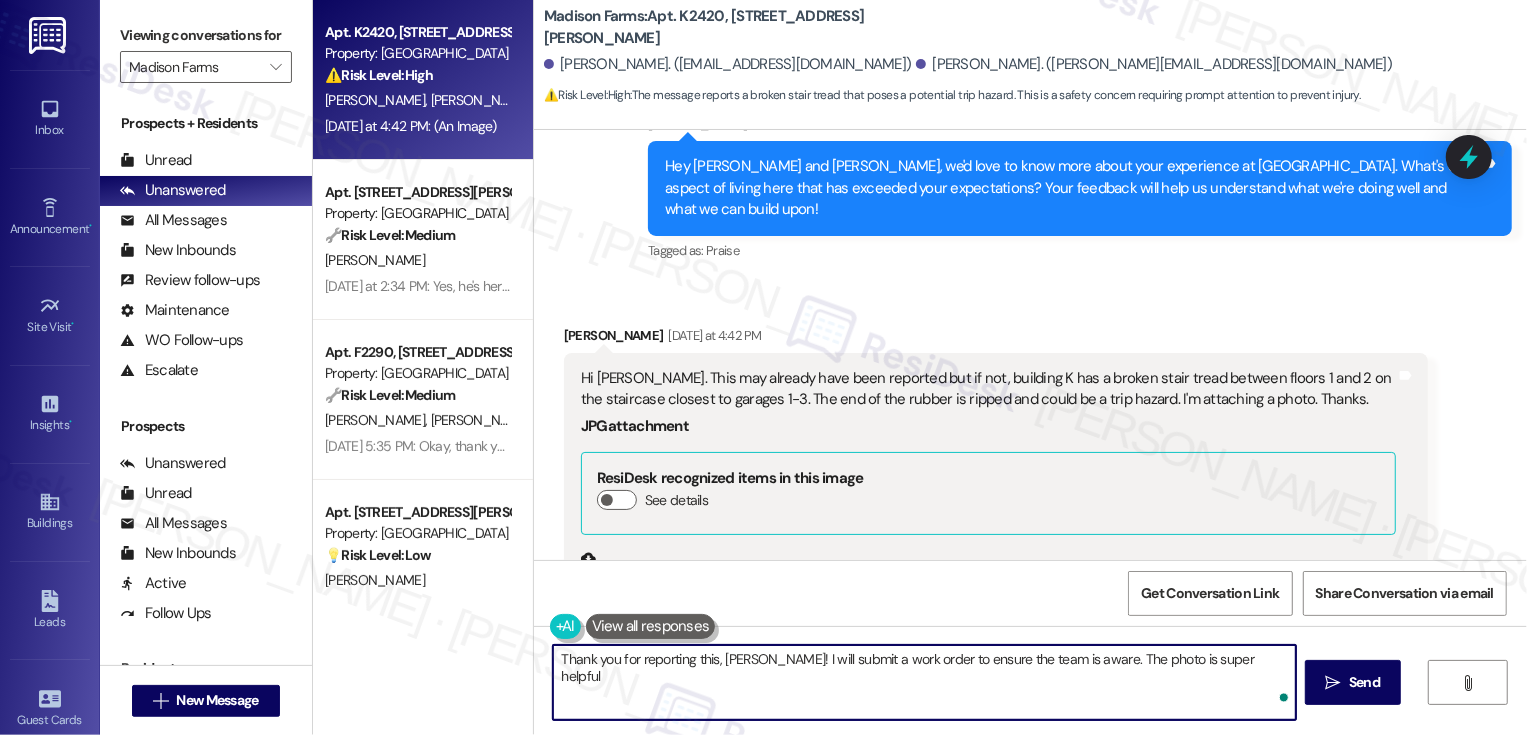 type on "Thank you for reporting this, [PERSON_NAME]! I will submit a work order to ensure the team is aware. The photo is super helpful!" 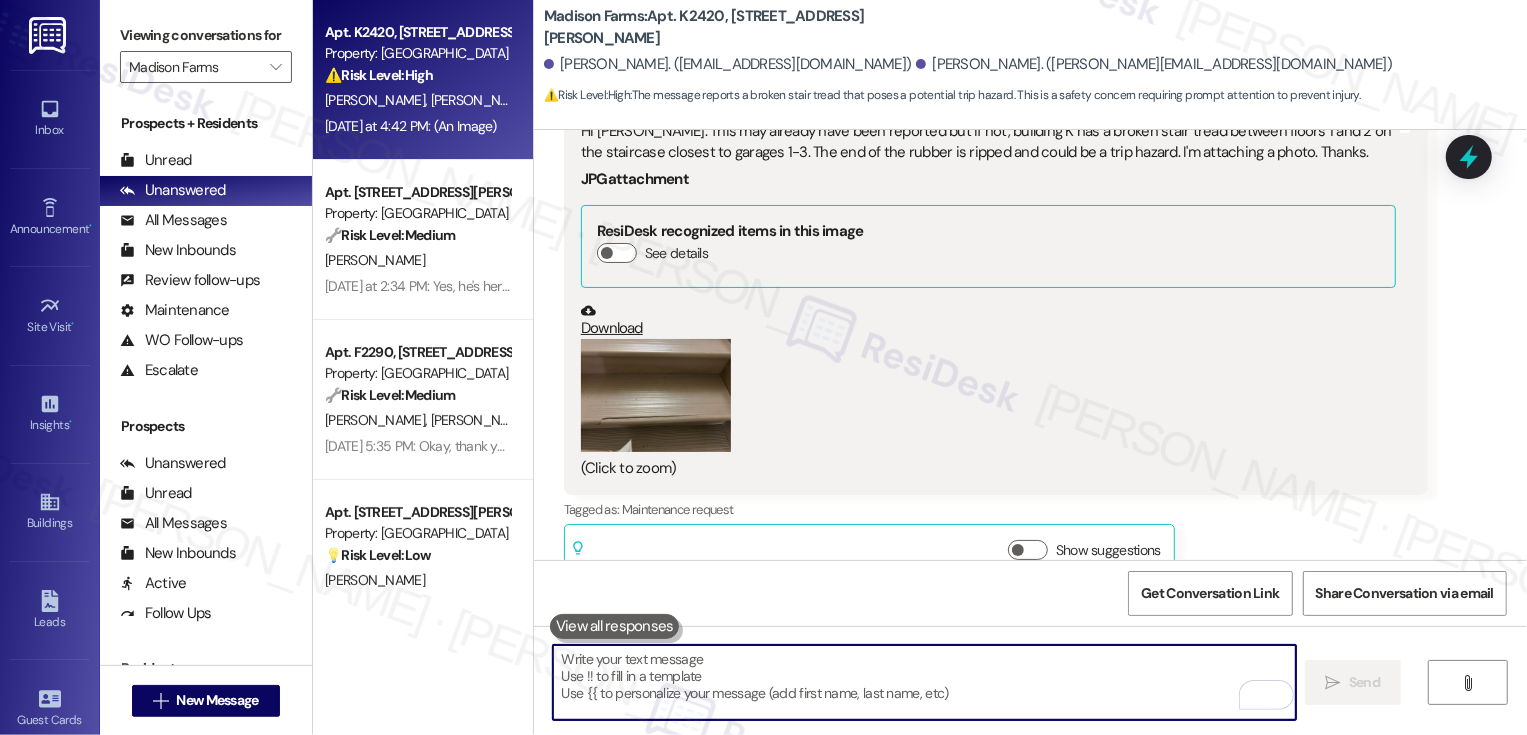 scroll, scrollTop: 1552, scrollLeft: 0, axis: vertical 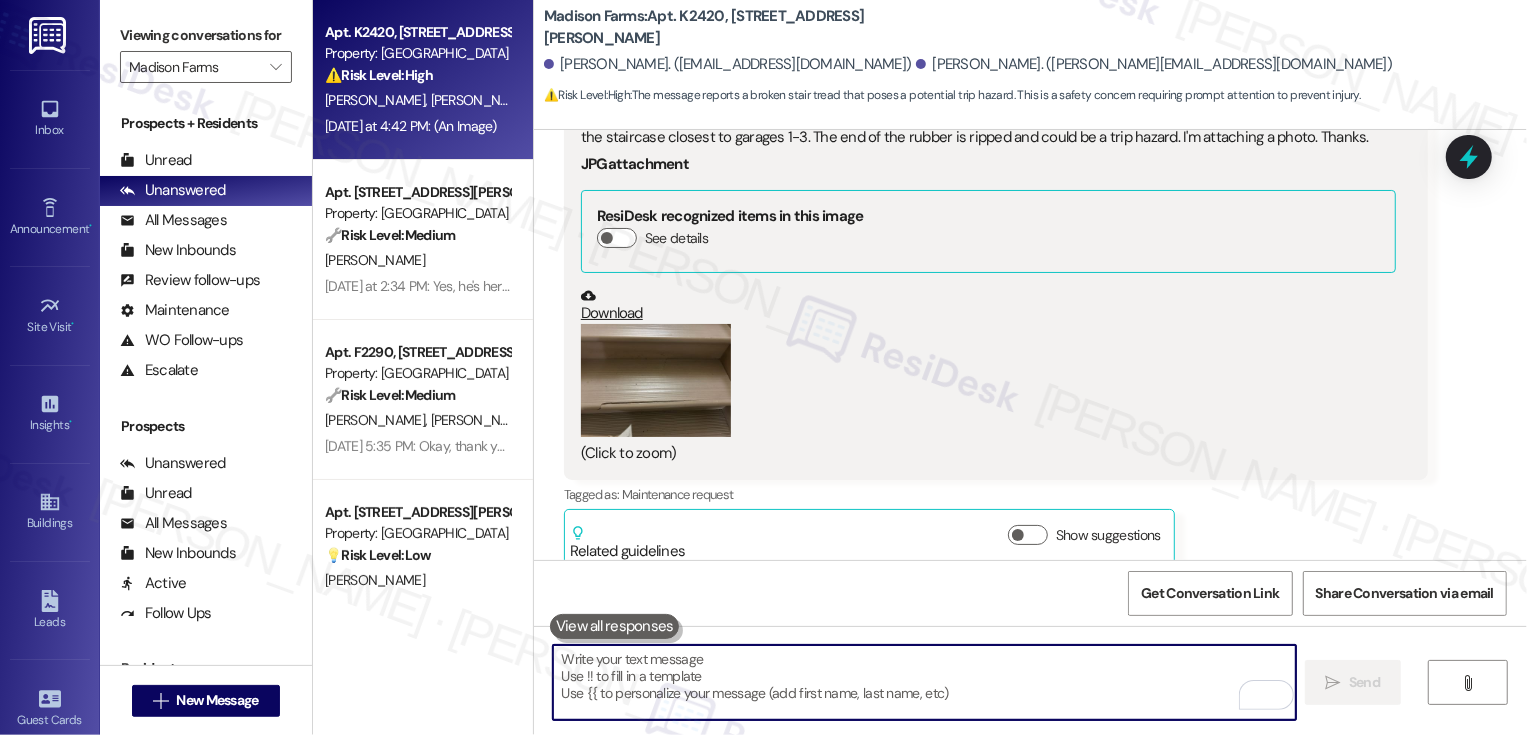 type 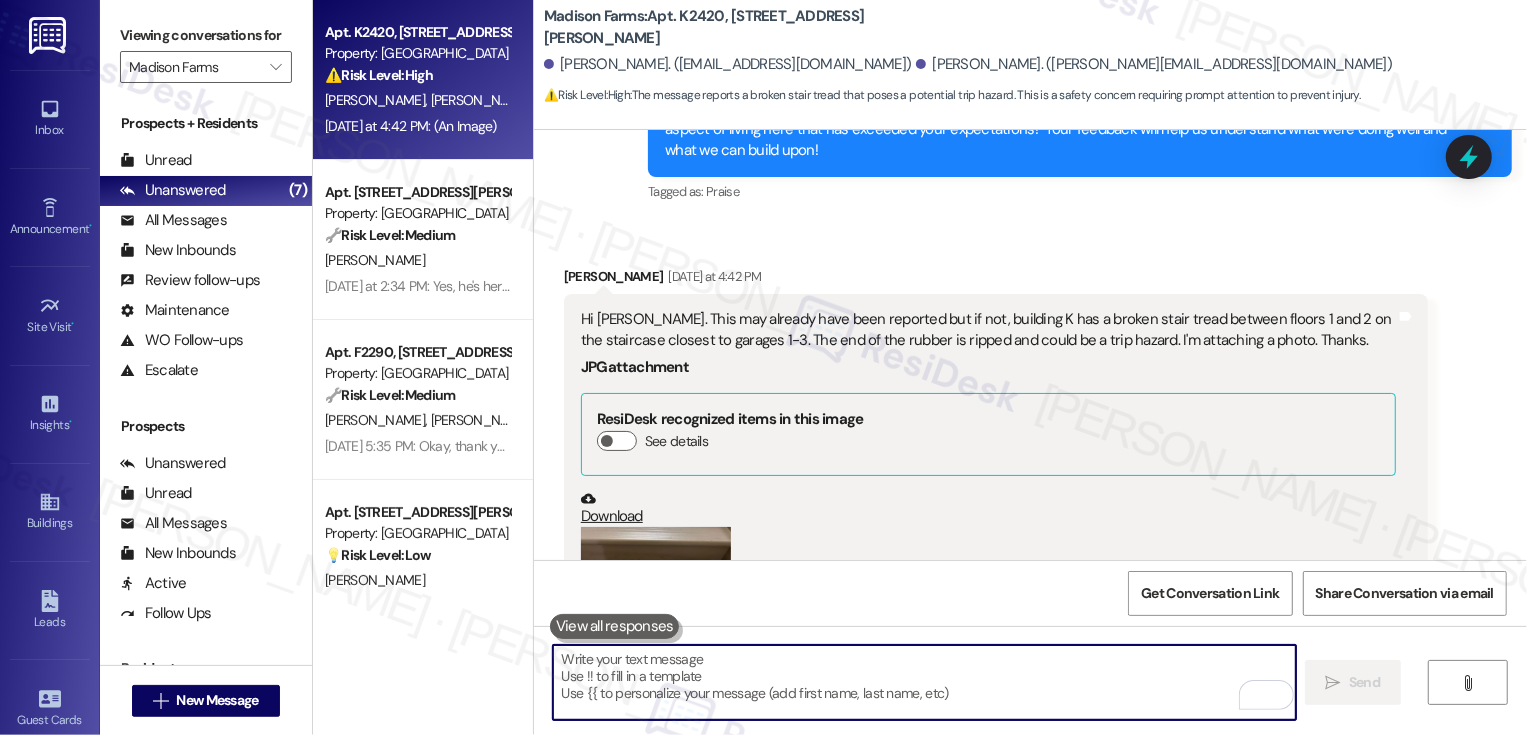 scroll, scrollTop: 1267, scrollLeft: 0, axis: vertical 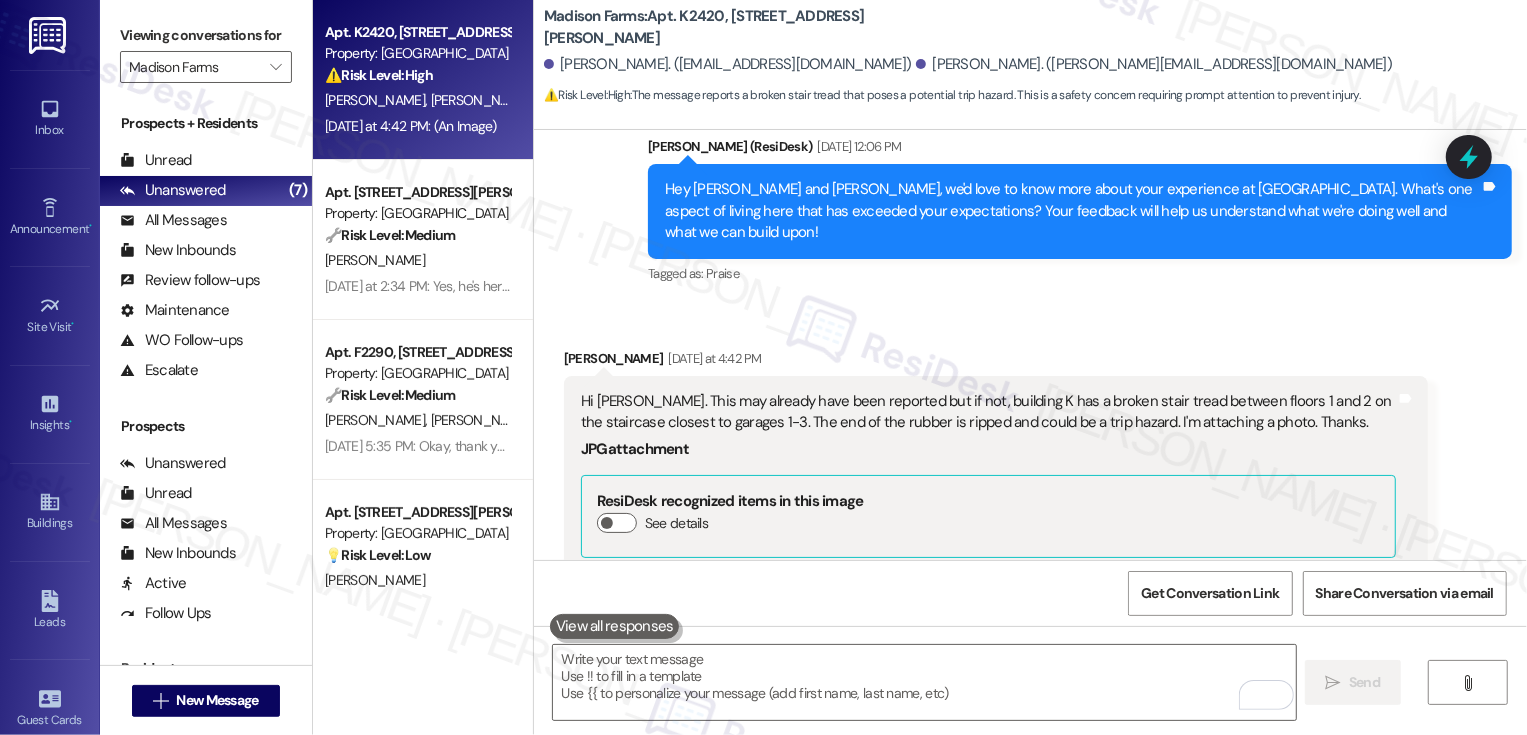 drag, startPoint x: 546, startPoint y: 335, endPoint x: 649, endPoint y: 340, distance: 103.121284 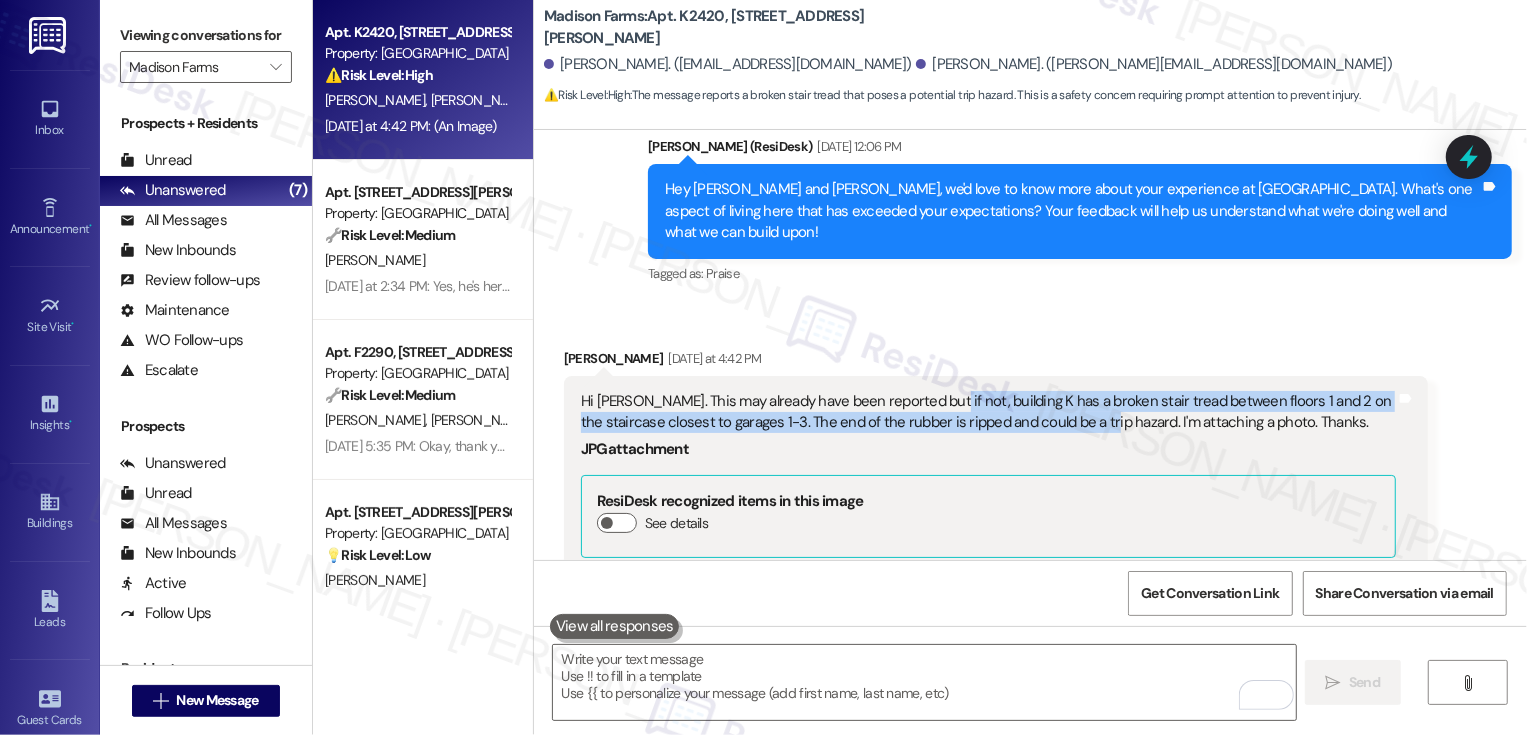 drag, startPoint x: 918, startPoint y: 379, endPoint x: 1067, endPoint y: 392, distance: 149.56604 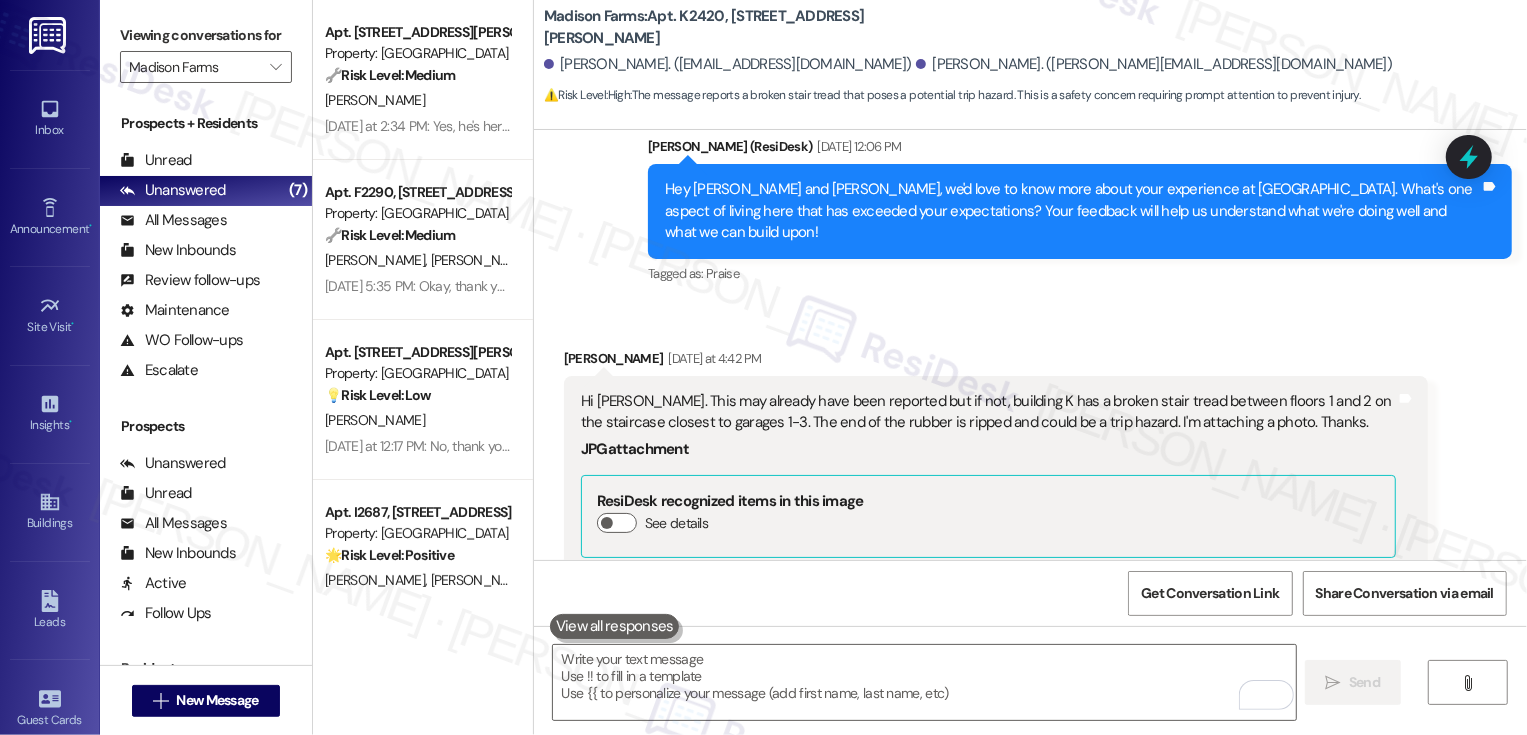 click on "Received via SMS [PERSON_NAME] [DATE] at 4:42 PM Hi [PERSON_NAME]. This may already have been reported but if not, building K has a broken stair tread between floors 1 and 2 on the staircase closest to garages 1-3. The end of the rubber is ripped and could be a trip hazard. I'm attaching a photo. Thanks.  JPG  attachment ResiDesk recognized items in this image See details     Download   (Click to zoom) Tags and notes Tagged as:   Maintenance request Click to highlight conversations about Maintenance request  Related guidelines Show suggestions" at bounding box center (1030, 586) 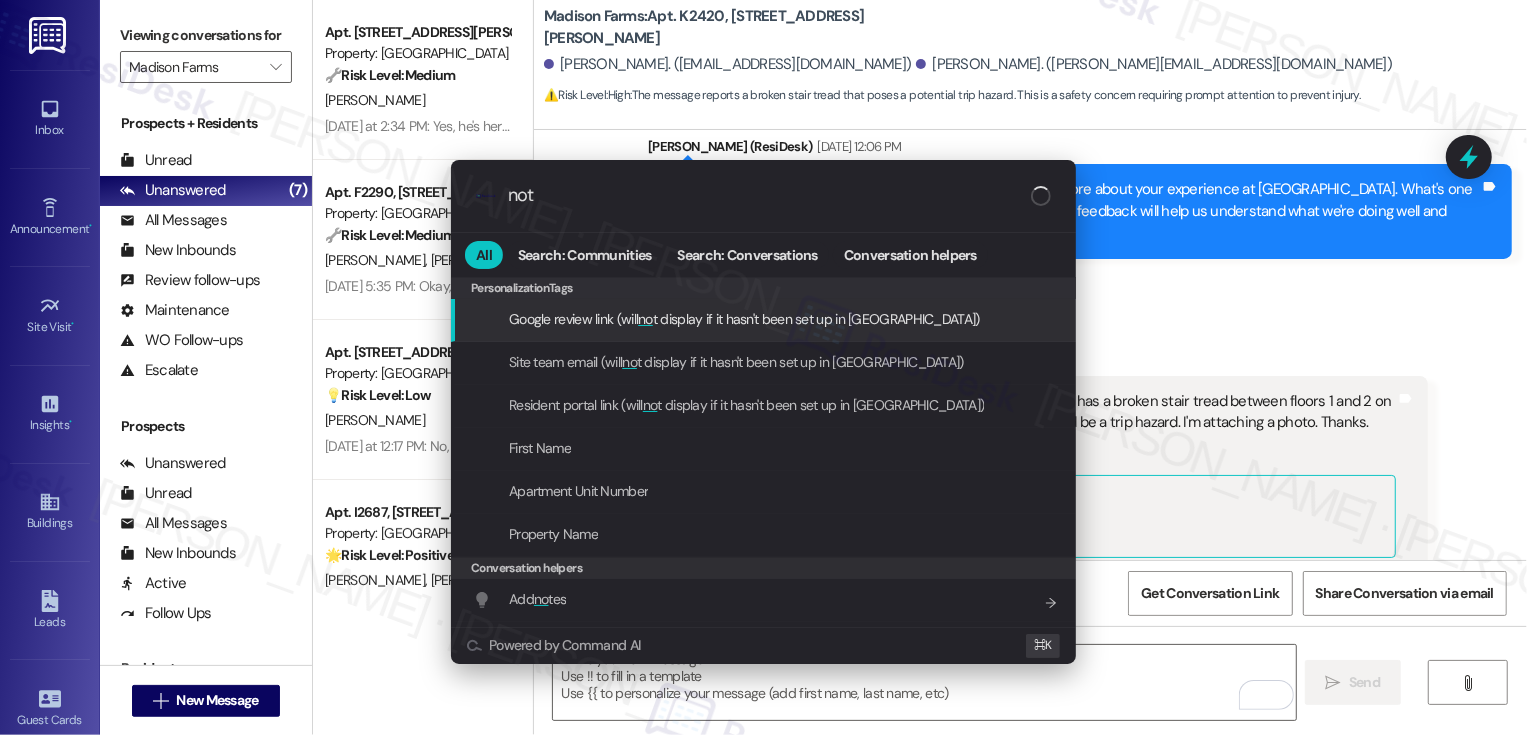 type on "note" 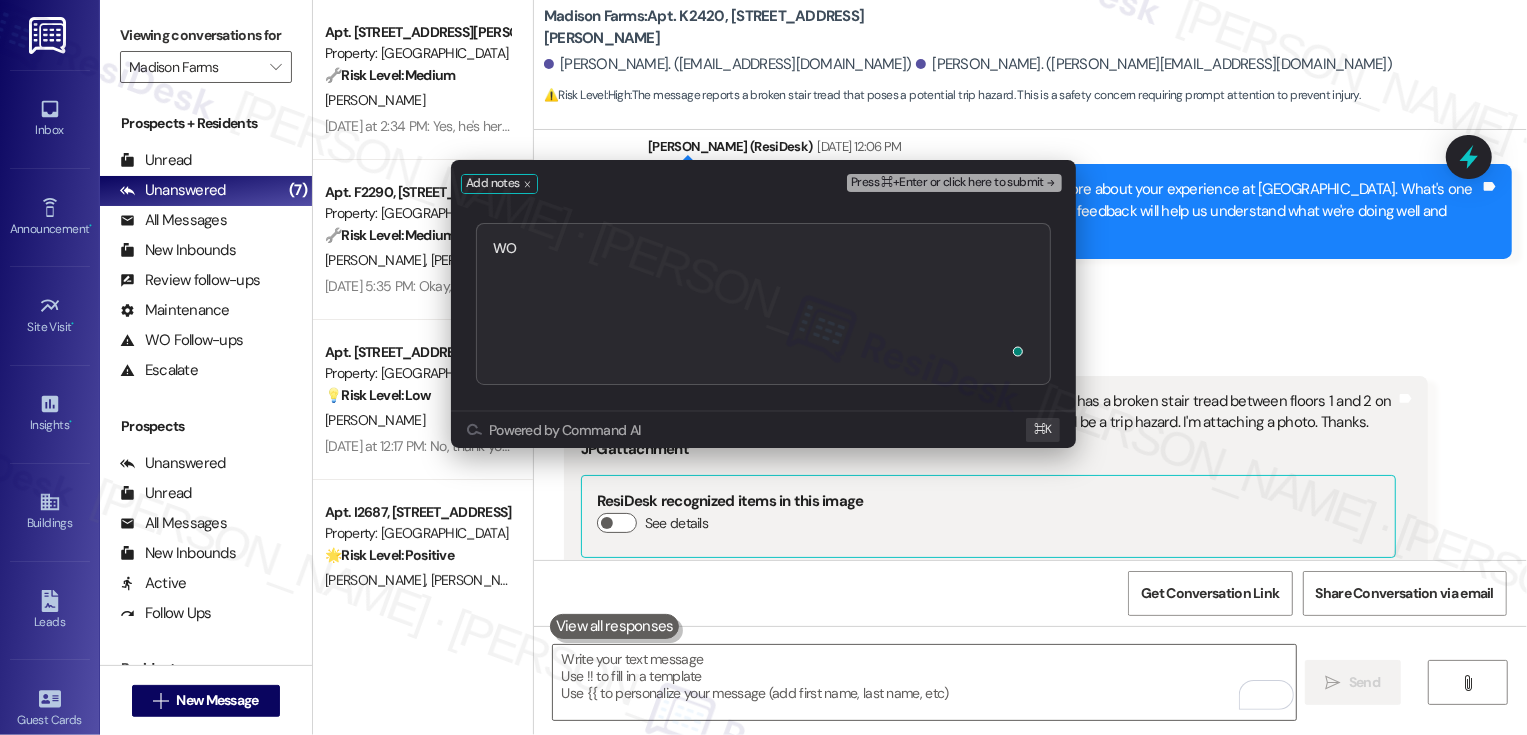 type on "WO 22140" 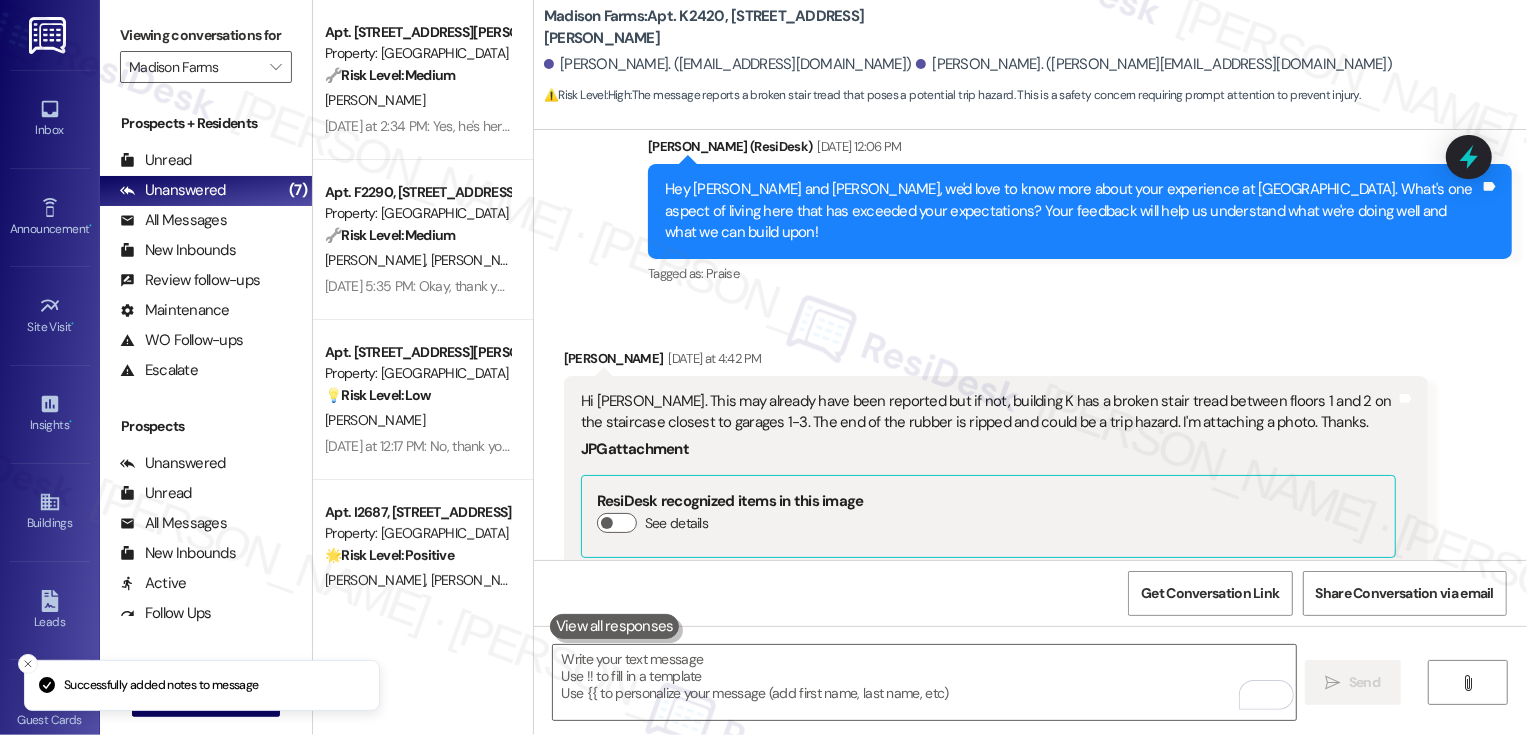 scroll, scrollTop: 1846, scrollLeft: 0, axis: vertical 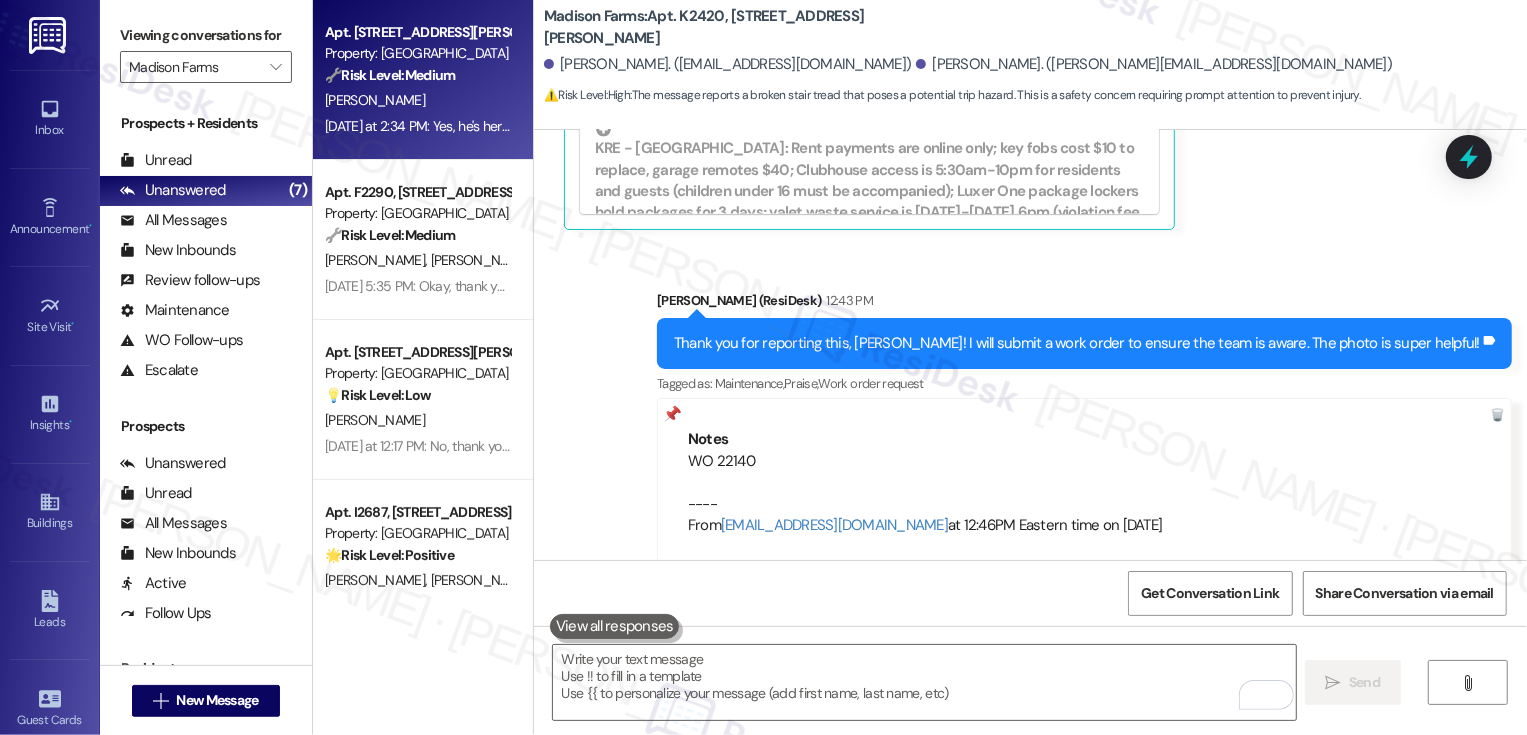 click on "[PERSON_NAME]" at bounding box center [417, 100] 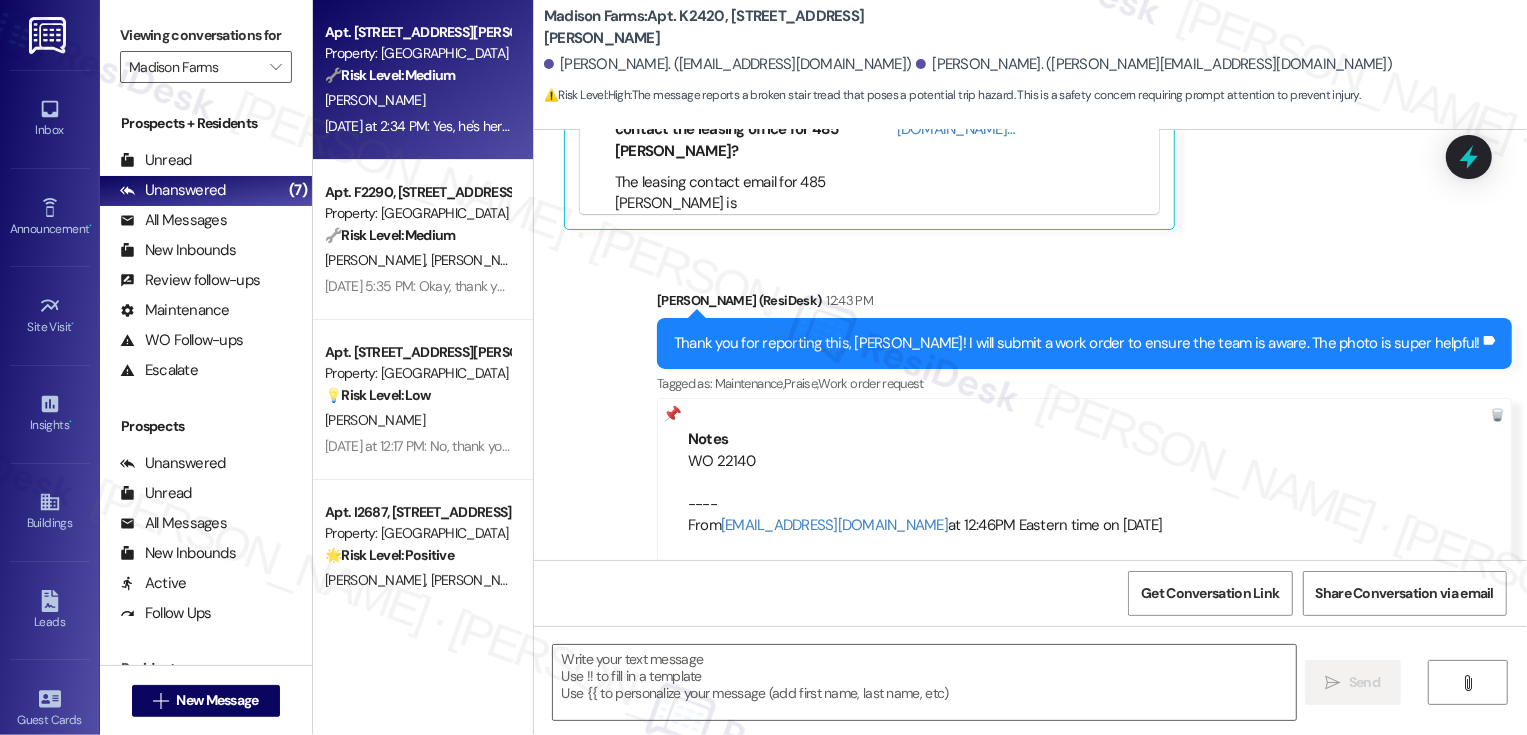 type on "Fetching suggested responses. Please feel free to read through the conversation in the meantime." 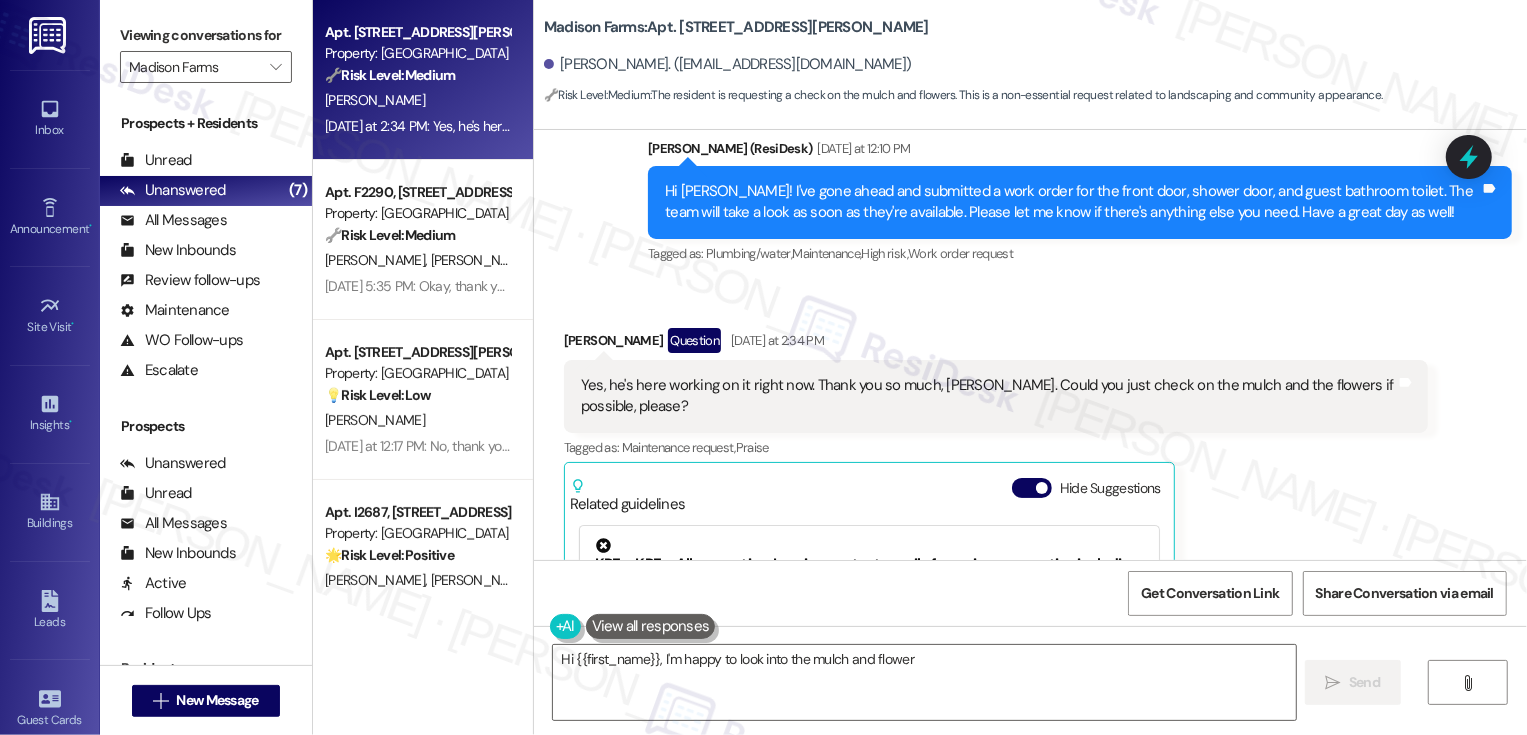 scroll, scrollTop: 19626, scrollLeft: 0, axis: vertical 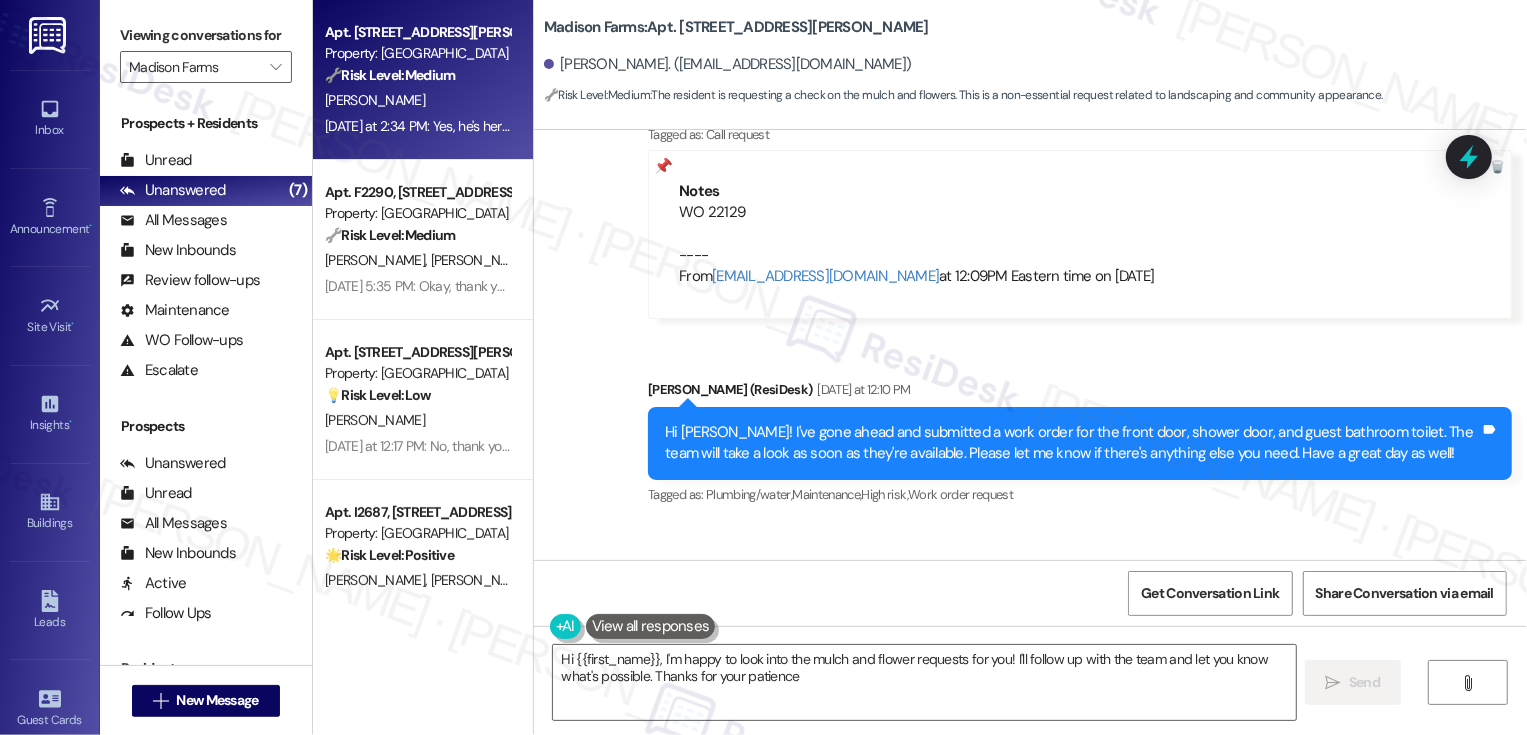 type on "Hi {{first_name}}, I'm happy to look into the mulch and flower requests for you! I'll follow up with the team and let you know what's possible. Thanks for your patience!" 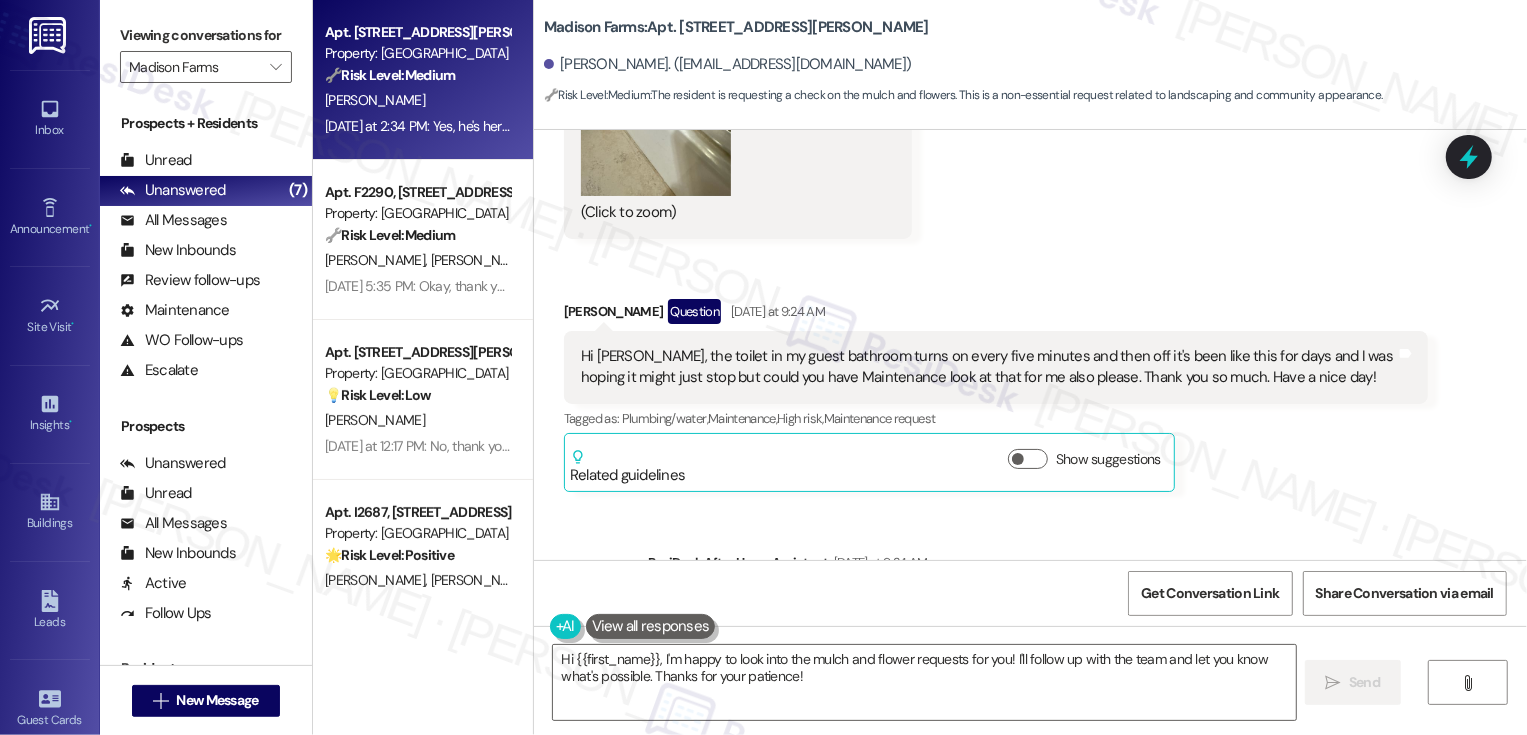 scroll, scrollTop: 19489, scrollLeft: 0, axis: vertical 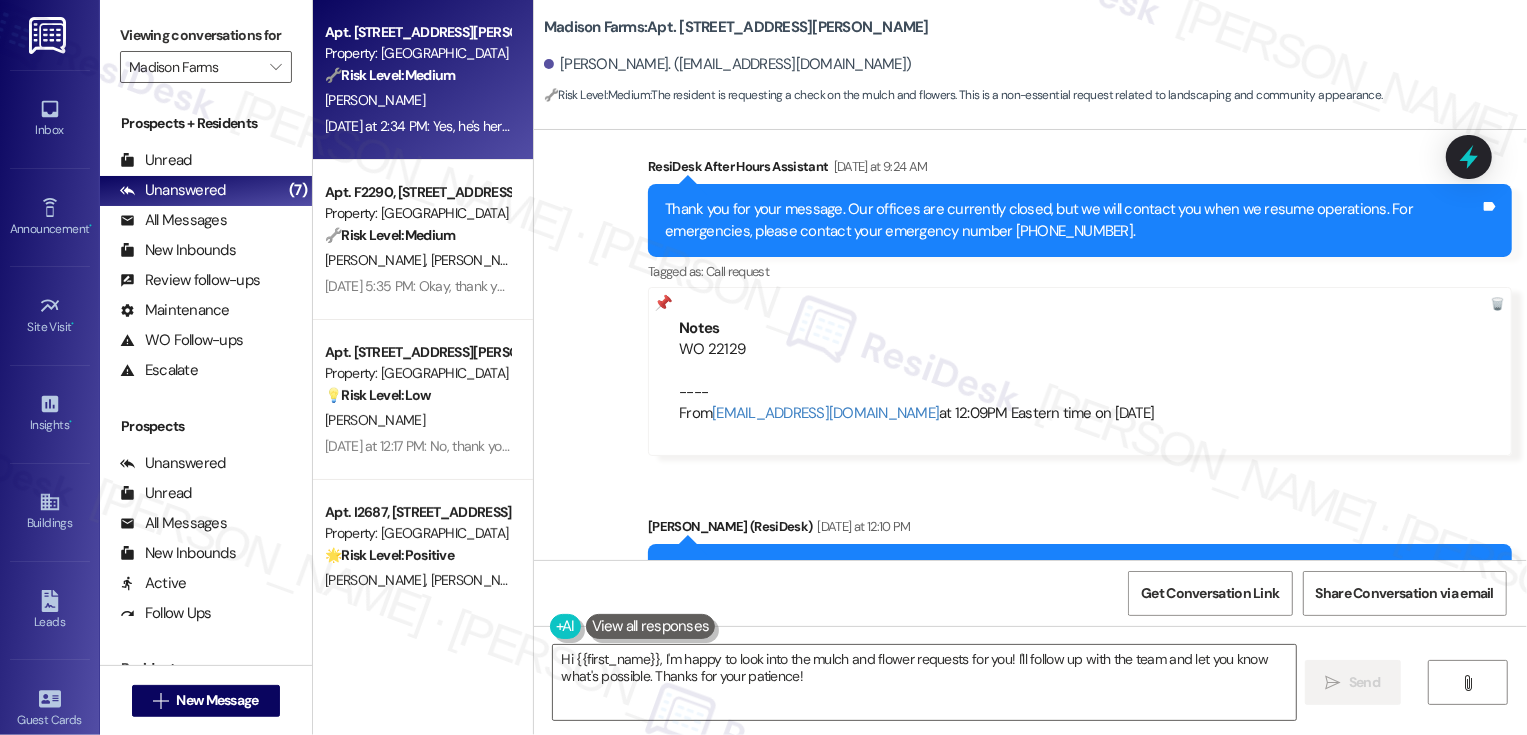 click on "Madison Farms:  Apt. [STREET_ADDRESS][PERSON_NAME]" at bounding box center (736, 27) 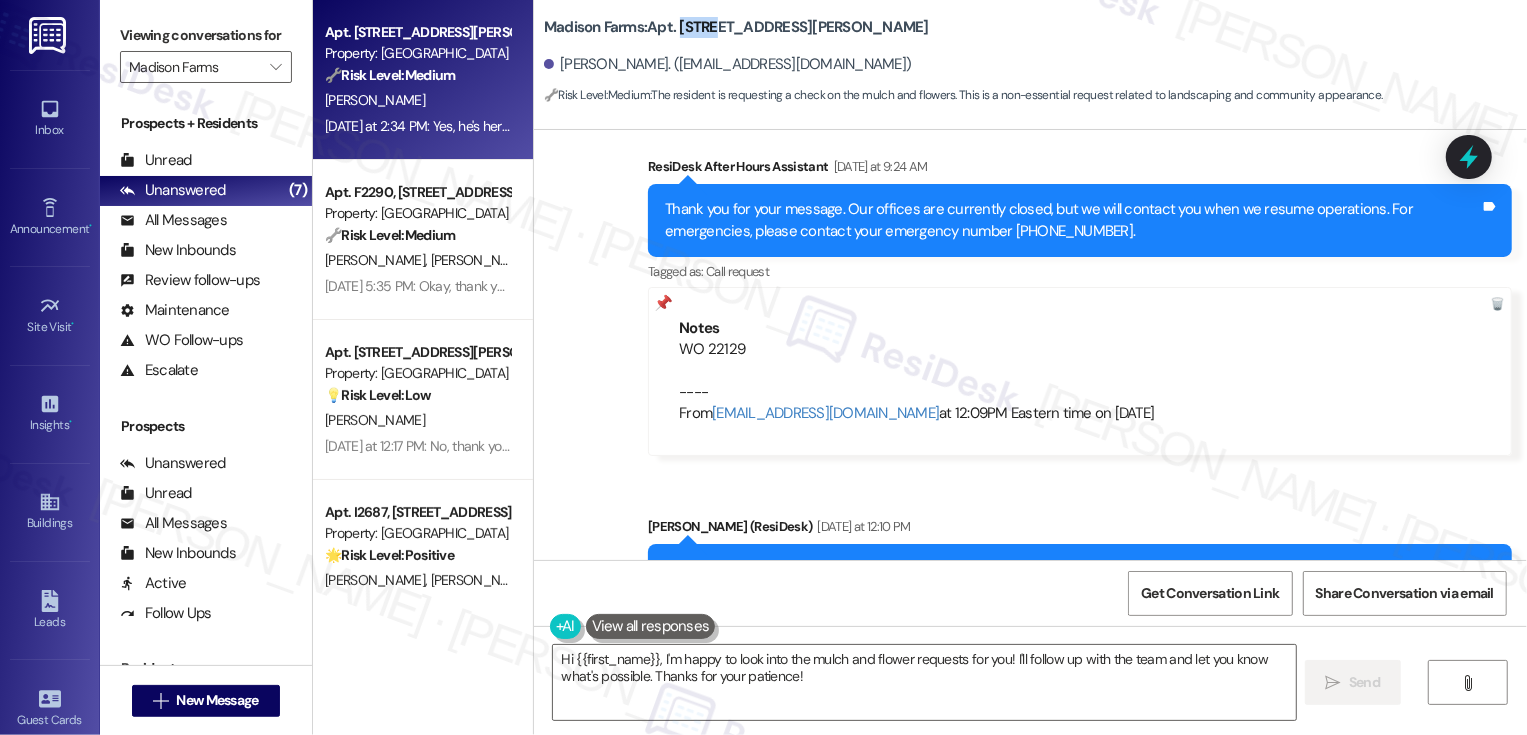 copy on "N3139" 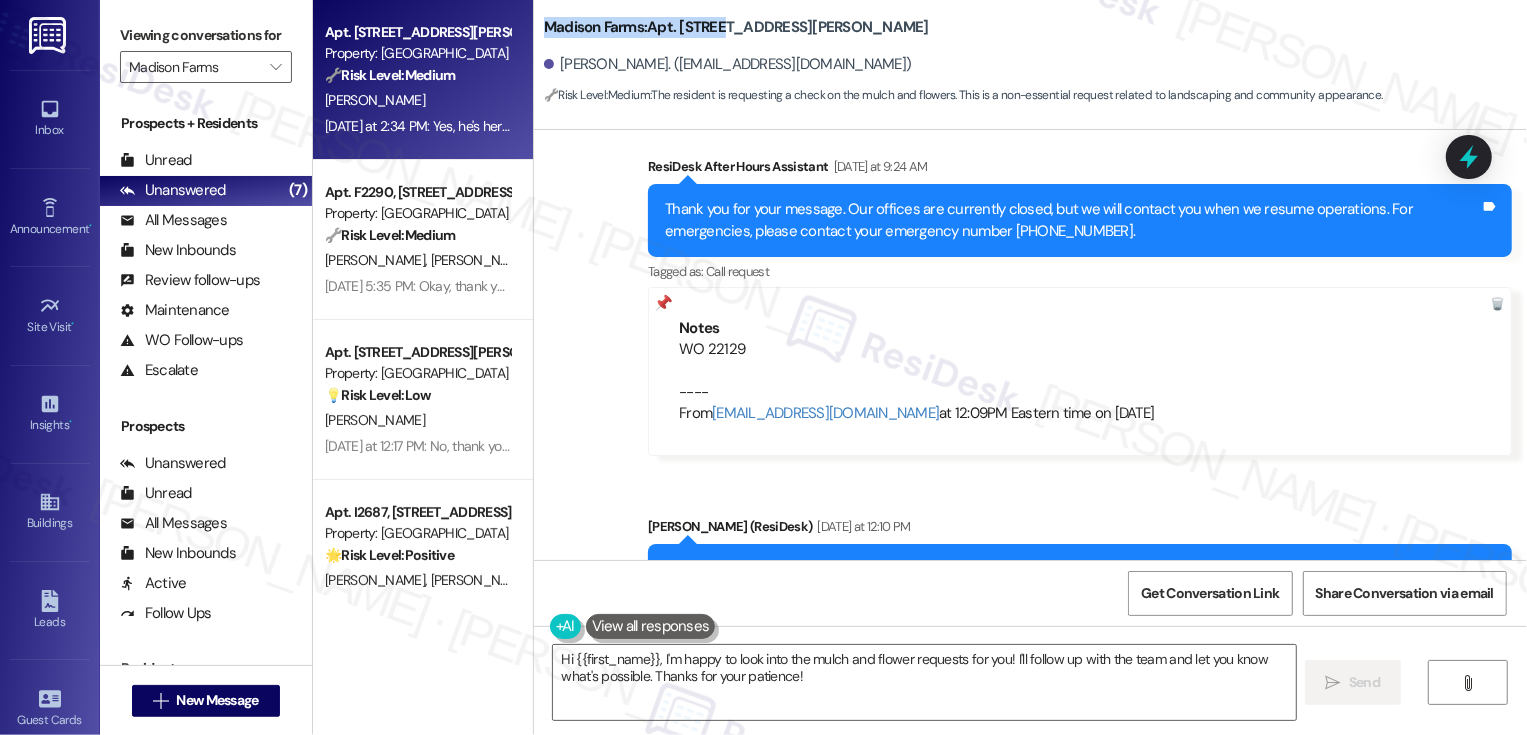 drag, startPoint x: 533, startPoint y: 22, endPoint x: 705, endPoint y: 31, distance: 172.2353 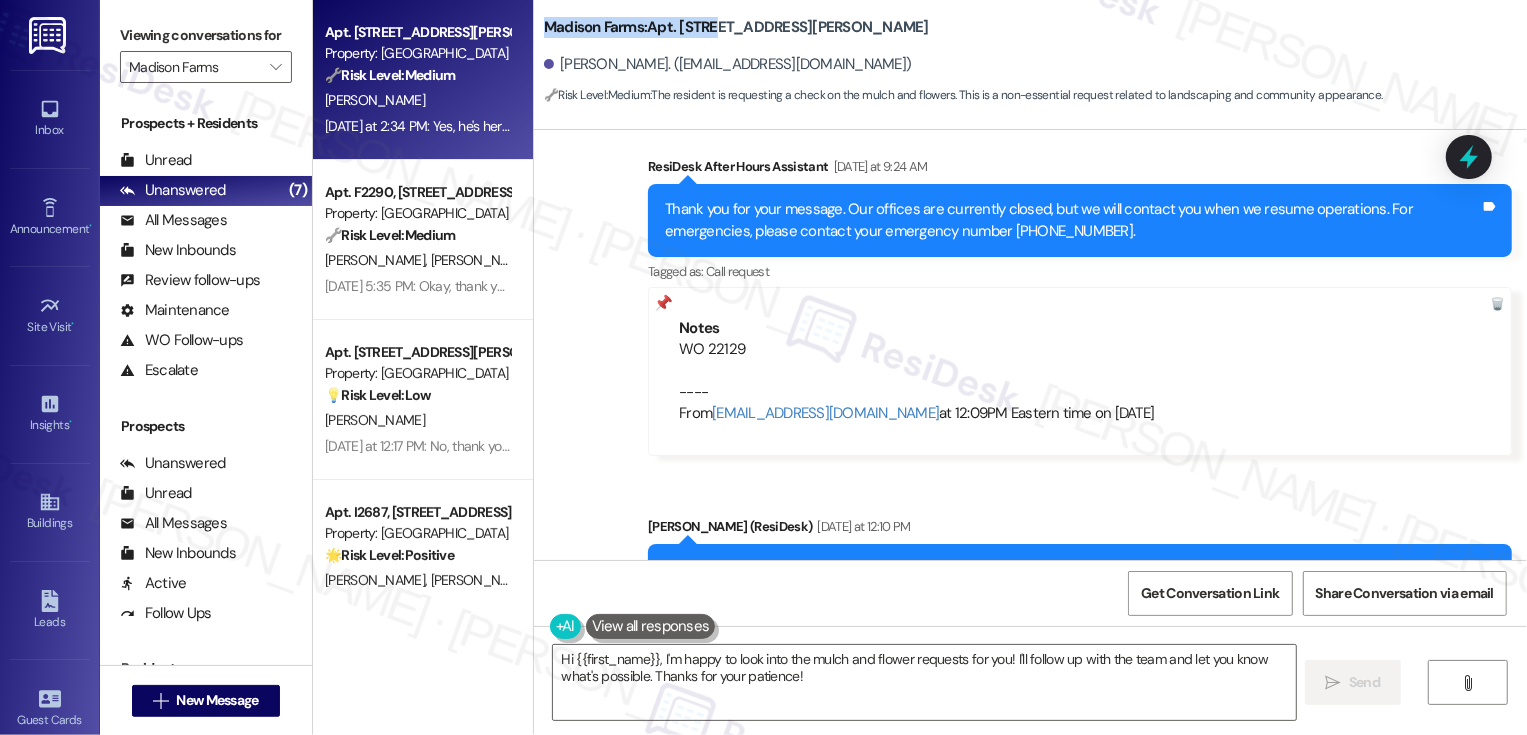 copy on "Madison Farms:  Apt. N3139" 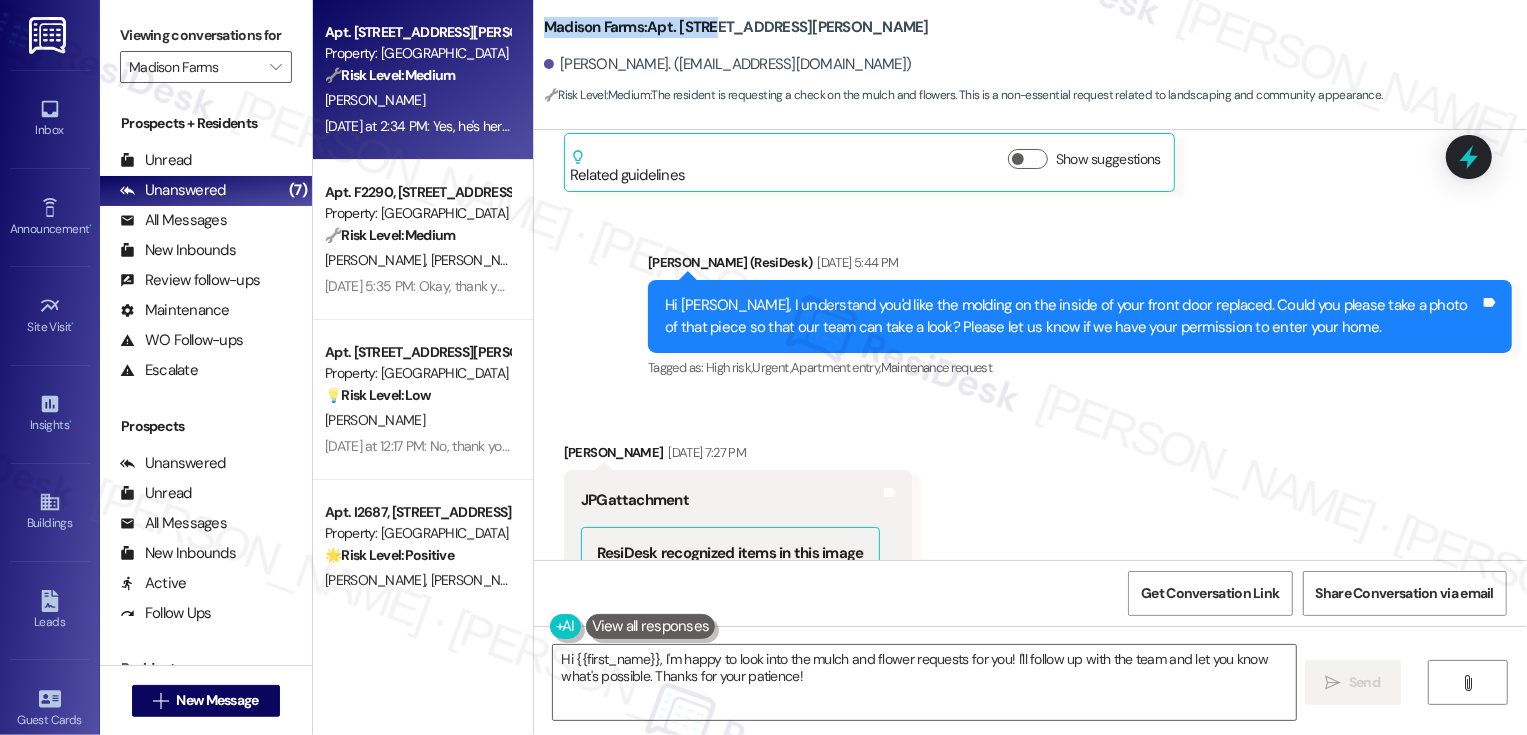 scroll, scrollTop: 17629, scrollLeft: 0, axis: vertical 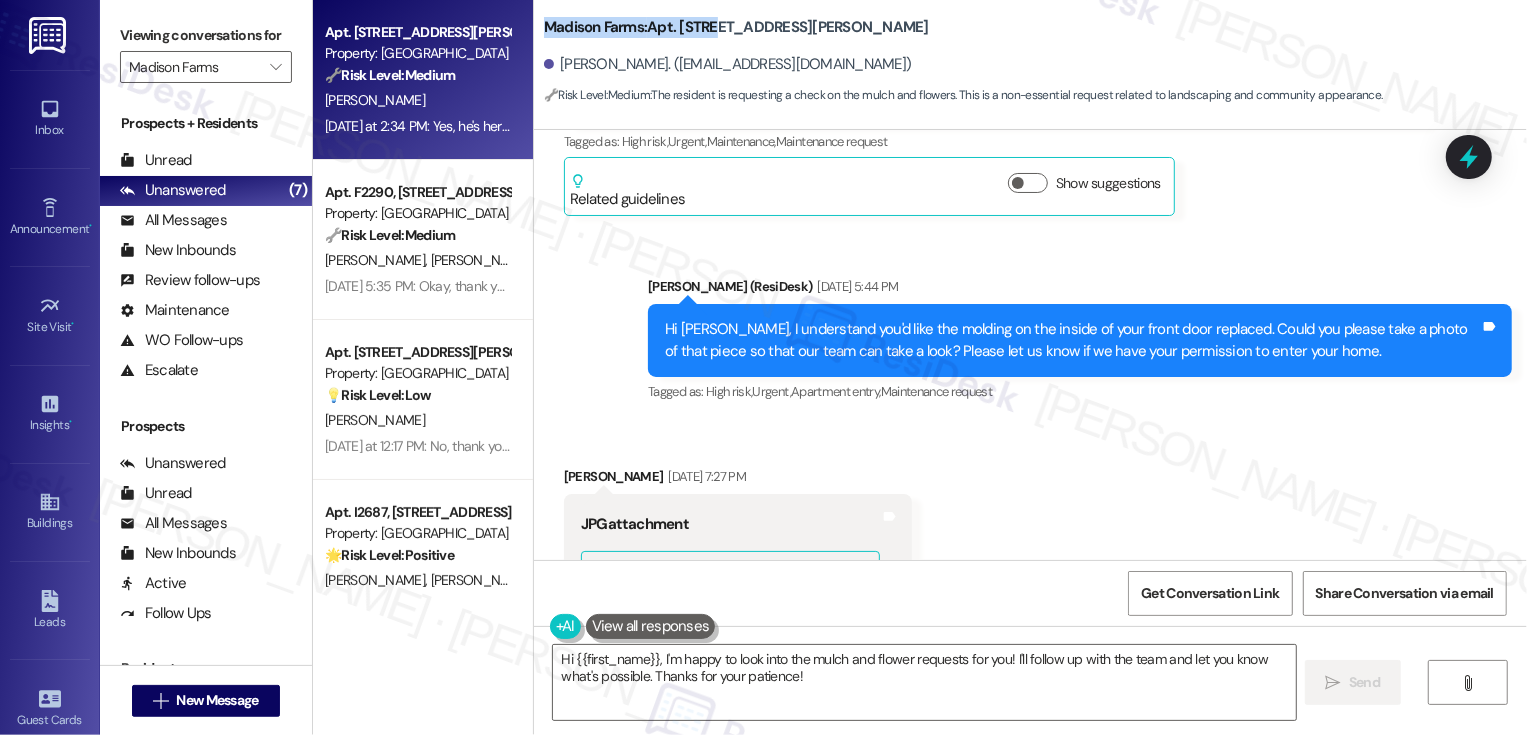 click on "Madison Farms:  Apt. [STREET_ADDRESS][PERSON_NAME]" at bounding box center [736, 27] 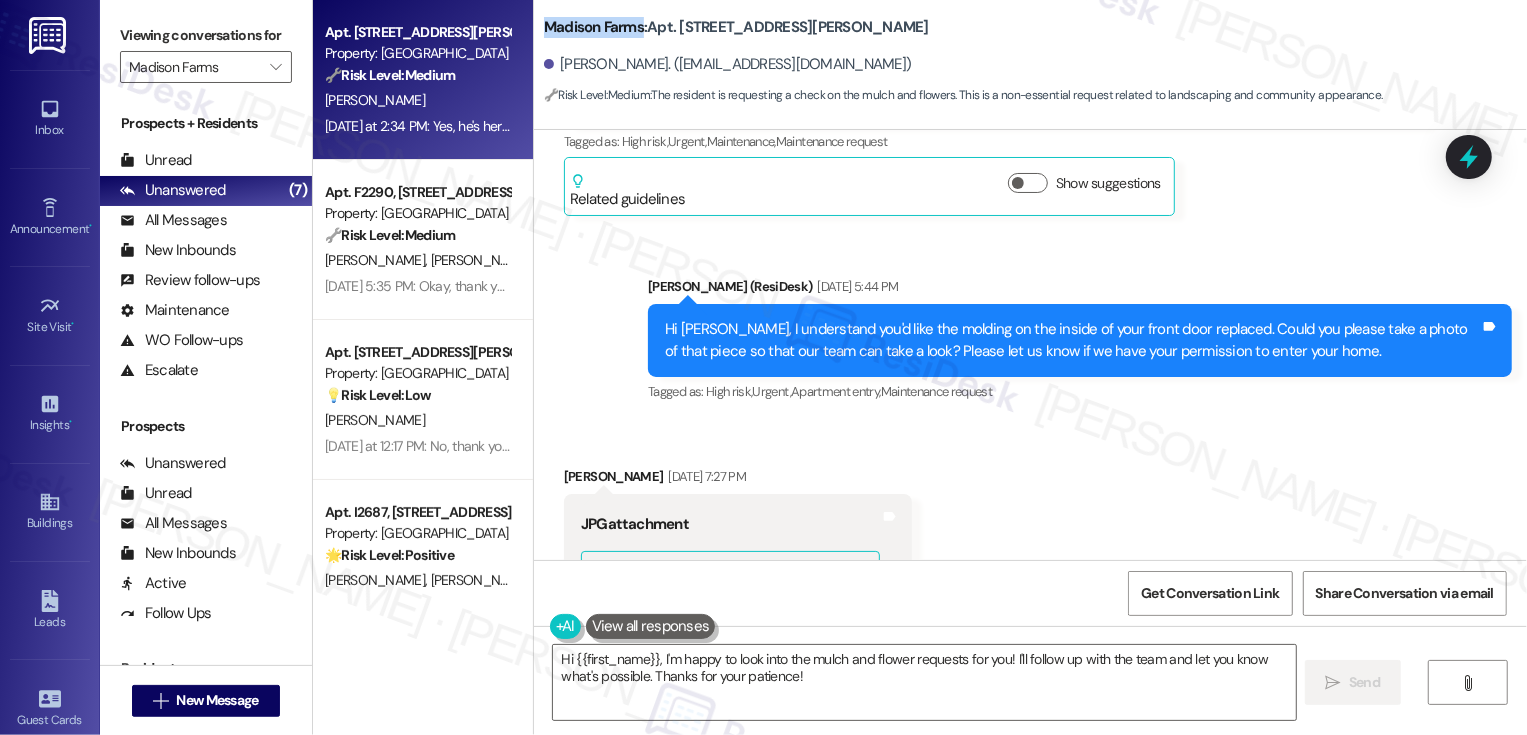 drag, startPoint x: 532, startPoint y: 28, endPoint x: 631, endPoint y: 30, distance: 99.0202 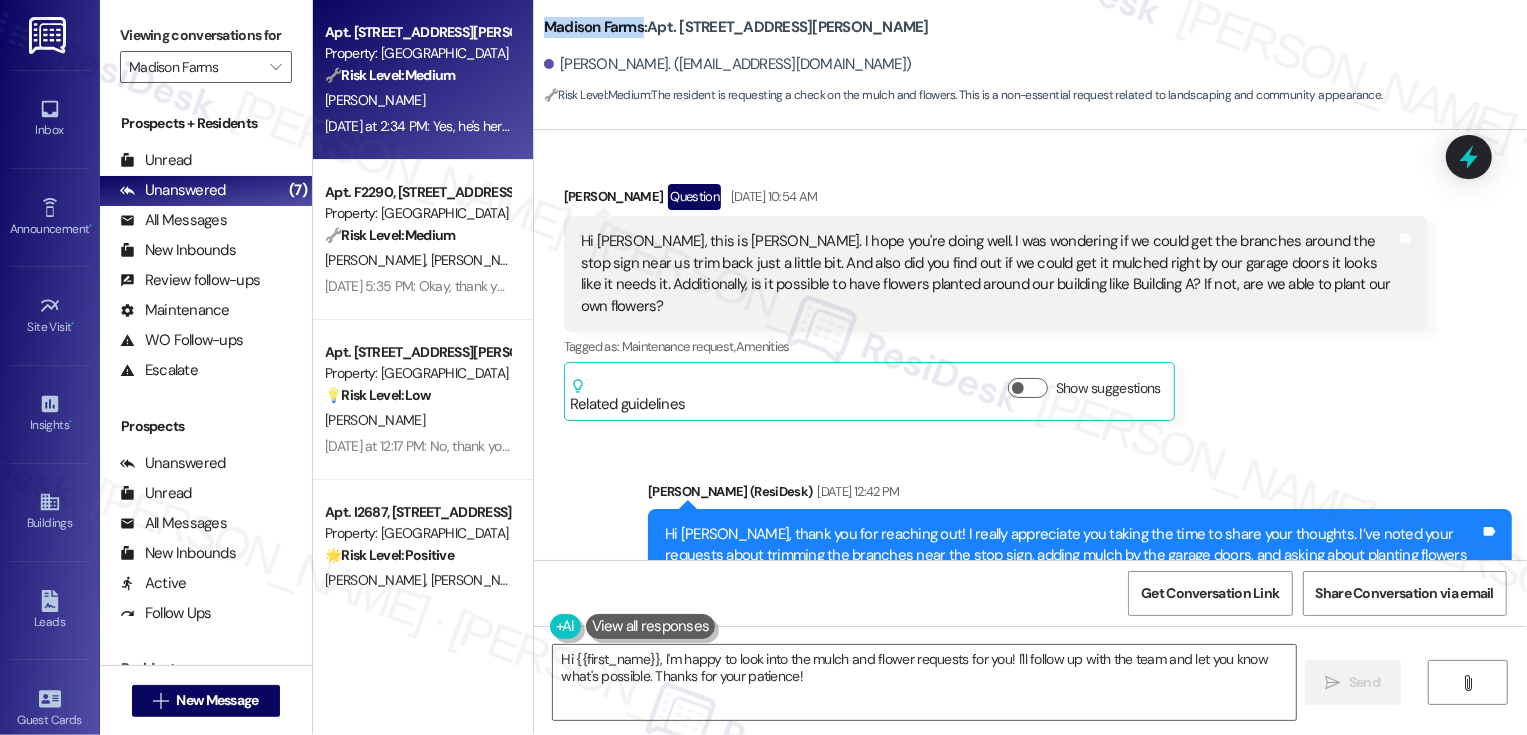 scroll, scrollTop: 16640, scrollLeft: 0, axis: vertical 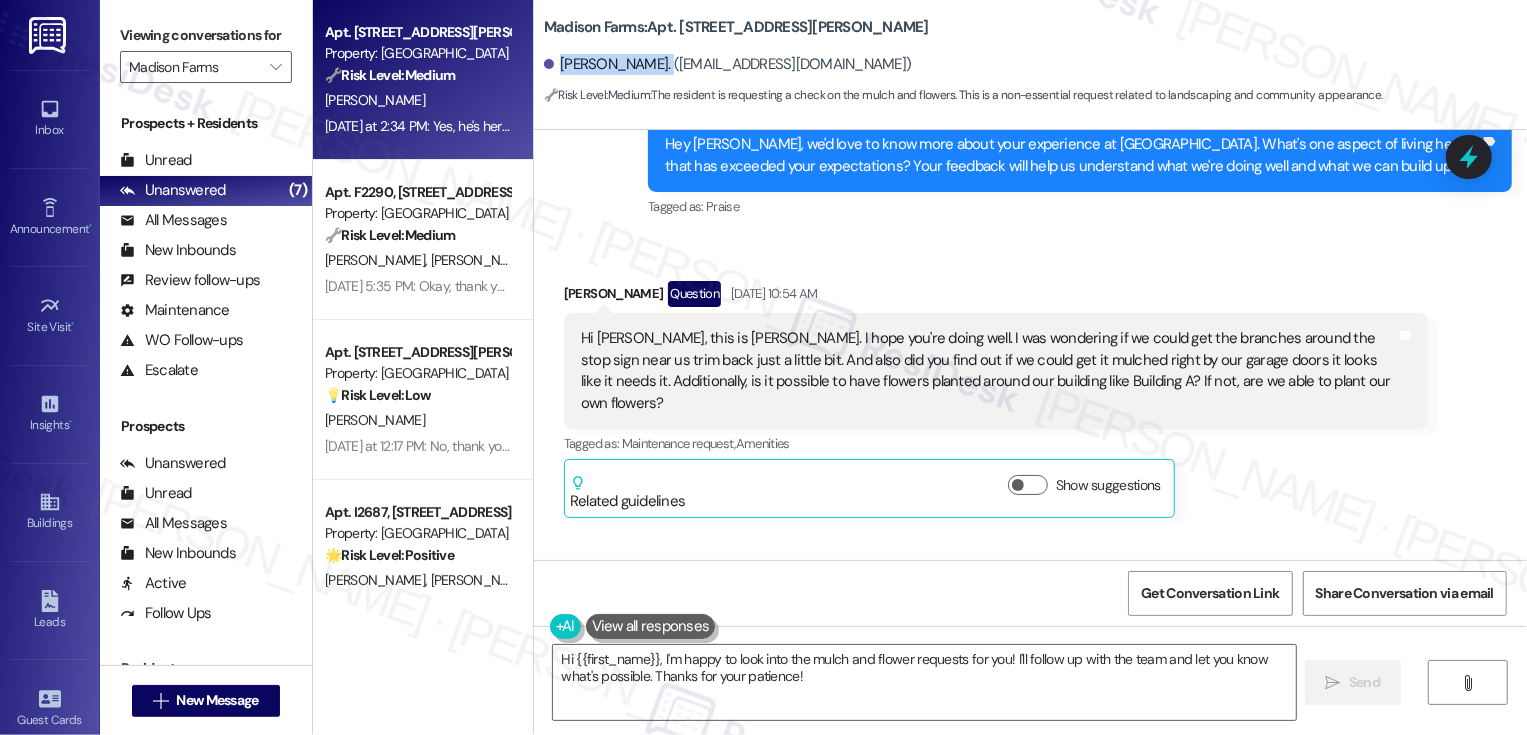 drag, startPoint x: 547, startPoint y: 66, endPoint x: 632, endPoint y: 68, distance: 85.02353 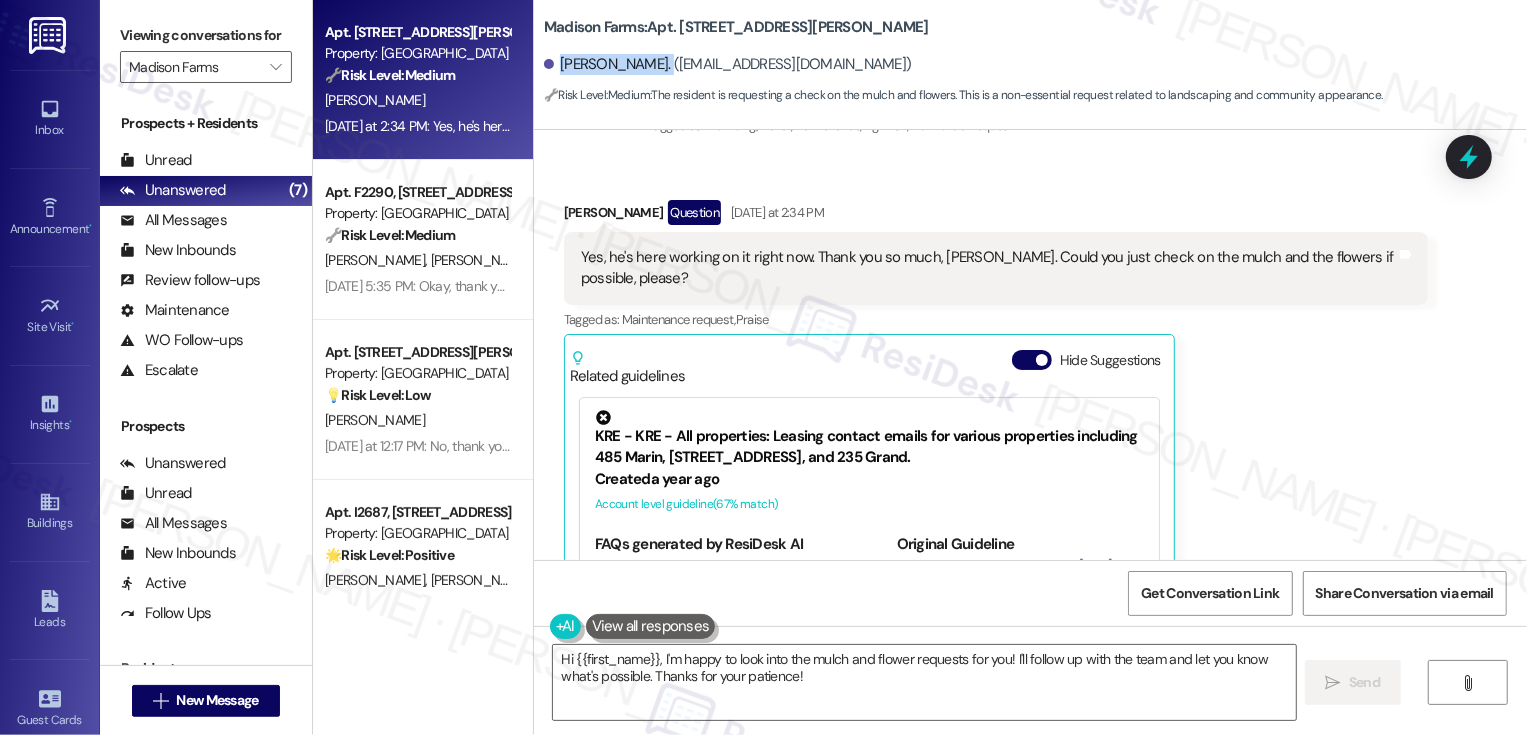 scroll, scrollTop: 19951, scrollLeft: 0, axis: vertical 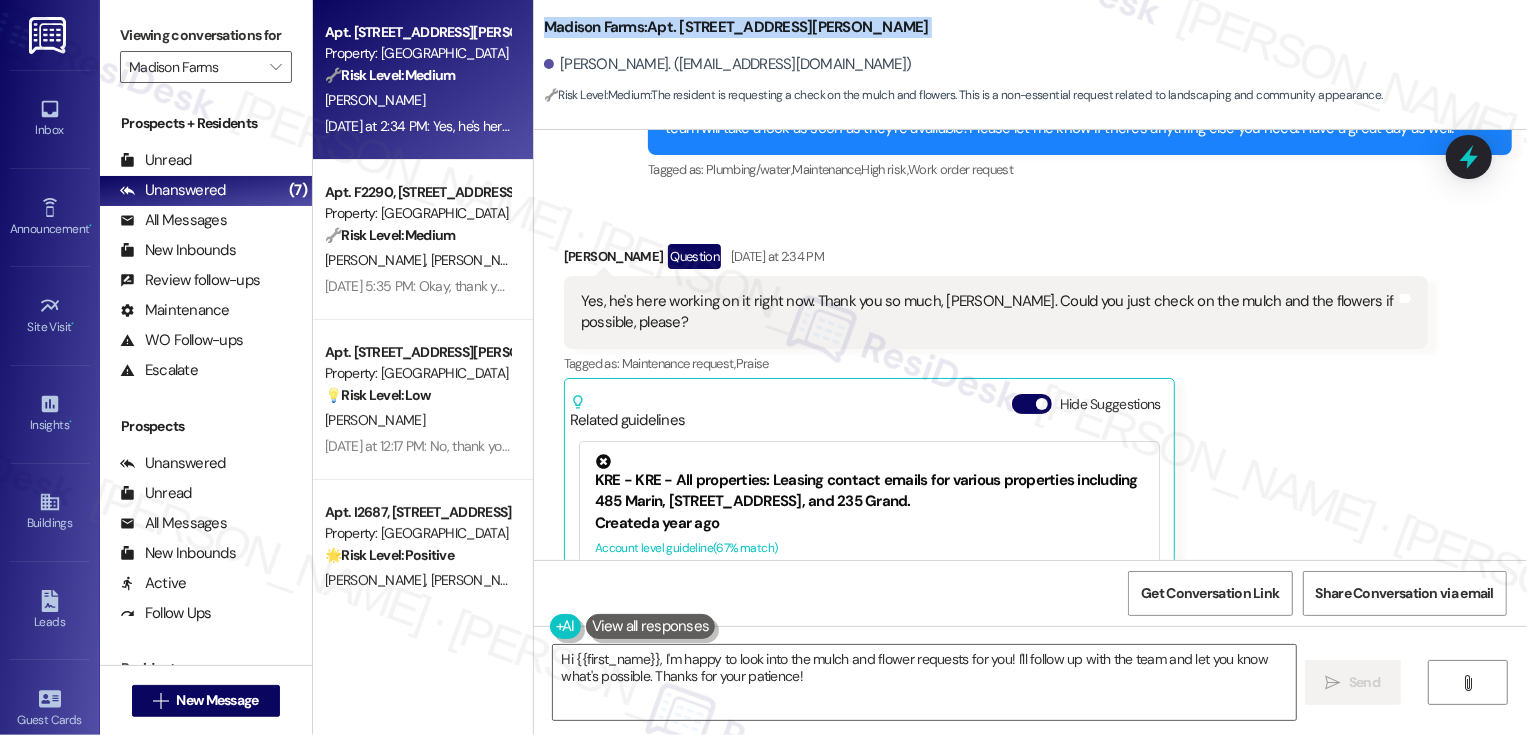 copy on "Madison Farms:  Apt. [STREET_ADDRESS][PERSON_NAME]" 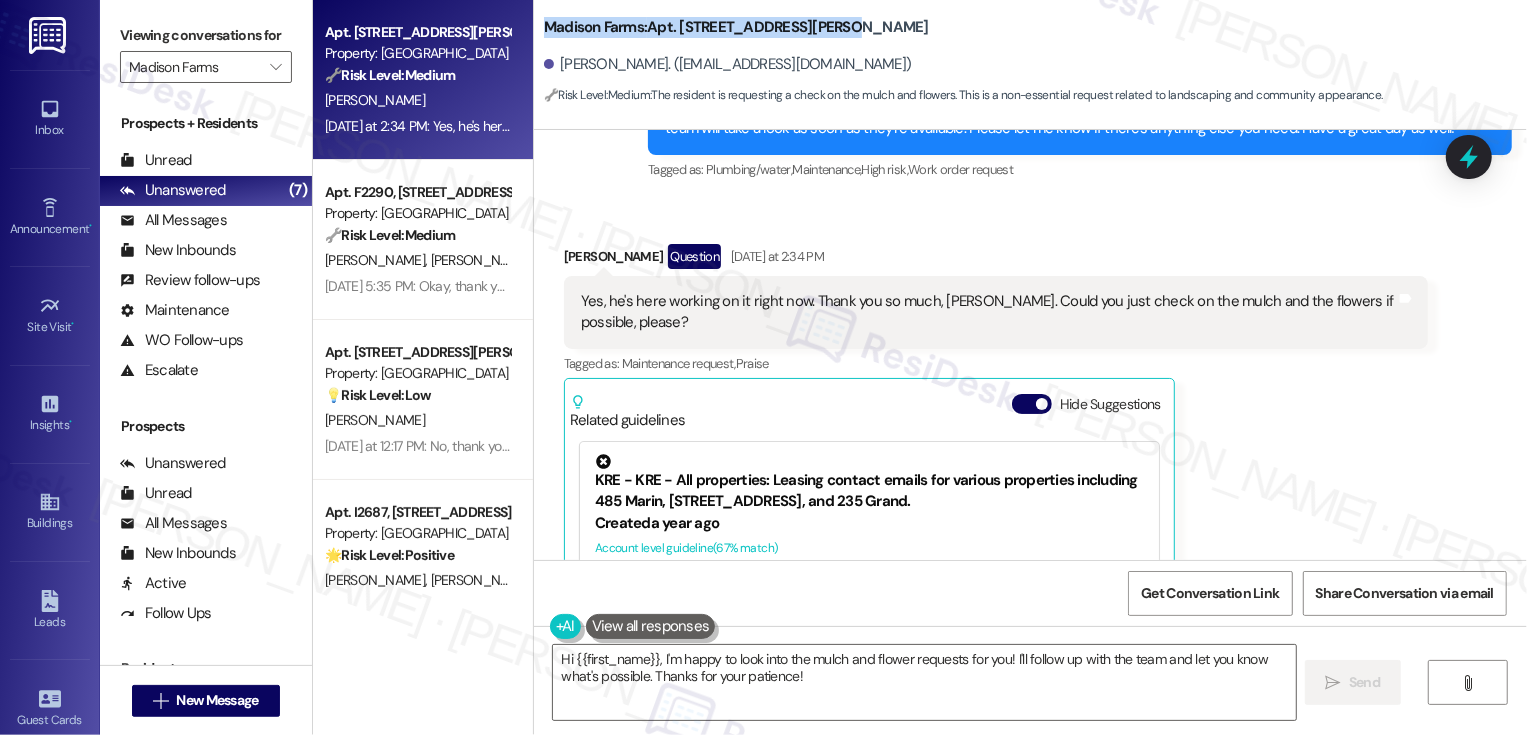 copy on "Madison Farms:  Apt. [STREET_ADDRESS][PERSON_NAME]" 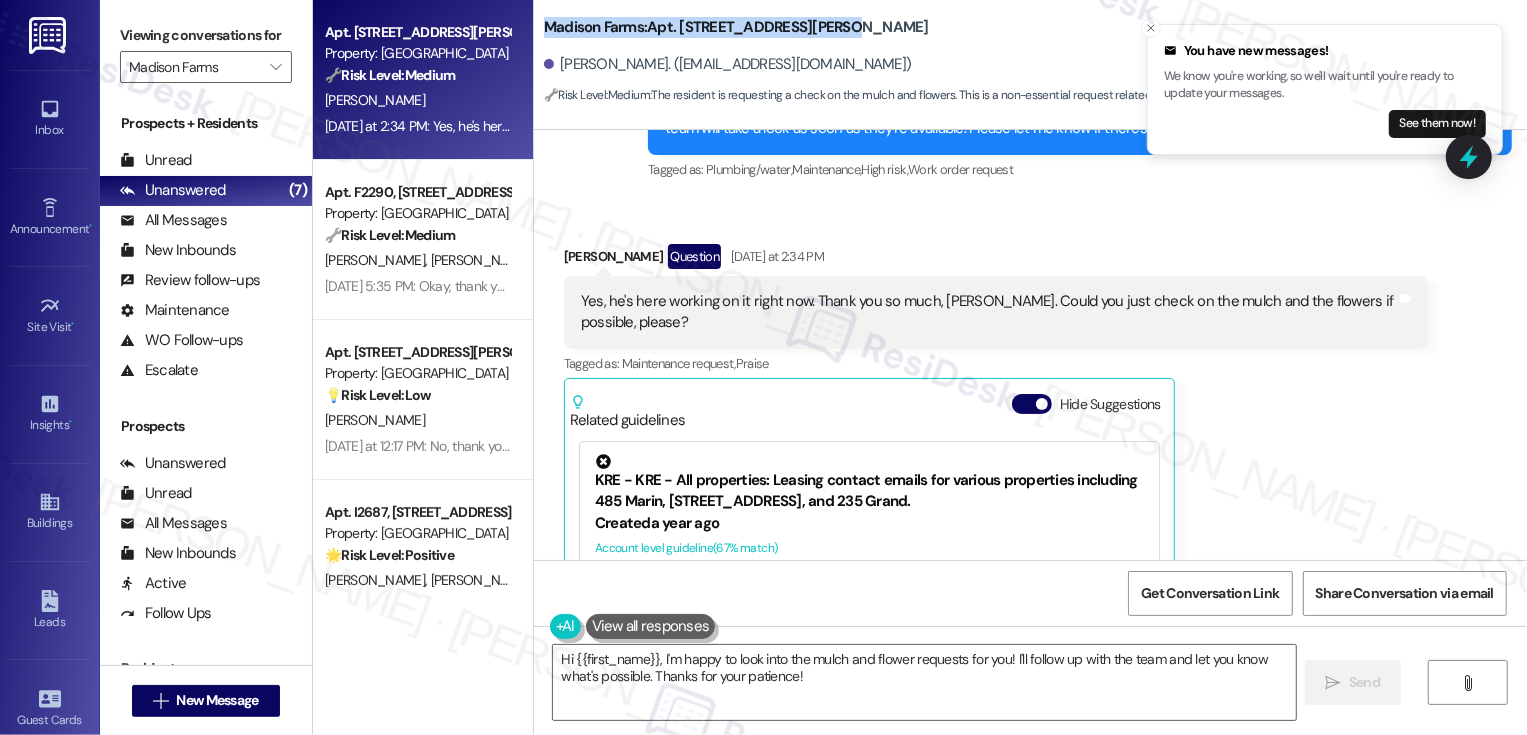 scroll, scrollTop: 19995, scrollLeft: 0, axis: vertical 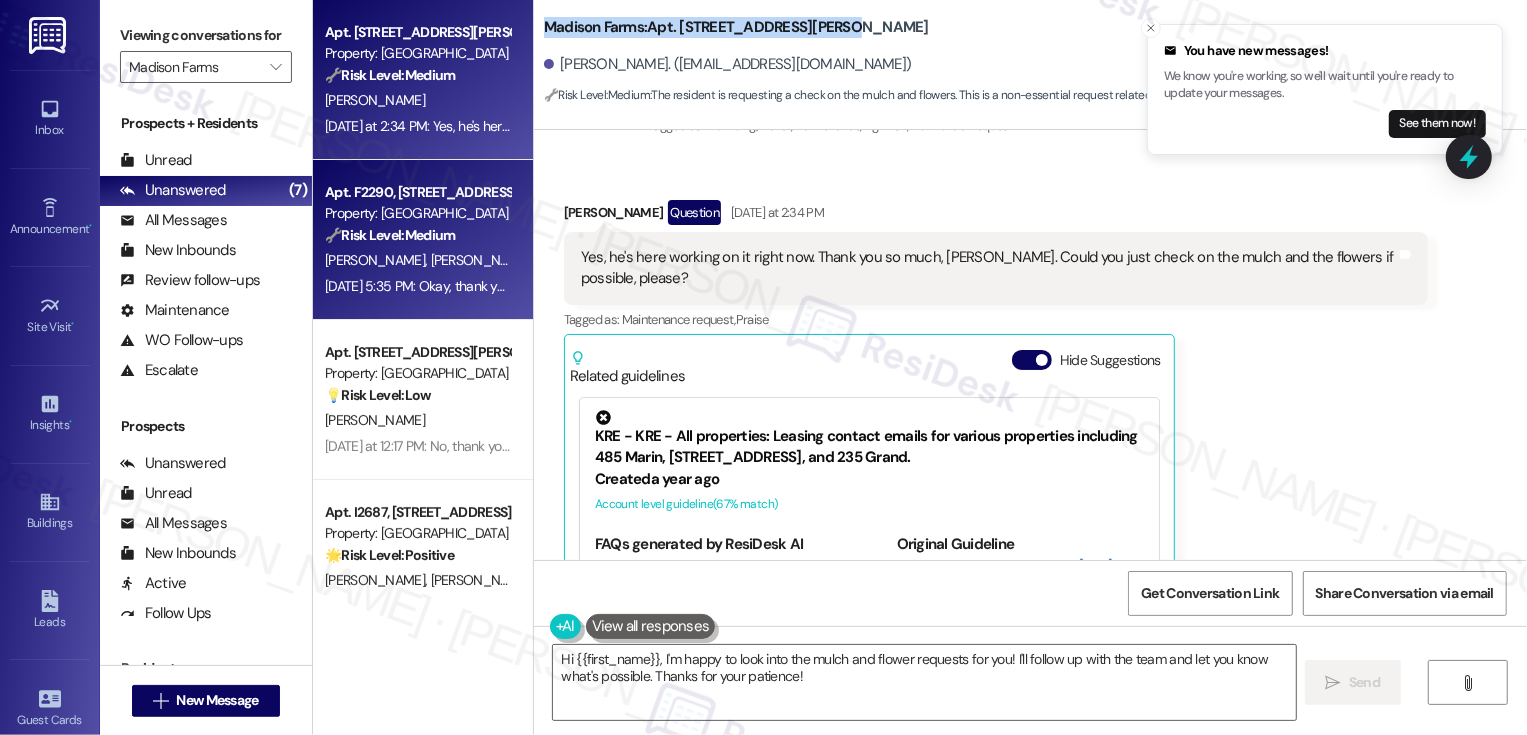click on "Apt. F2290, [STREET_ADDRESS][PERSON_NAME]" at bounding box center (417, 192) 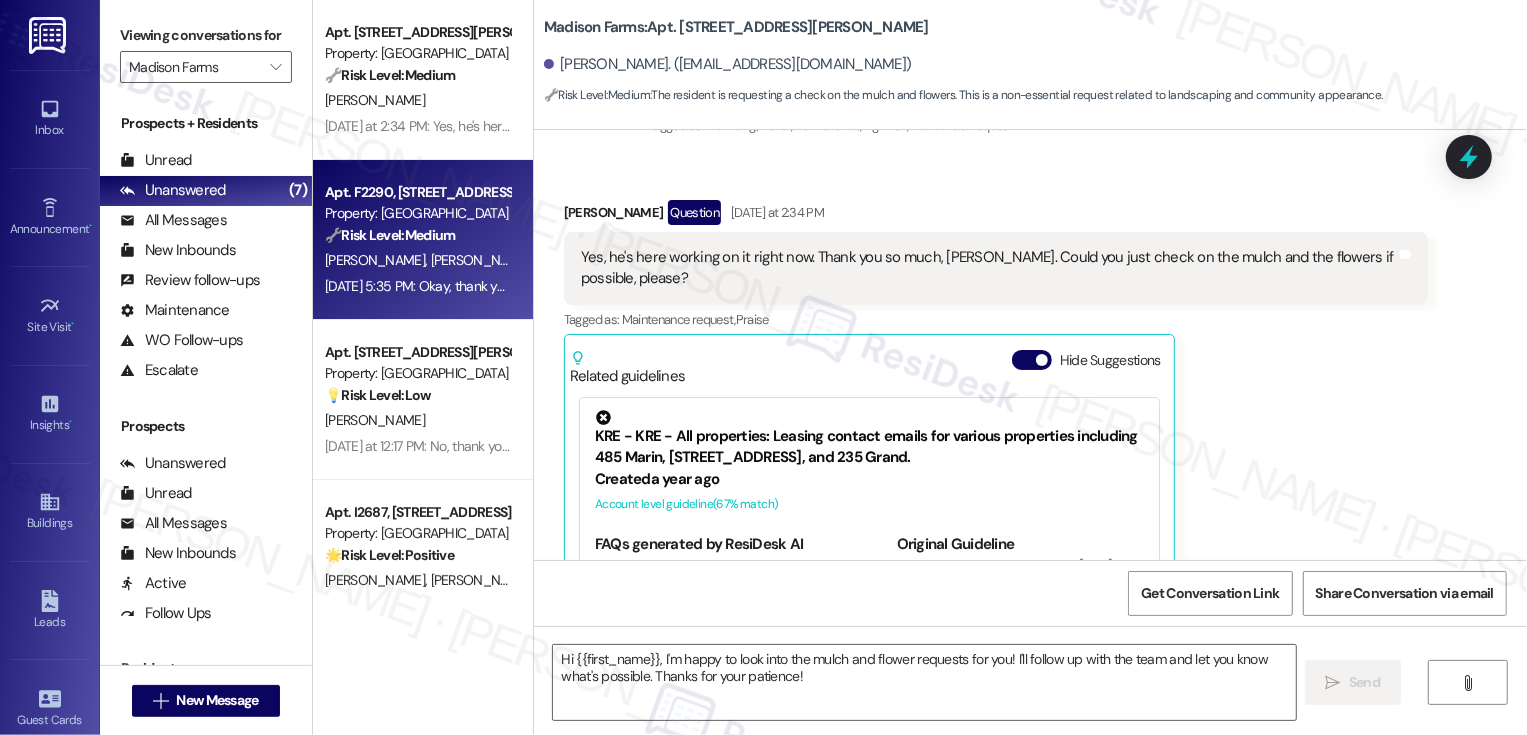 click on "Apt. F2290, [STREET_ADDRESS][PERSON_NAME]" at bounding box center [417, 192] 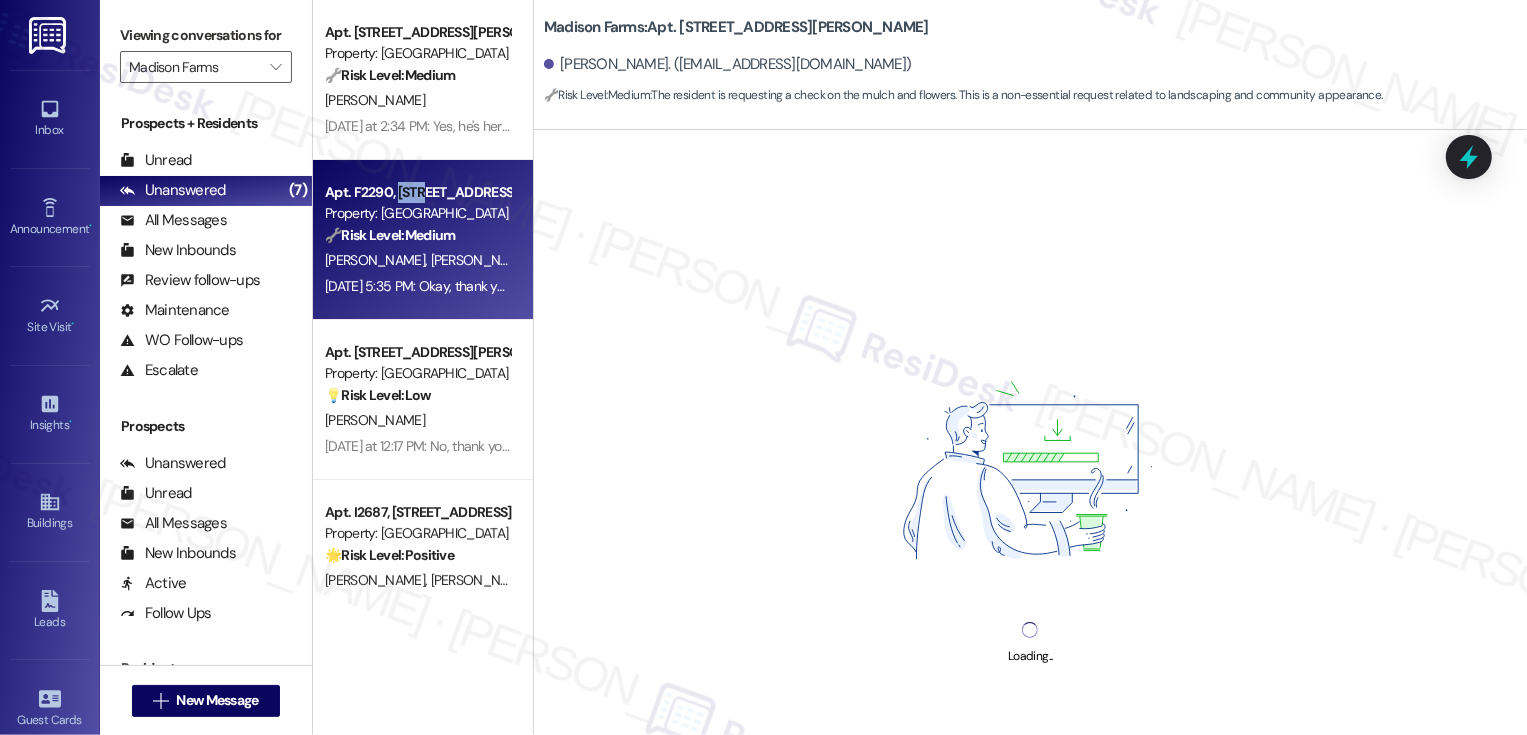 click on "Apt. F2290, [STREET_ADDRESS][PERSON_NAME]" at bounding box center [417, 192] 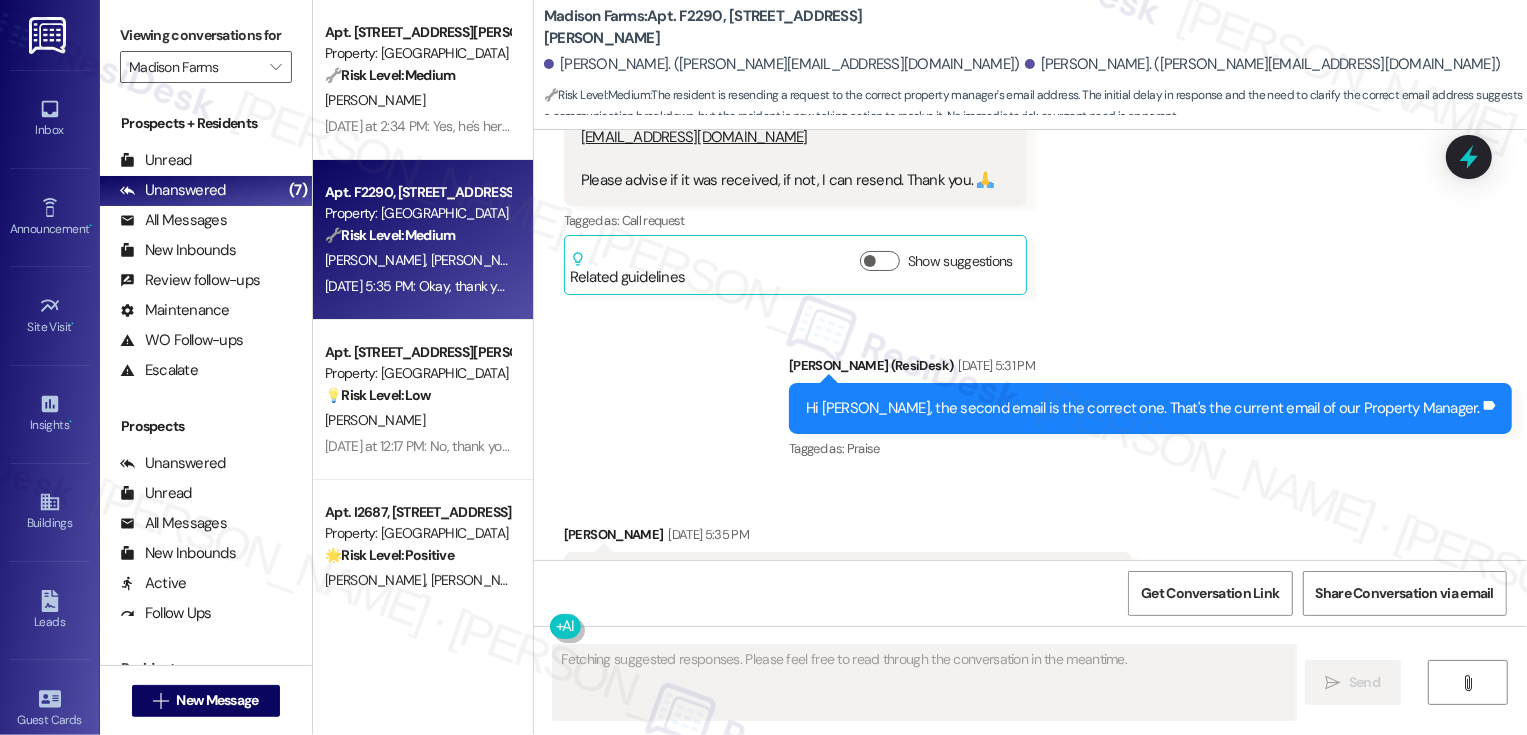 scroll, scrollTop: 9162, scrollLeft: 0, axis: vertical 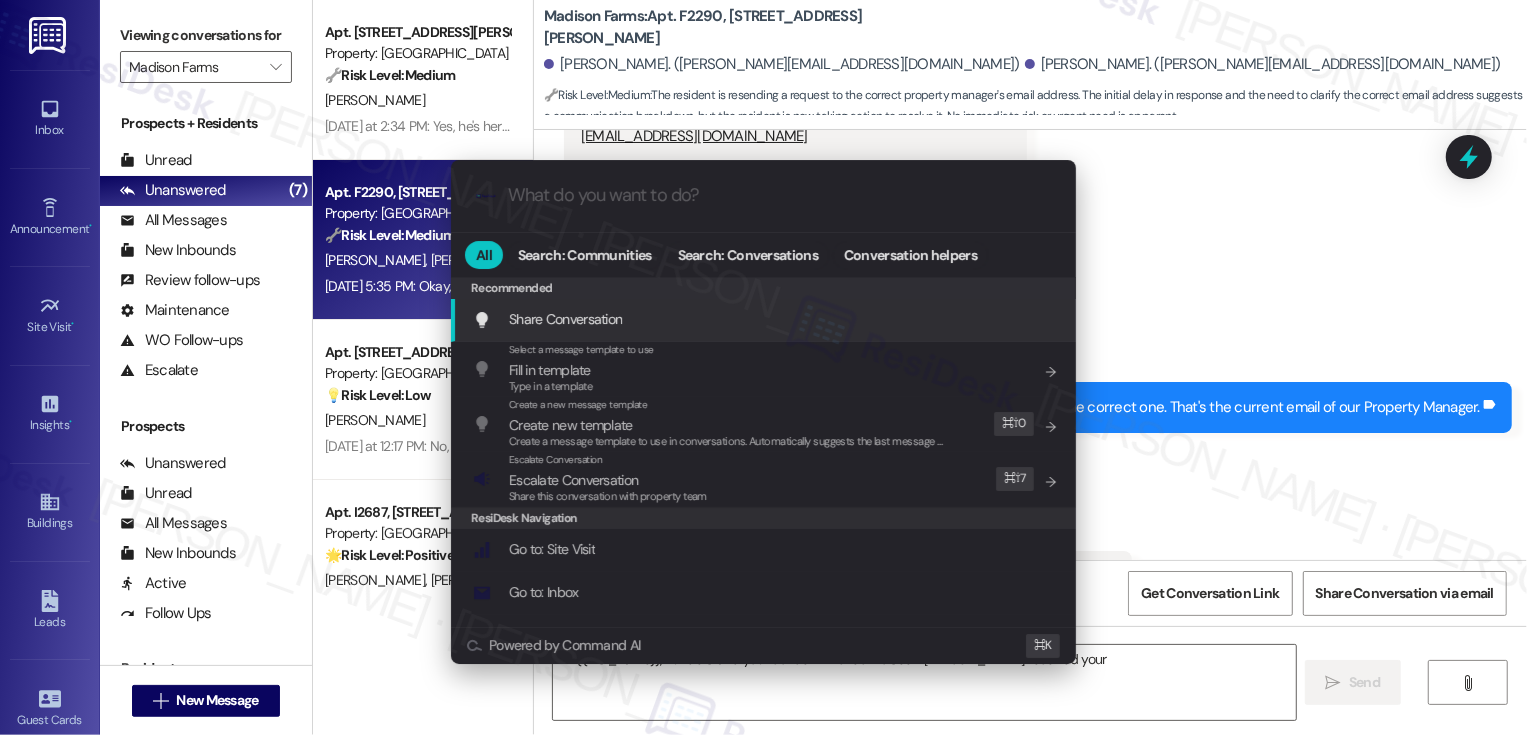 type on "Hi {{first_name}}, I understand your concern. I'll check to see if [PERSON_NAME] received your email" 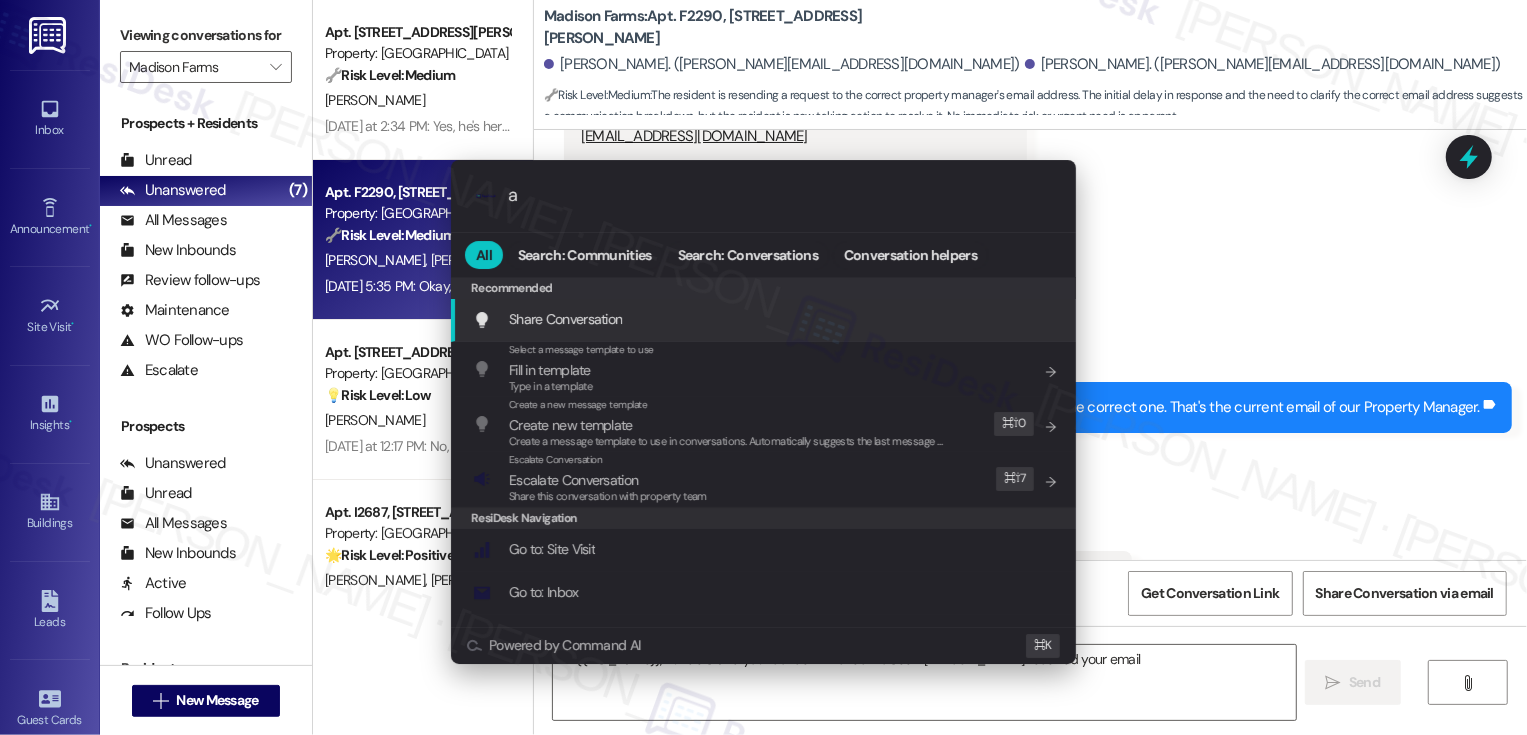 type on "ar" 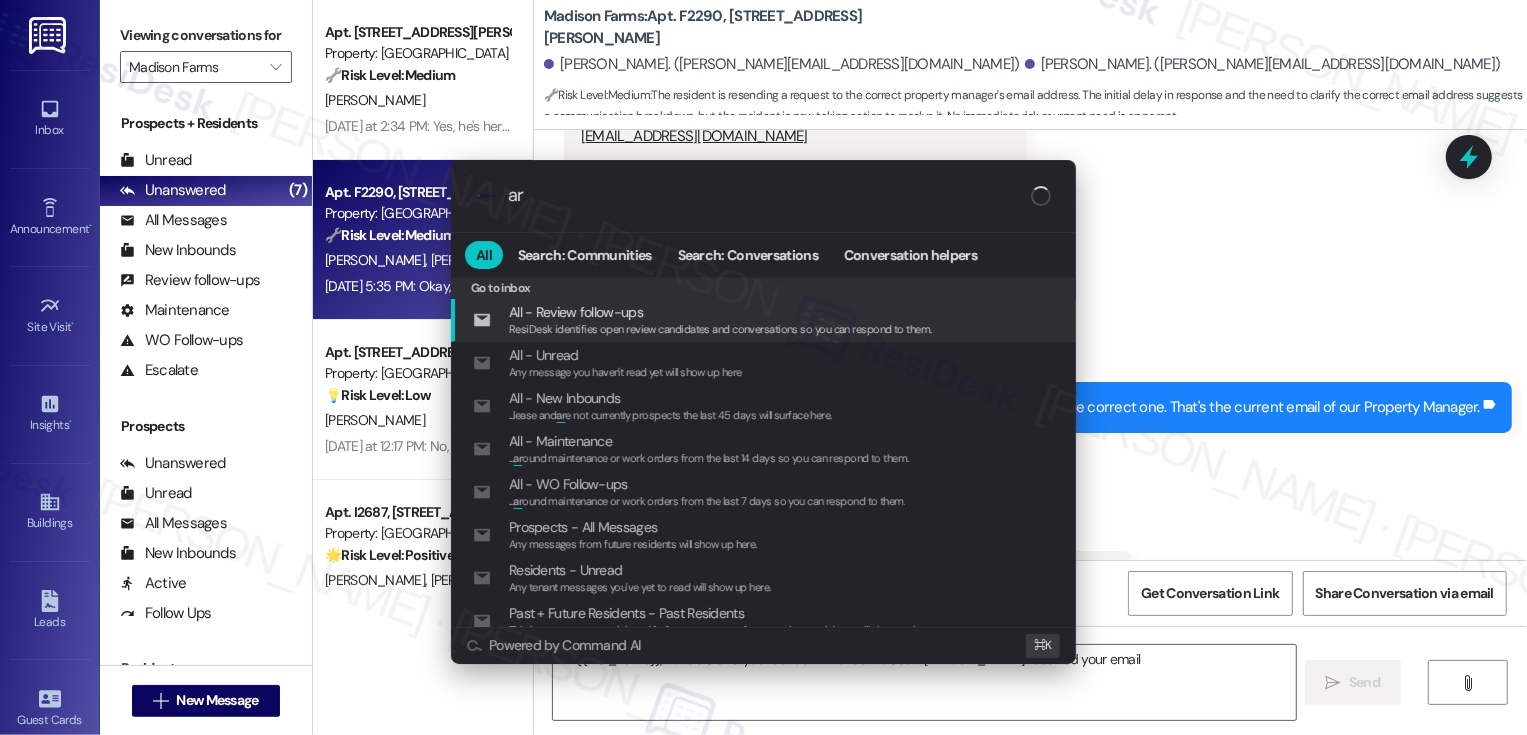 type on "Hi {{first_name}}, I understand your concern. I'll check to see if [PERSON_NAME] received your email" 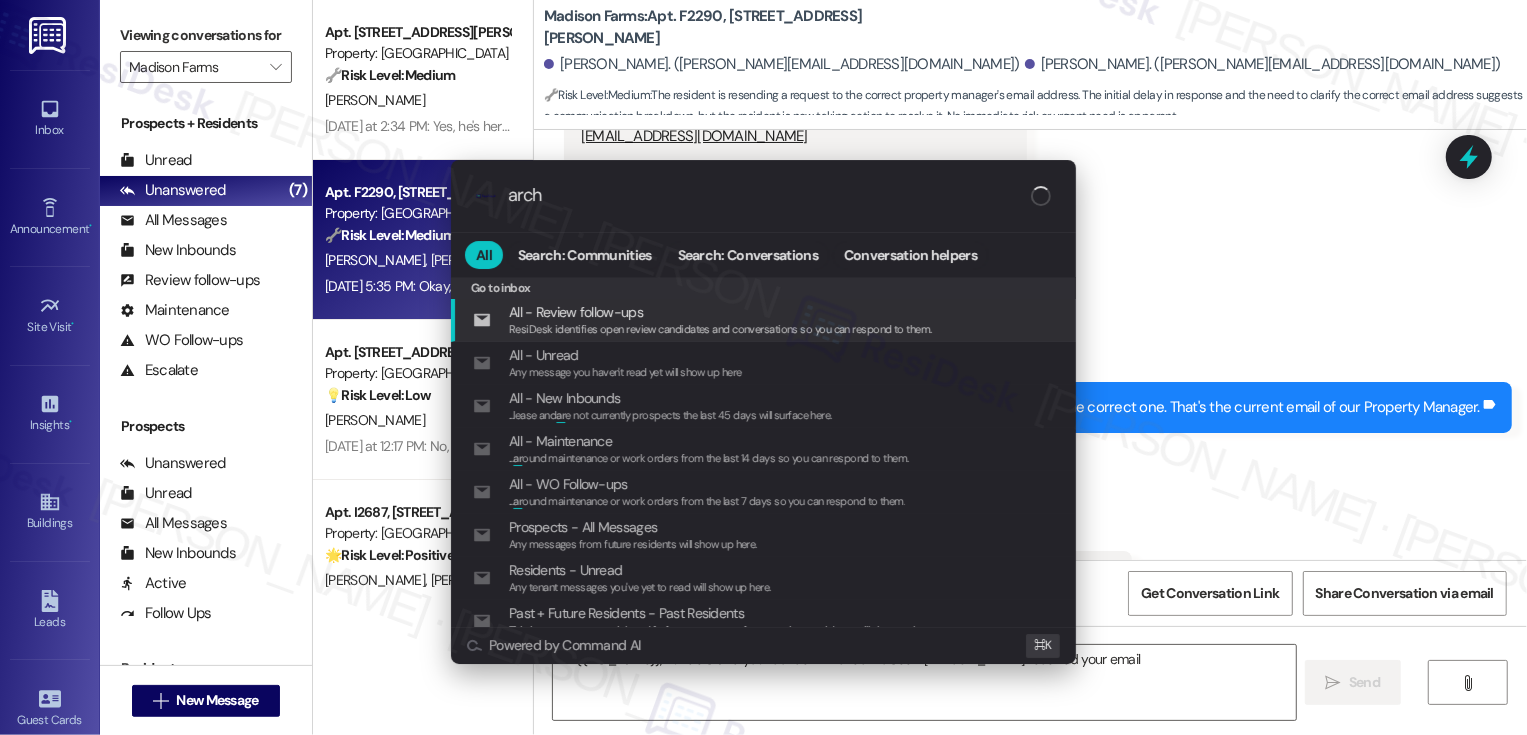 type on "archi" 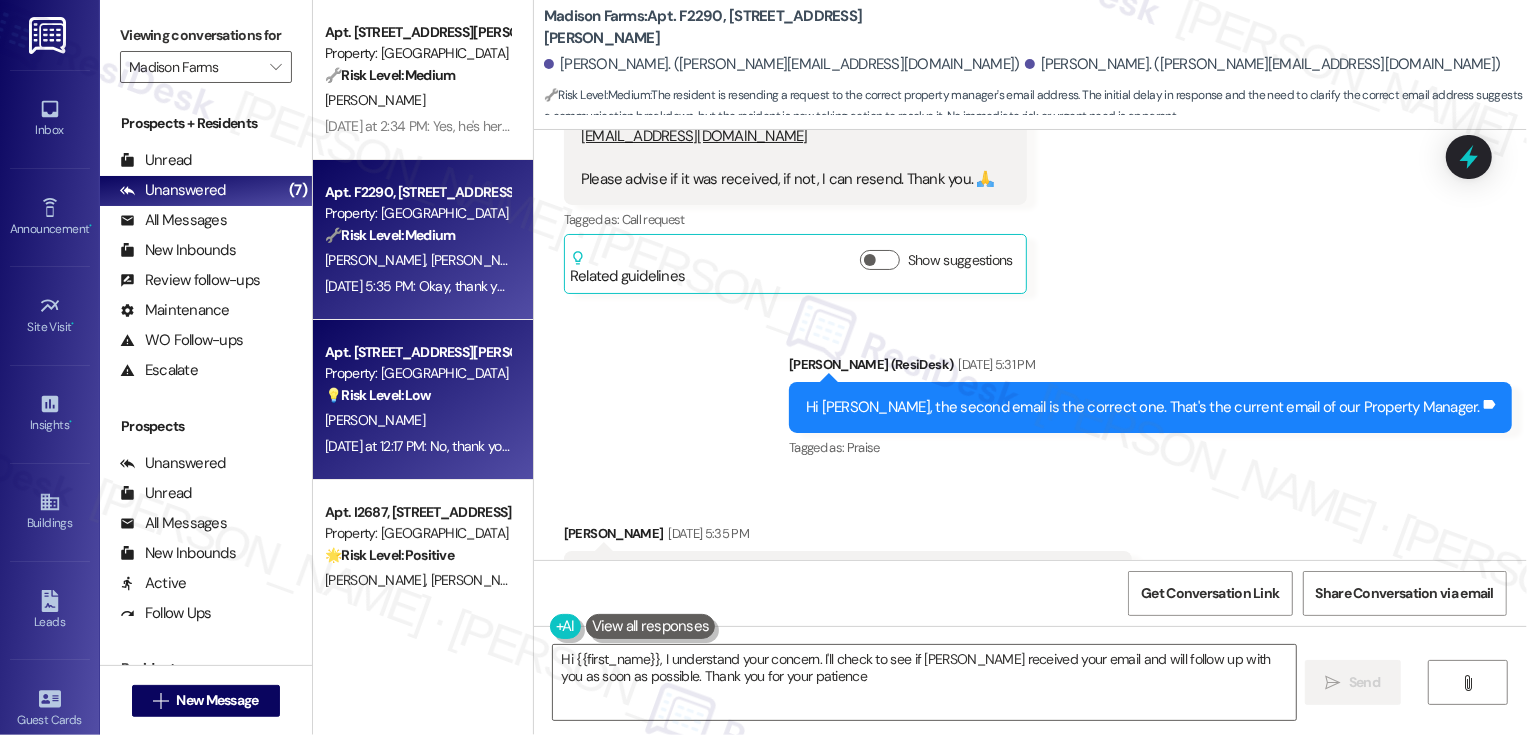 type on "Hi {{first_name}}, I understand your concern. I'll check to see if [PERSON_NAME] received your email and will follow up with you as soon as possible. Thank you for your patience!" 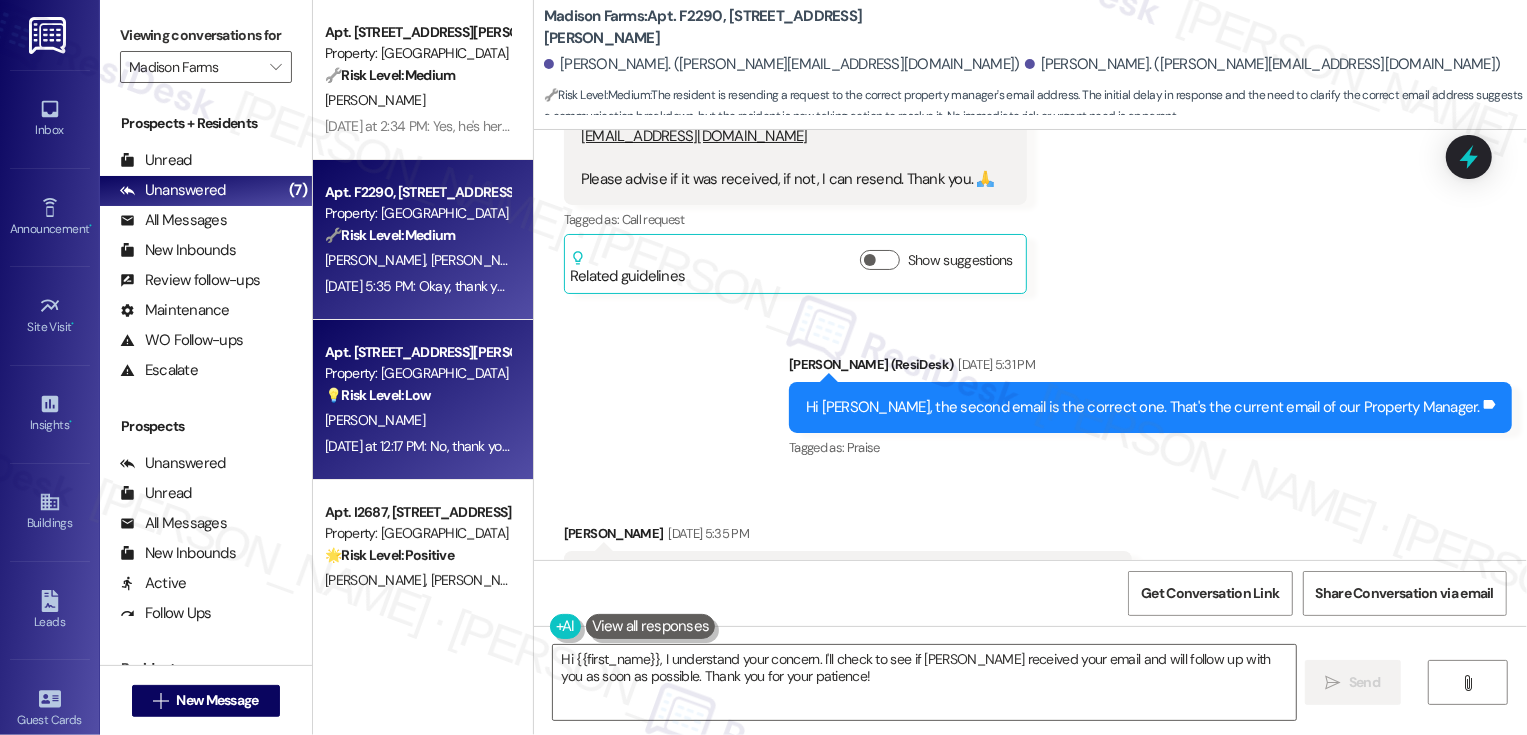 click on "Apt. N3171, [STREET_ADDRESS][PERSON_NAME] Property: [GEOGRAPHIC_DATA] 💡  Risk Level:  Low The resident is providing feedback and suggestions regarding landscaping, security cameras, pool access, and clubhouse fees. These are non-essential requests and suggestions for cosmetic enhancements and community amenities, not urgent maintenance or safety concerns. [PERSON_NAME] [DATE] at 12:17 PM: No, thank you I am good.  [DATE] at 12:17 PM: No, thank you I am good." at bounding box center (423, 400) 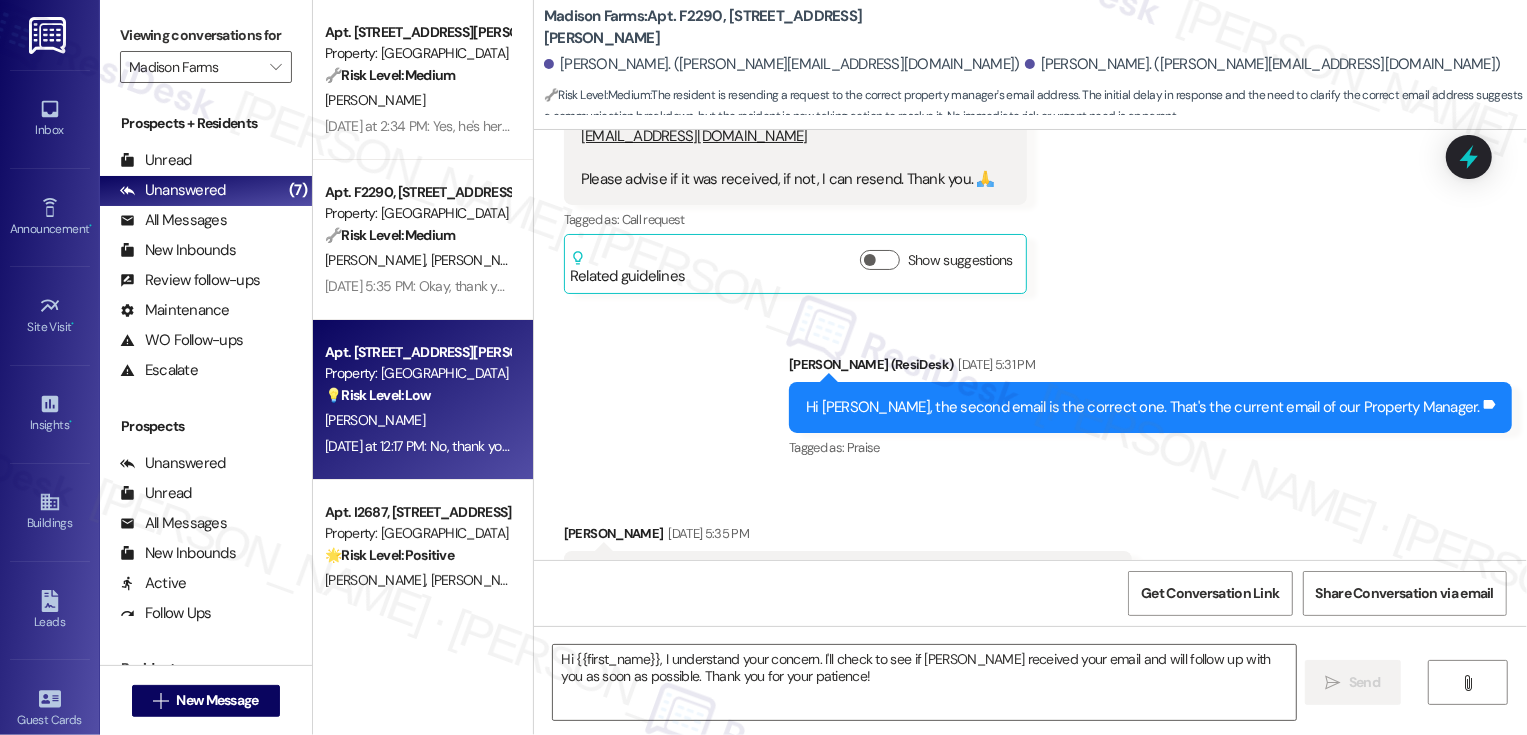 type on "Fetching suggested responses. Please feel free to read through the conversation in the meantime." 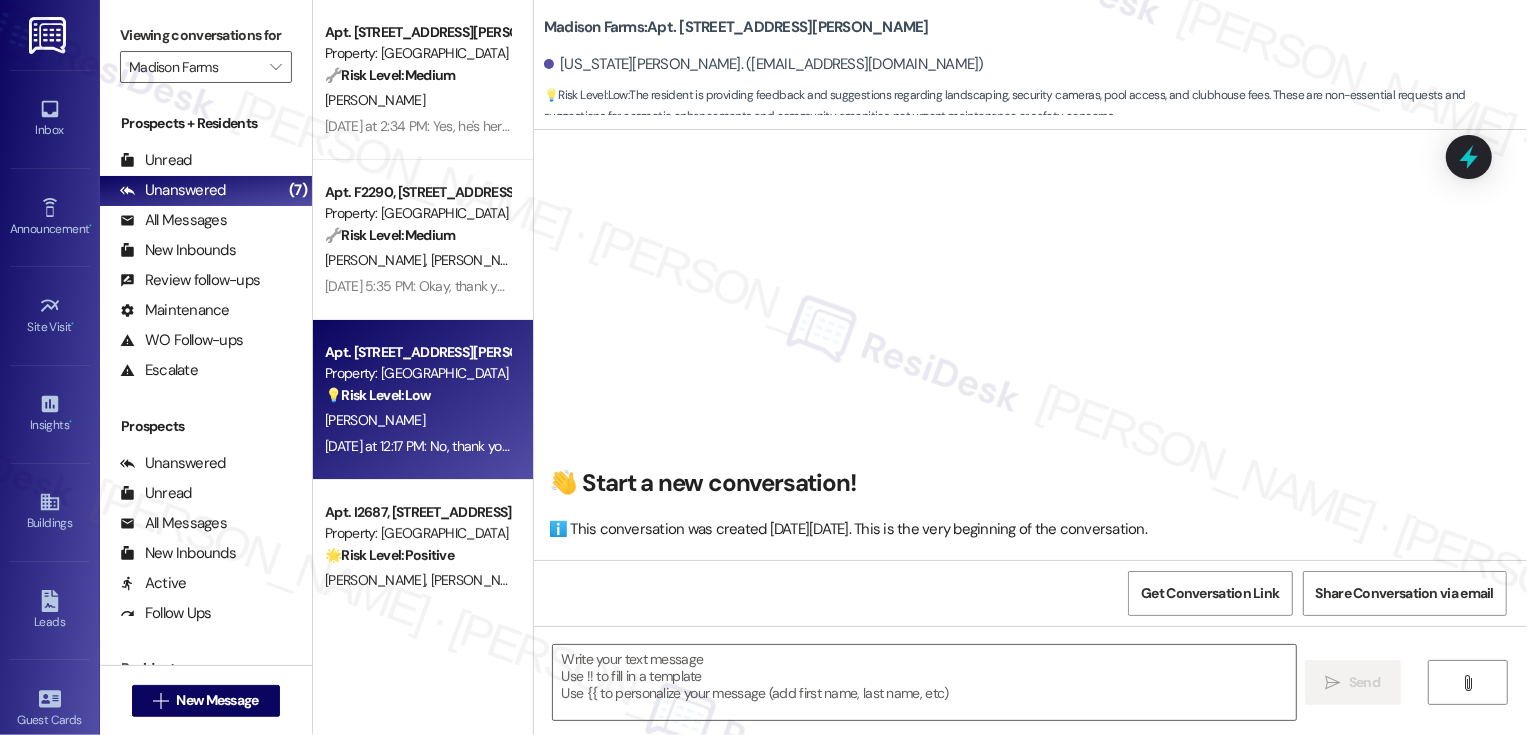 click on "Apt. N3171, [STREET_ADDRESS][PERSON_NAME] Property: [GEOGRAPHIC_DATA] 💡  Risk Level:  Low The resident is providing feedback and suggestions regarding landscaping, security cameras, pool access, and clubhouse fees. These are non-essential requests and suggestions for cosmetic enhancements and community amenities, not urgent maintenance or safety concerns. [PERSON_NAME] [DATE] at 12:17 PM: No, thank you I am good.  [DATE] at 12:17 PM: No, thank you I am good." at bounding box center (423, 400) 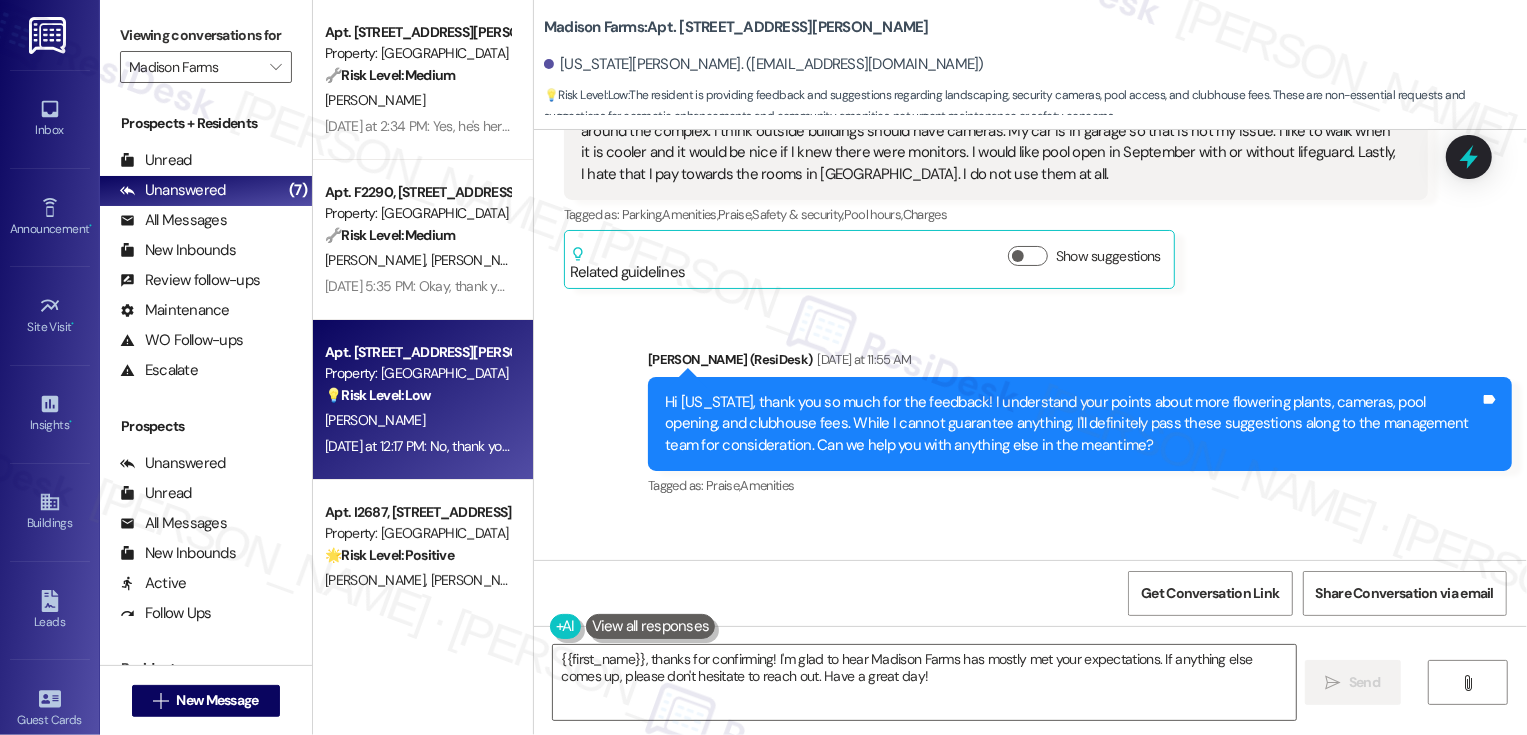 scroll, scrollTop: 1942, scrollLeft: 0, axis: vertical 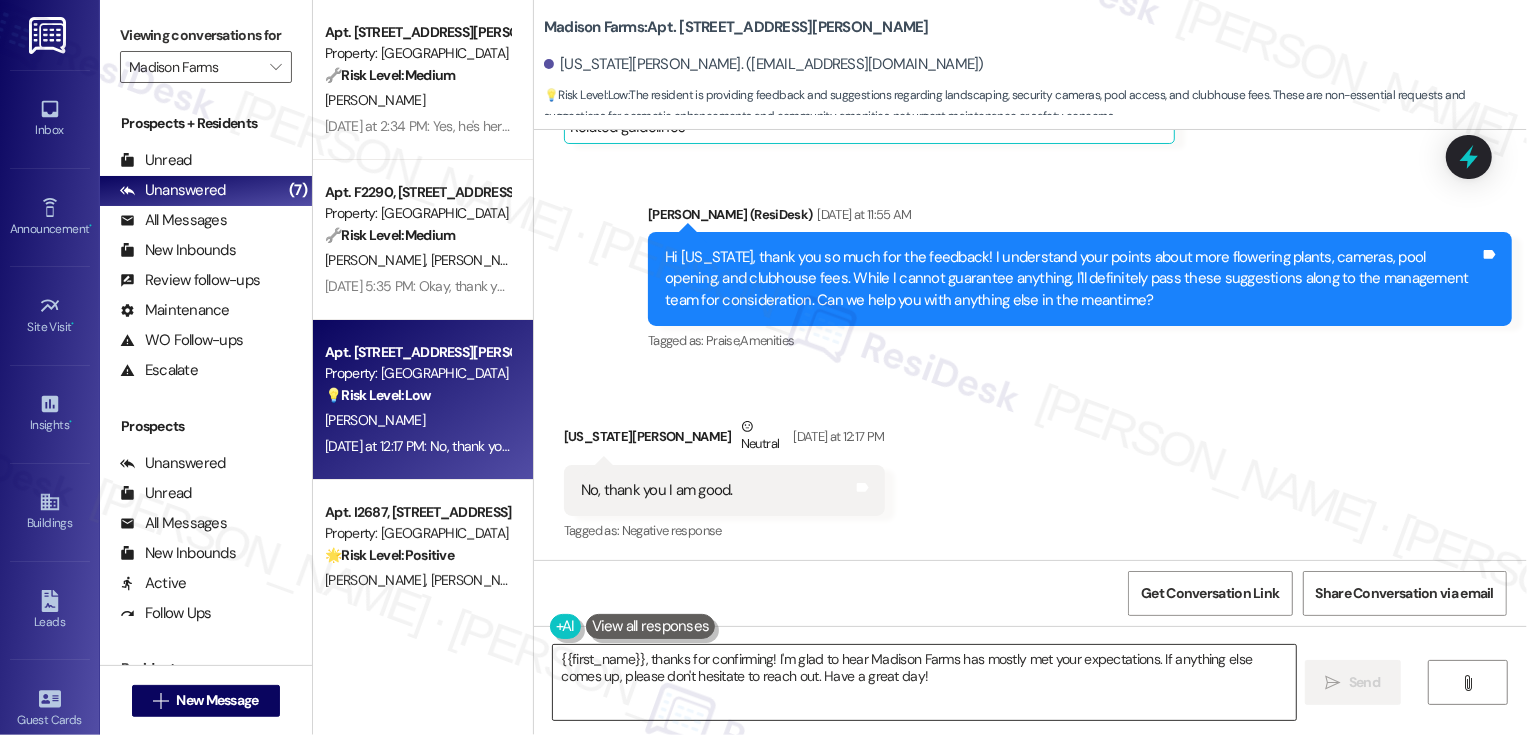 click on "{{first_name}}, thanks for confirming! I'm glad to hear Madison Farms has mostly met your expectations. If anything else comes up, please don't hesitate to reach out. Have a great day!" at bounding box center [924, 682] 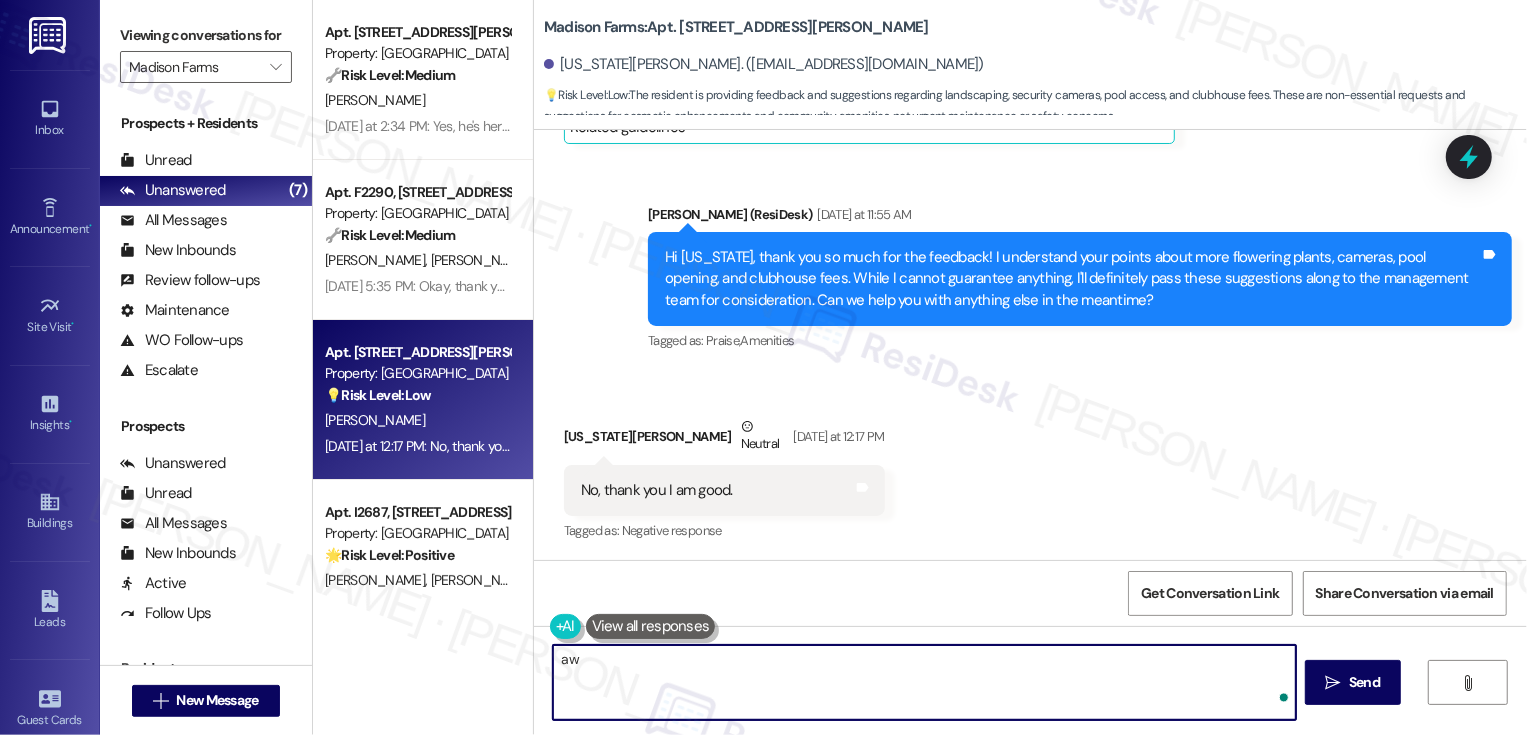 type on "a" 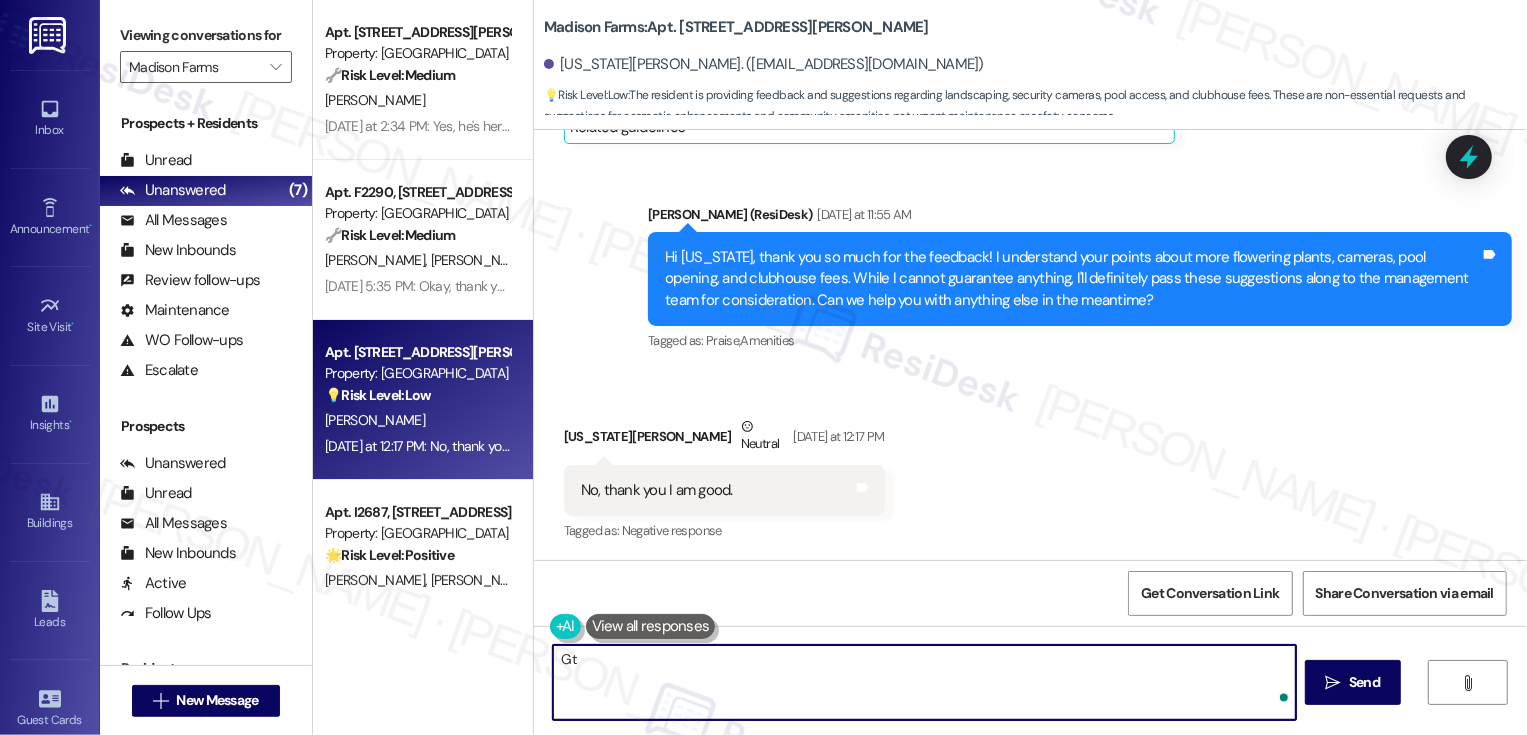 type on "G" 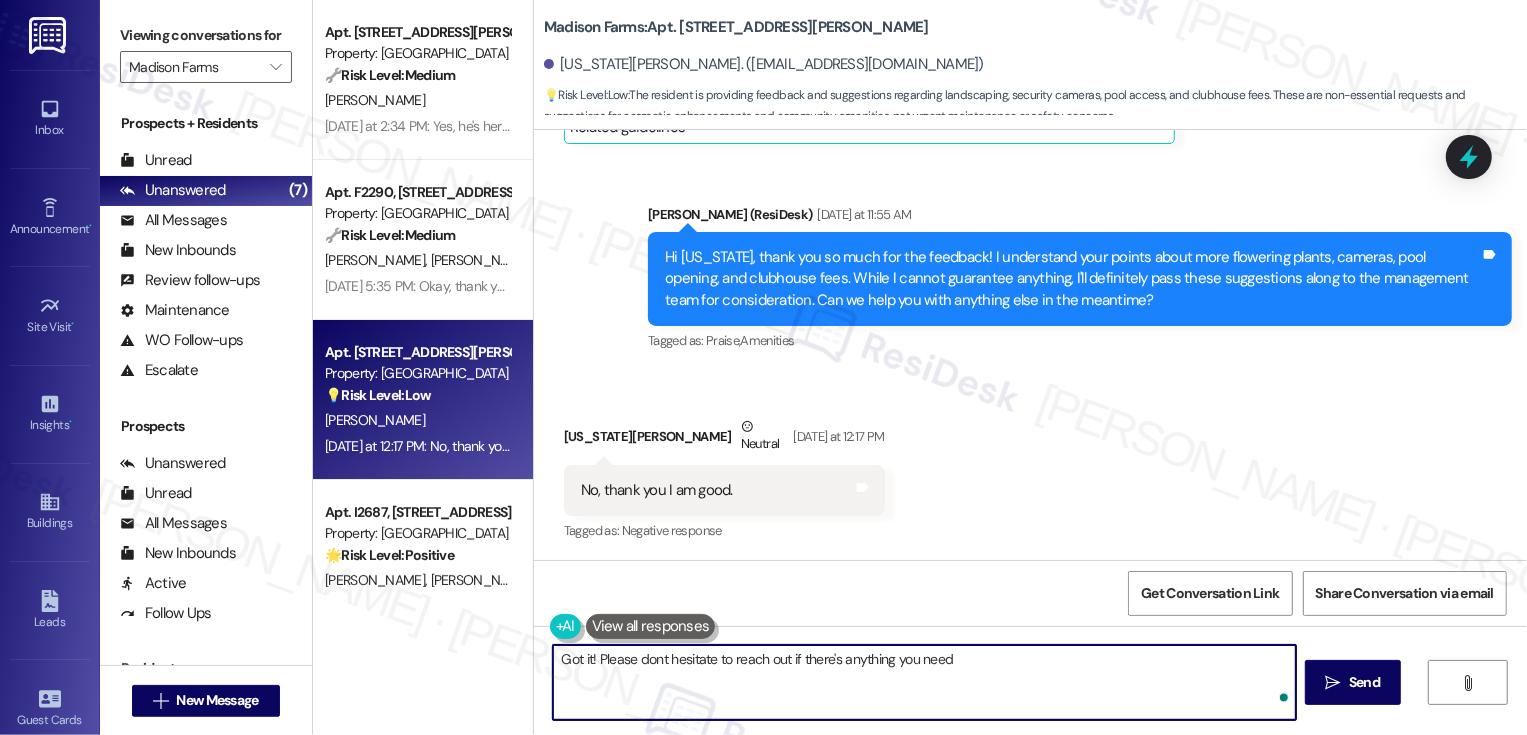 type on "Got it! Please dont hesitate to reach out if there's anything you need!" 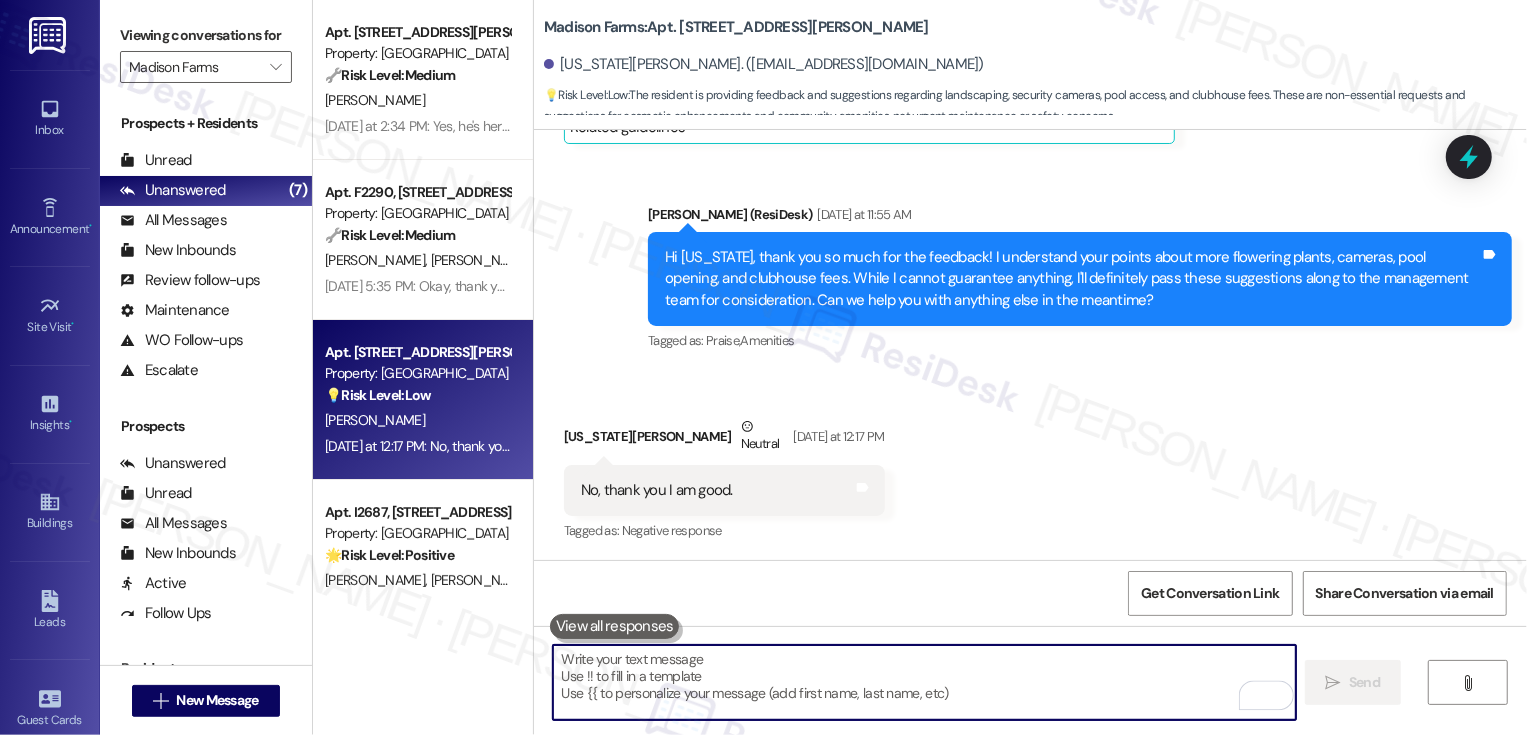scroll, scrollTop: 1941, scrollLeft: 0, axis: vertical 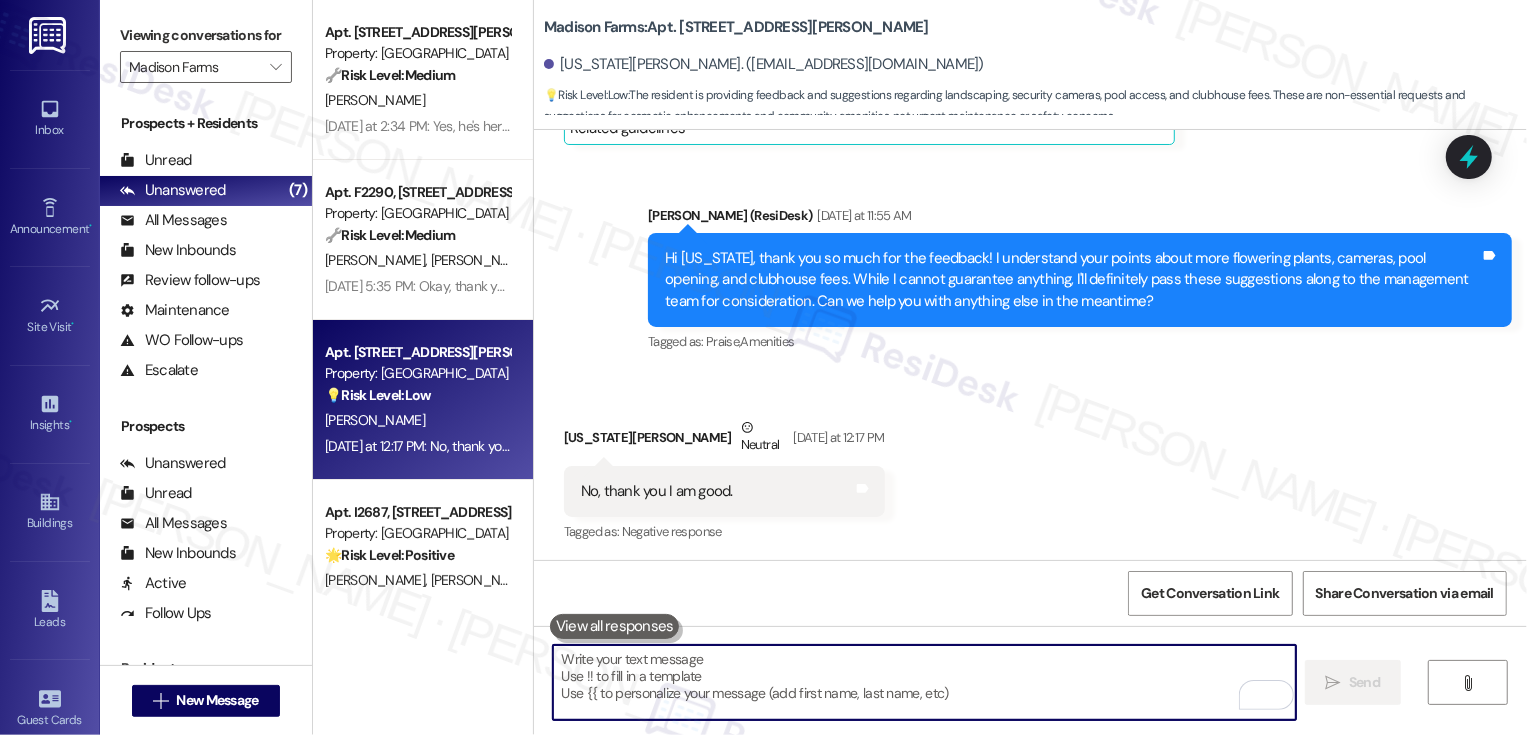 type 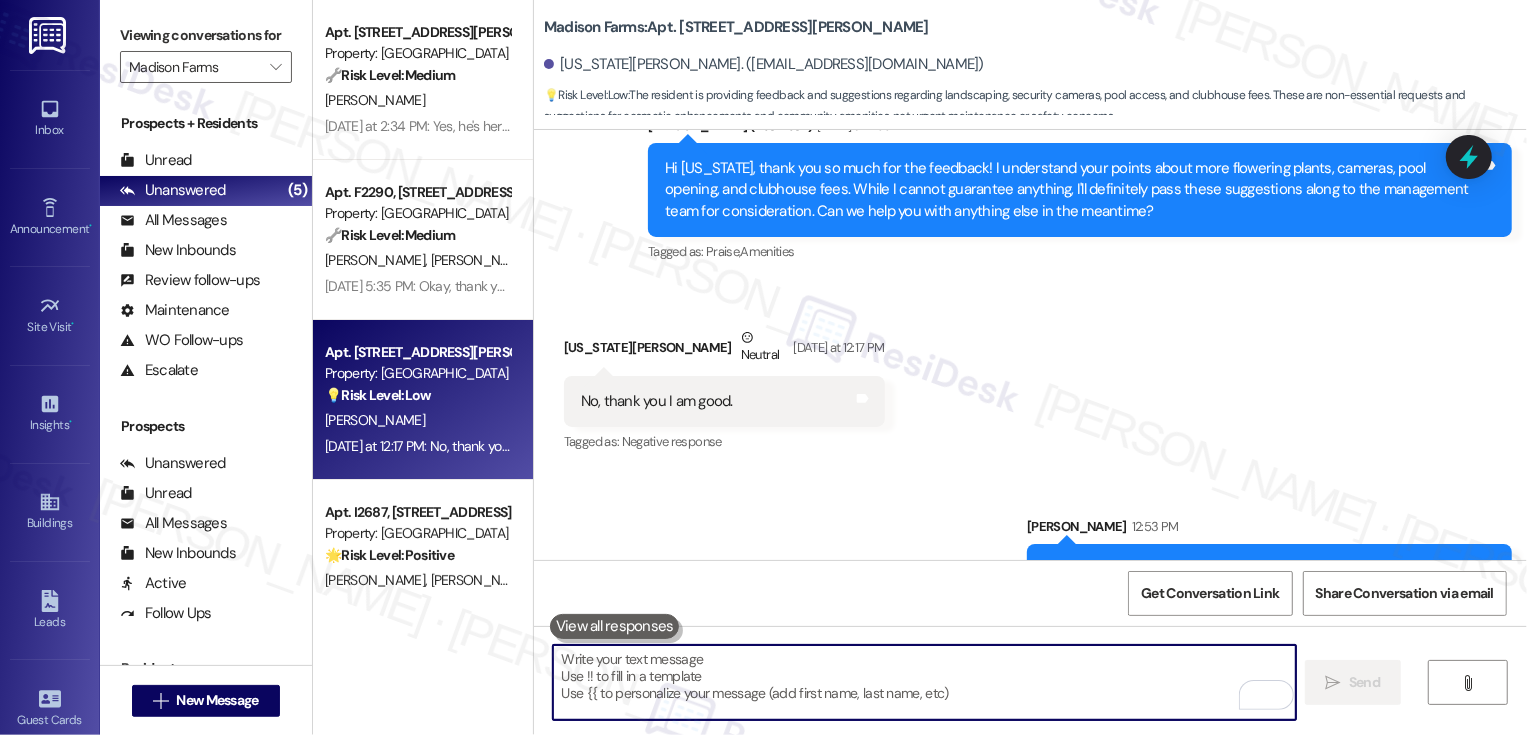 scroll, scrollTop: 2082, scrollLeft: 0, axis: vertical 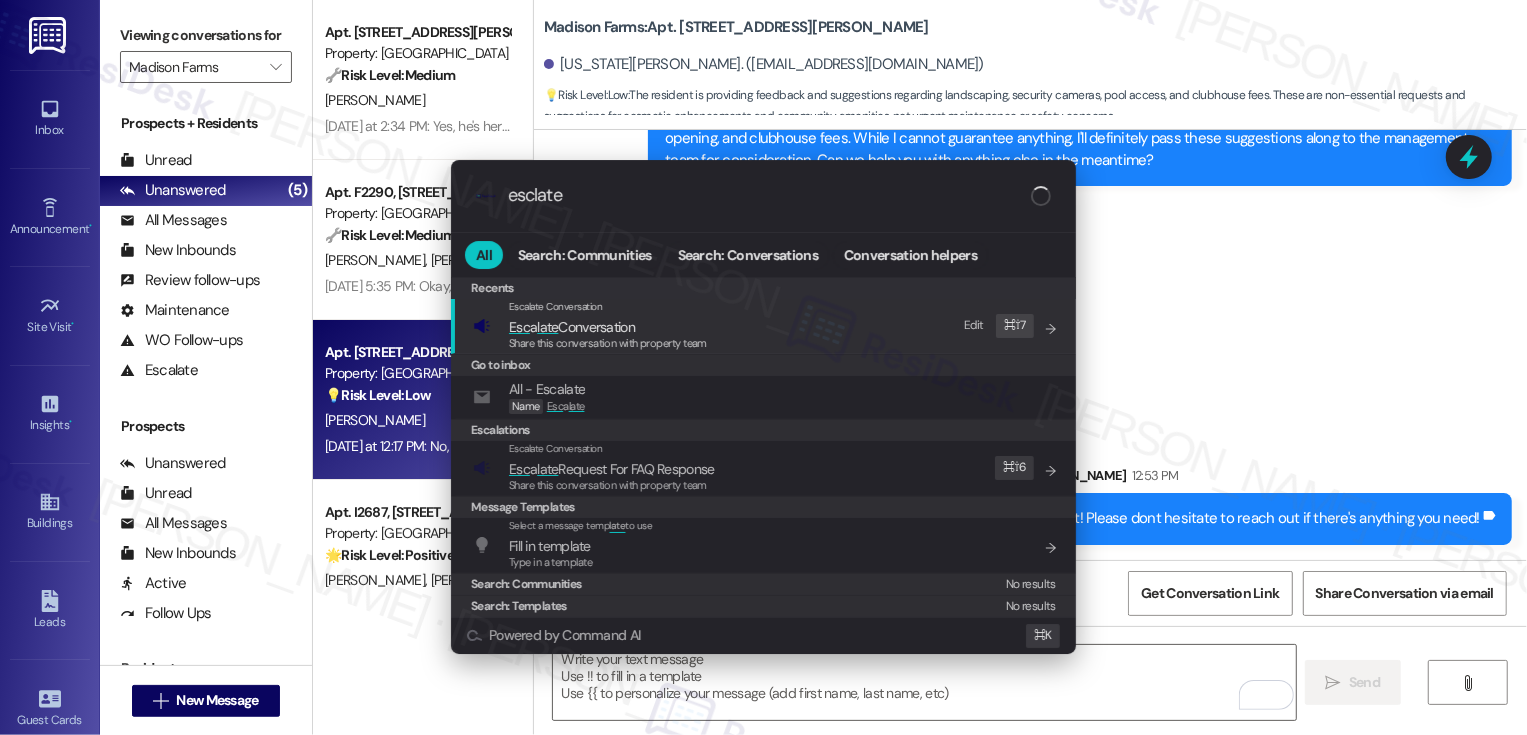type on "esclate" 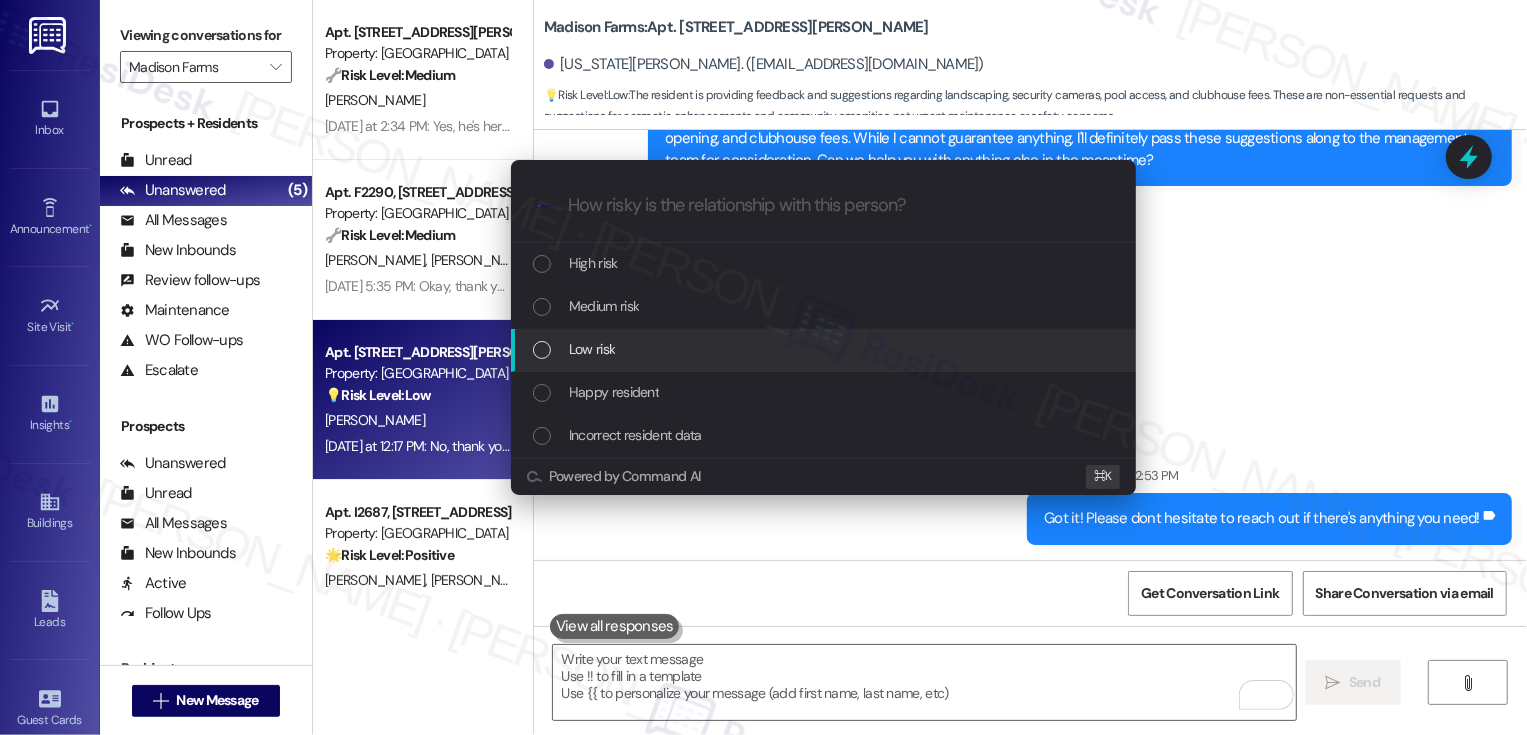 click on "Low risk" at bounding box center [825, 349] 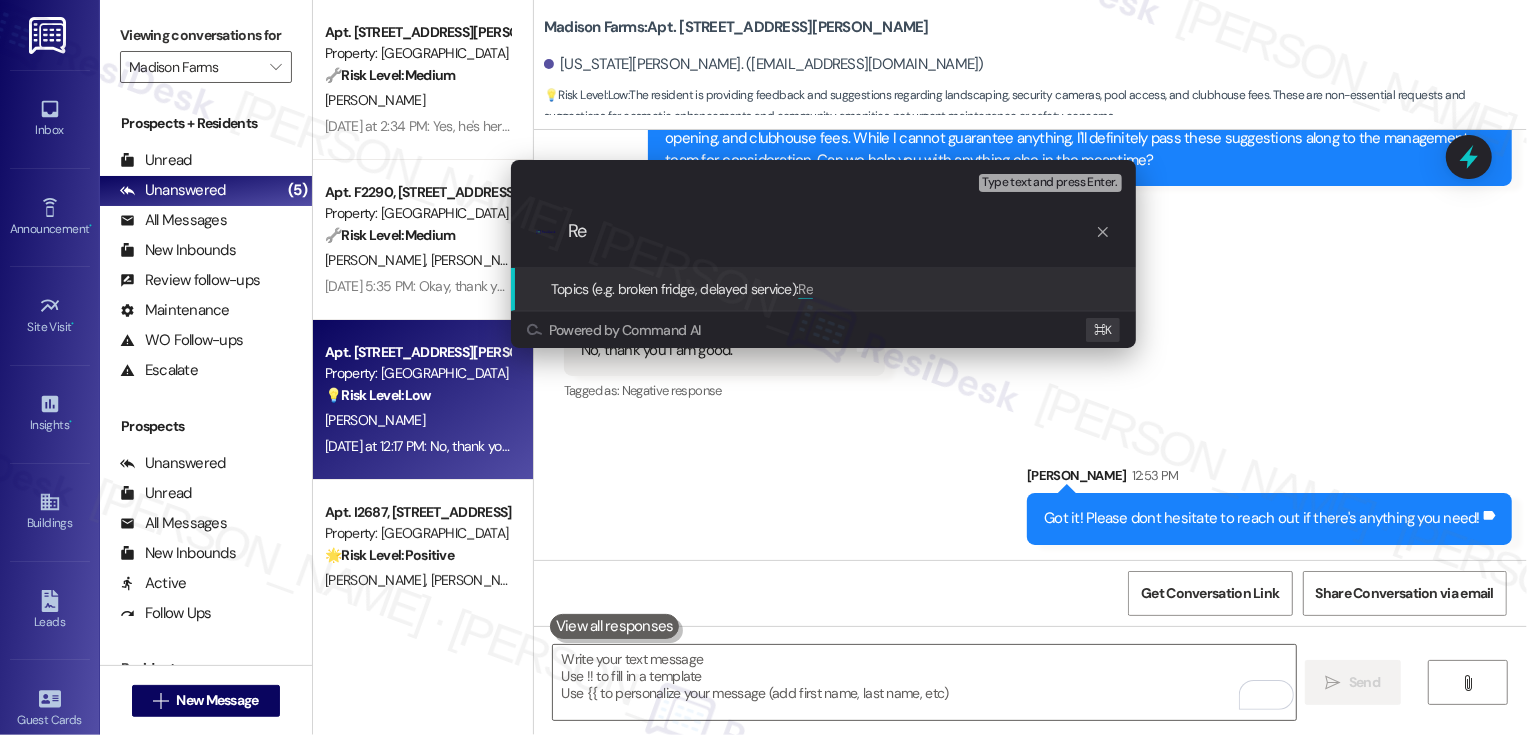 type on "R" 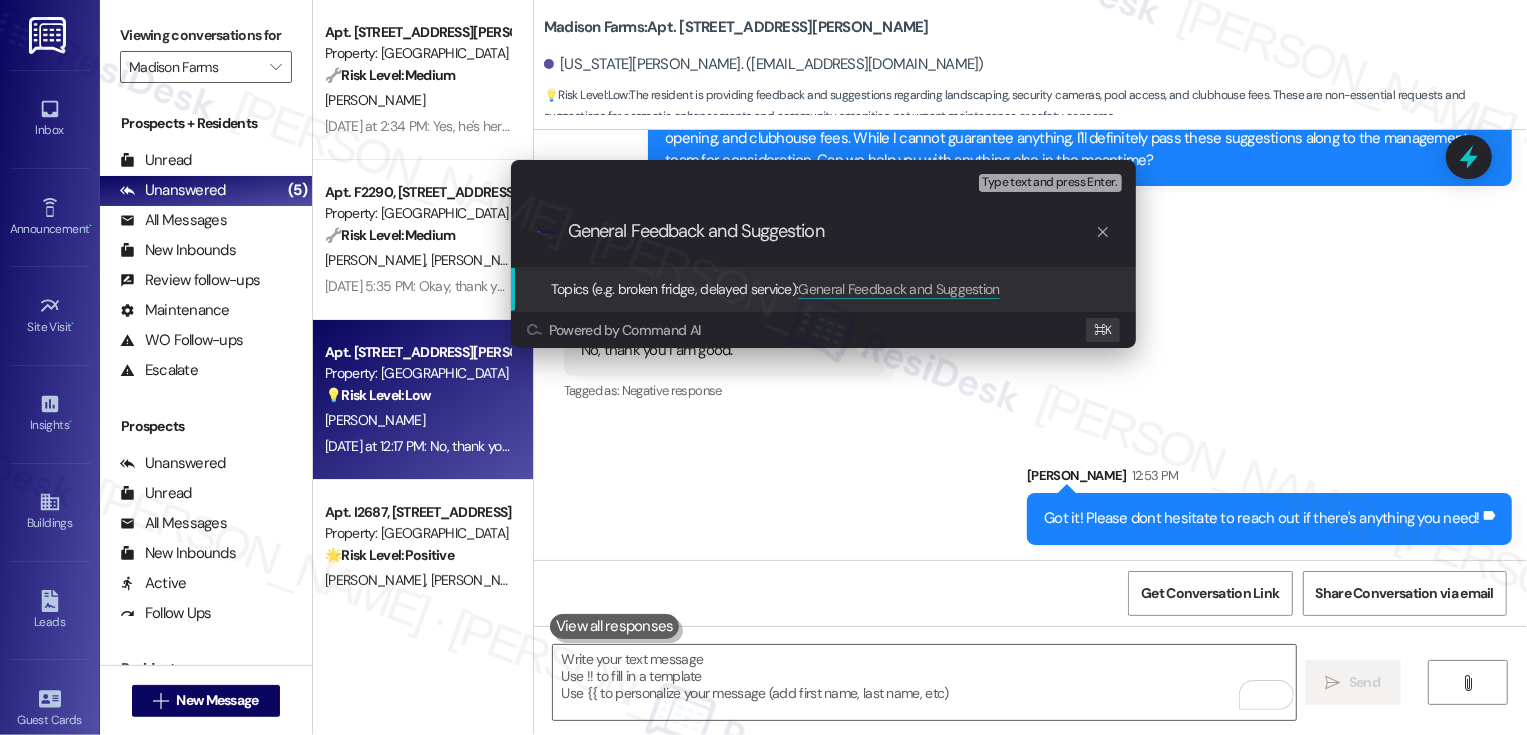 type on "General Feedback and Suggestions" 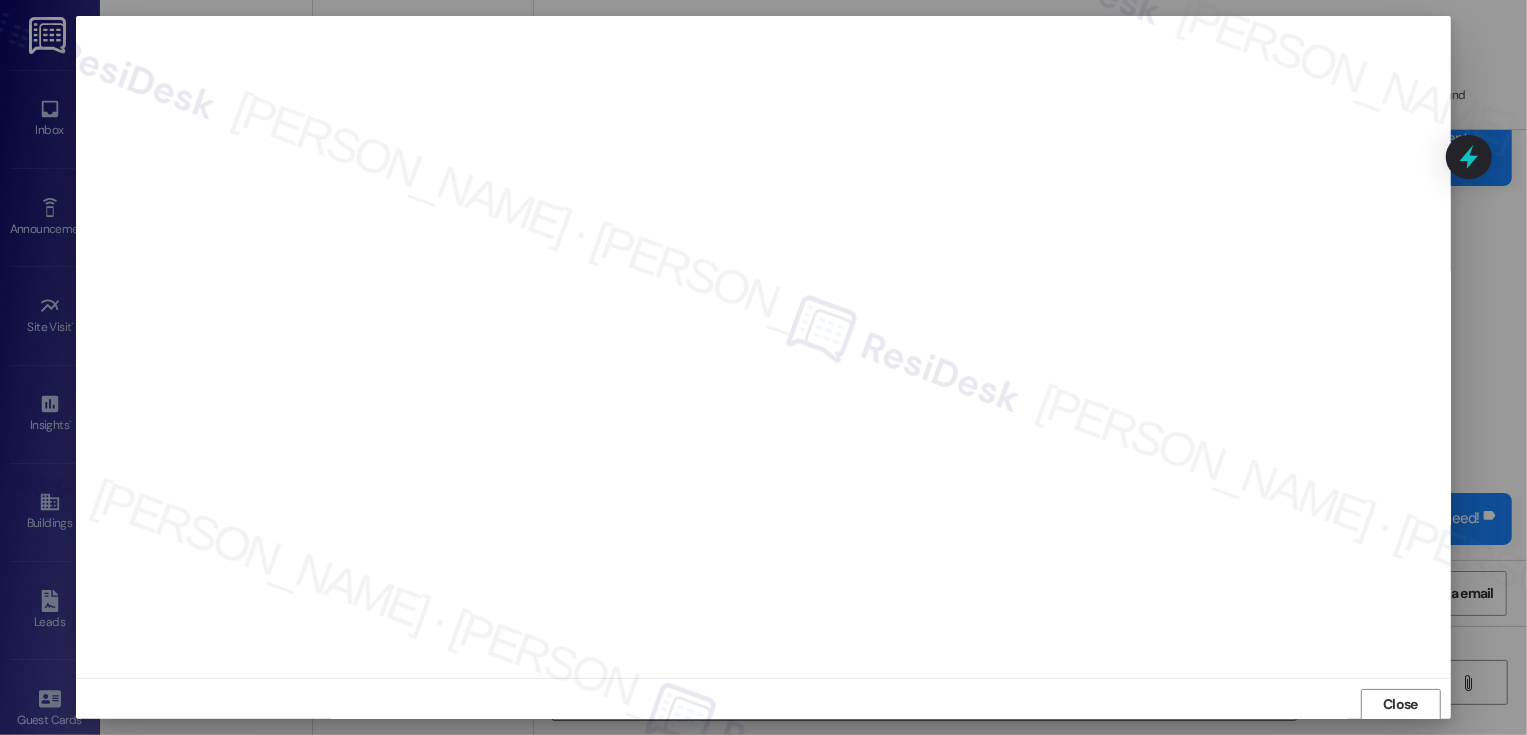 scroll, scrollTop: 1, scrollLeft: 0, axis: vertical 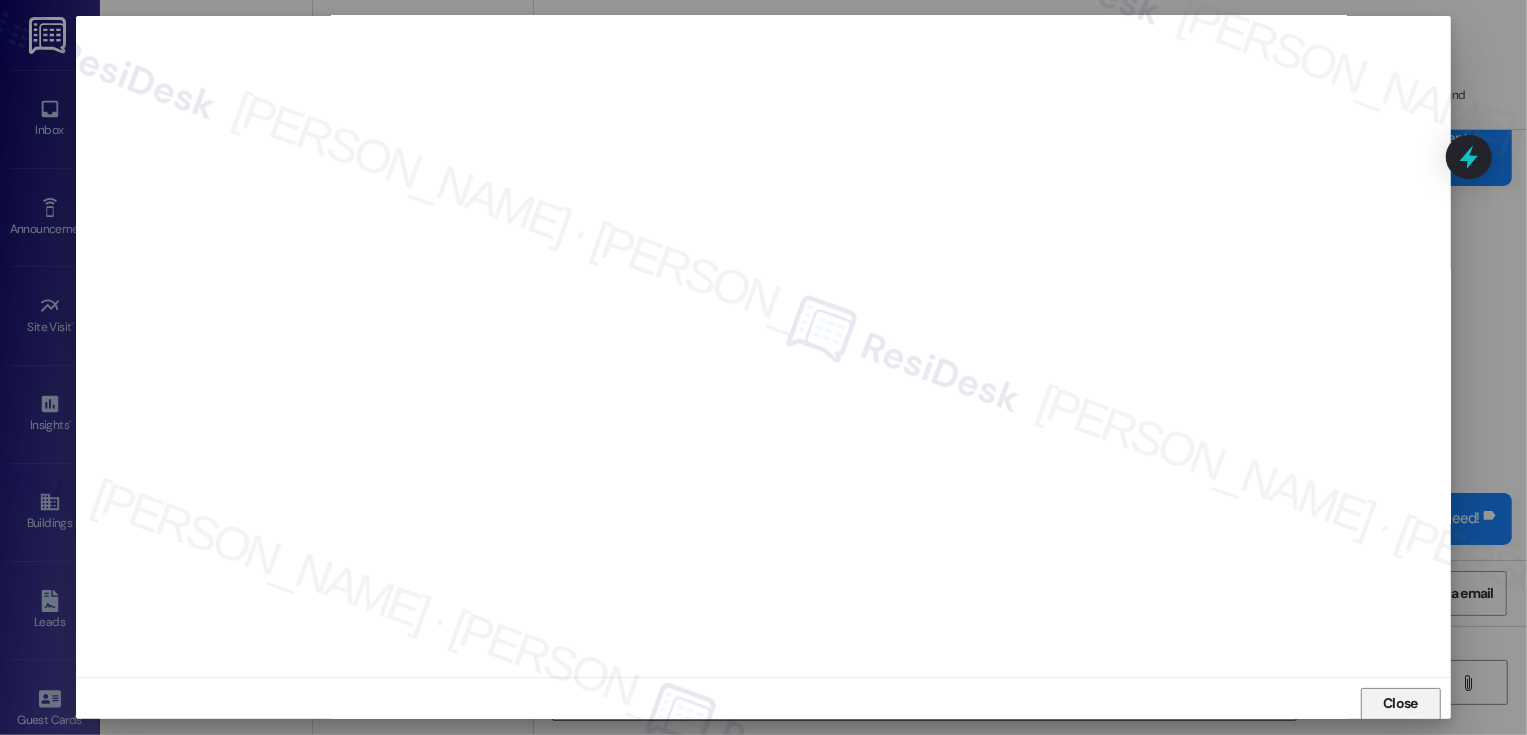 click on "Close" at bounding box center [1401, 704] 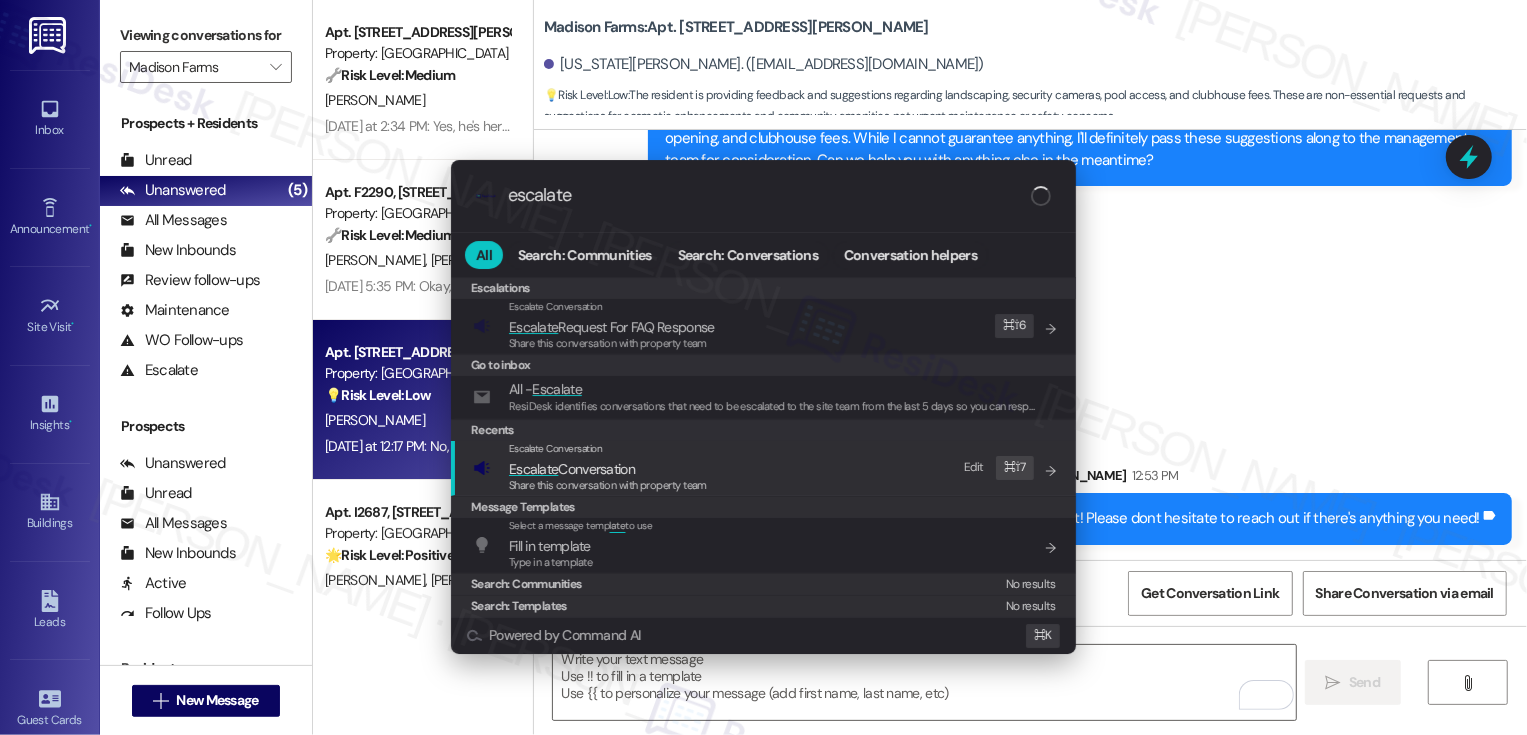type on "escalate" 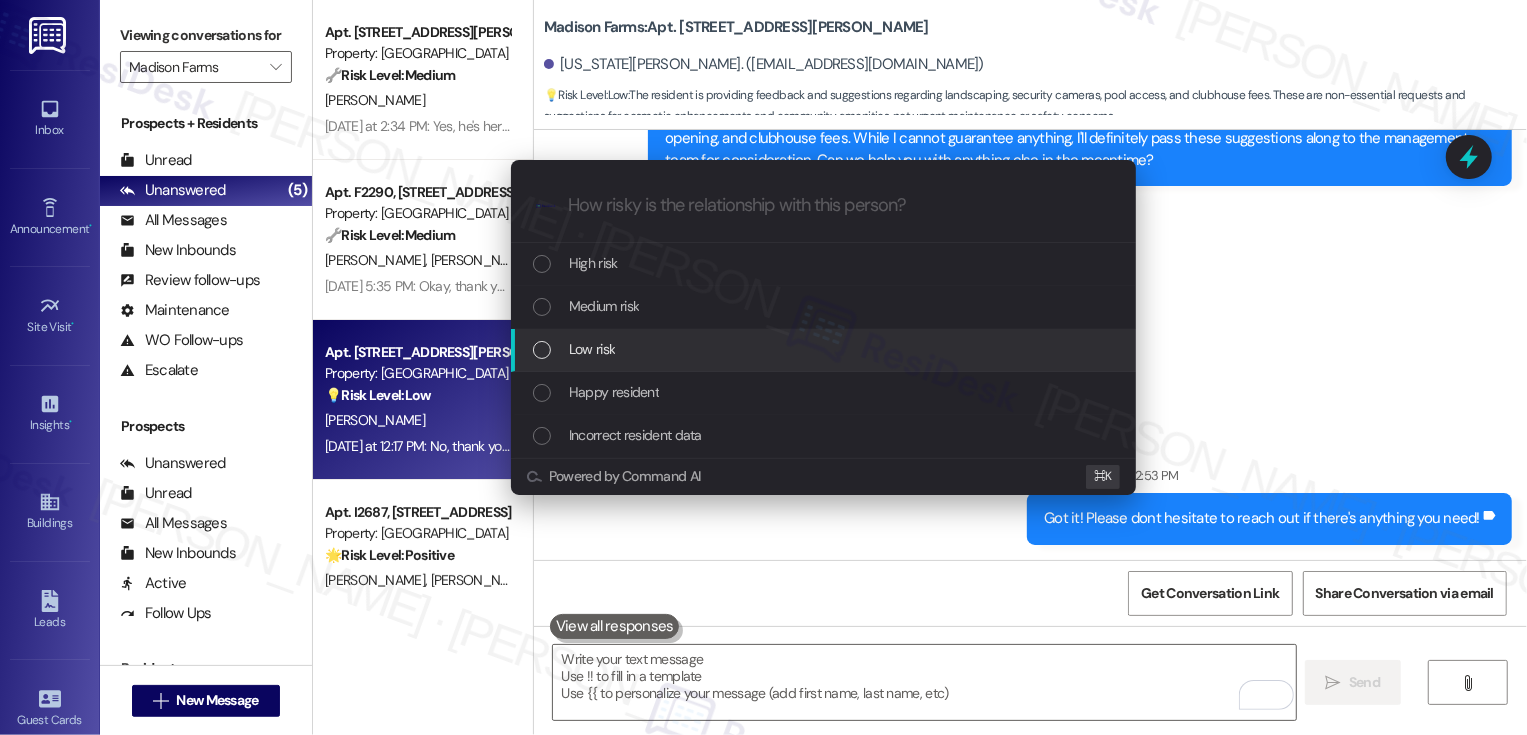 click on "Low risk" at bounding box center [592, 349] 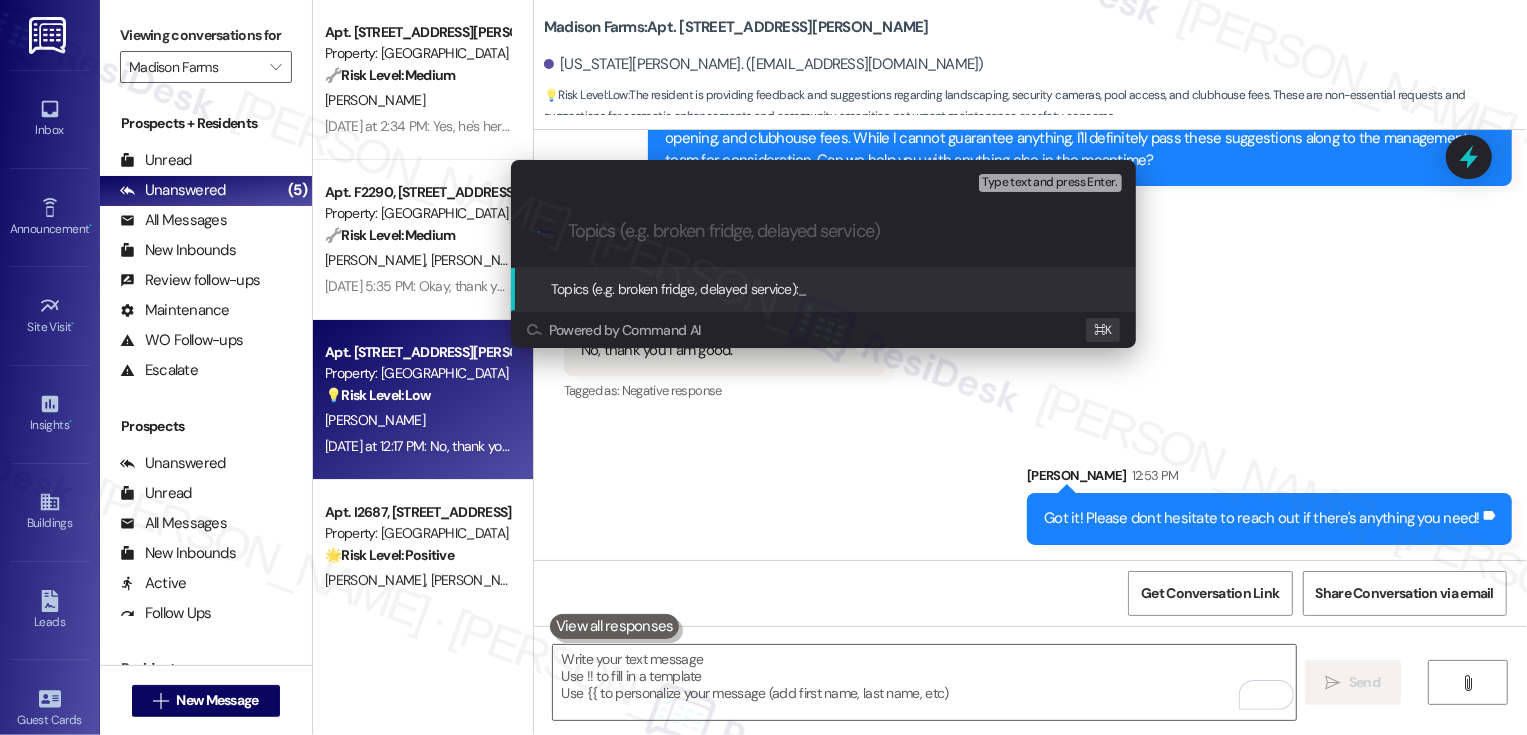 paste on "General Feedback and Suggestions" 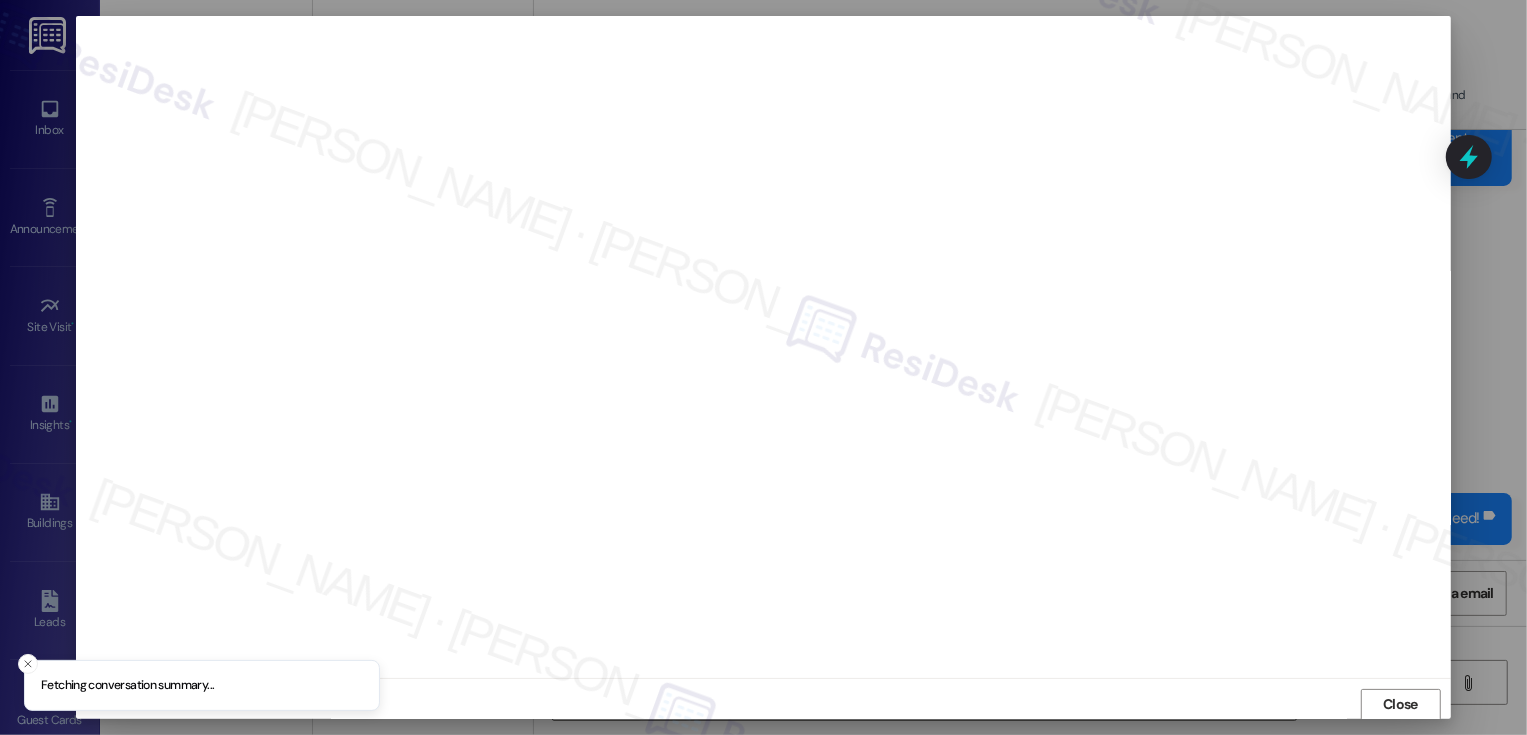 scroll, scrollTop: 1, scrollLeft: 0, axis: vertical 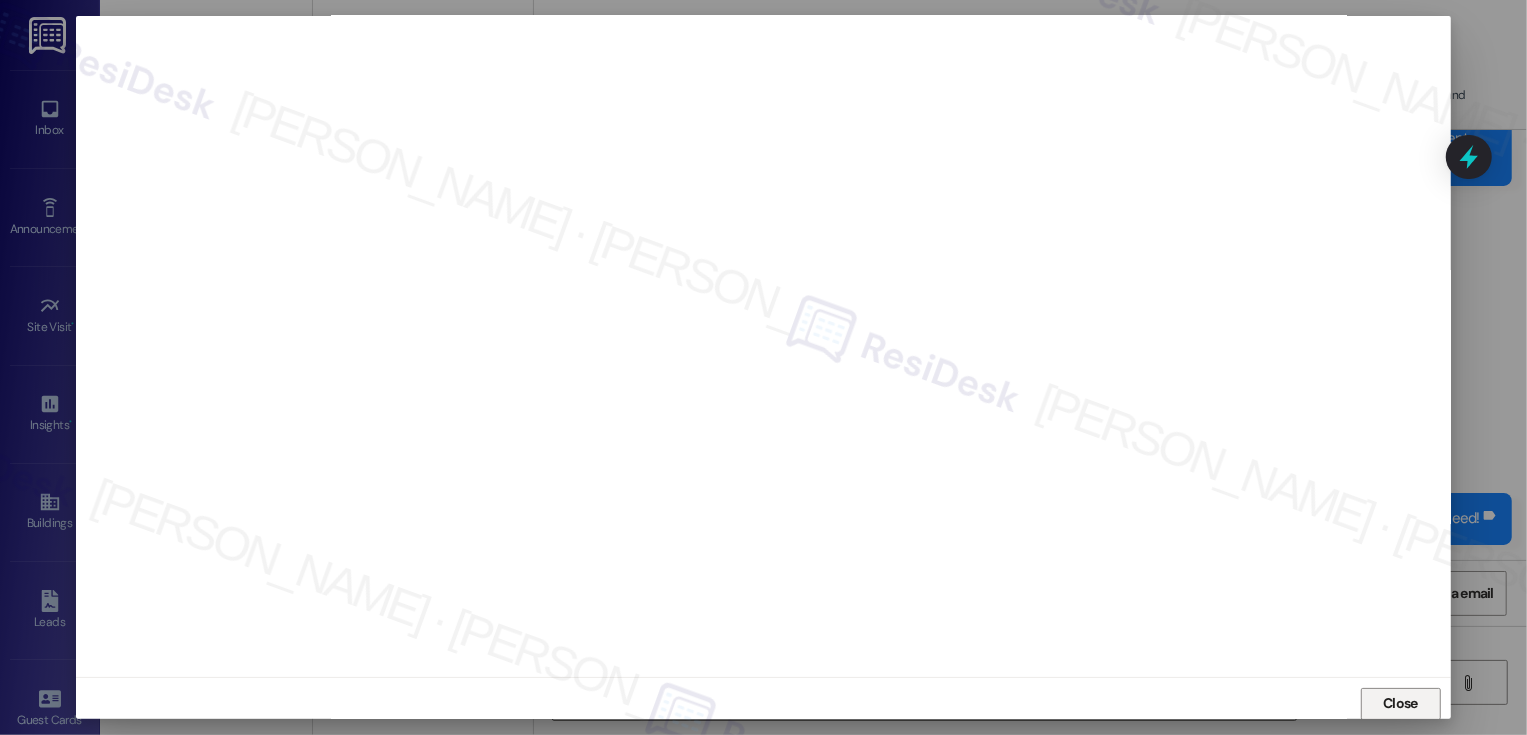 click on "Close" at bounding box center (1401, 704) 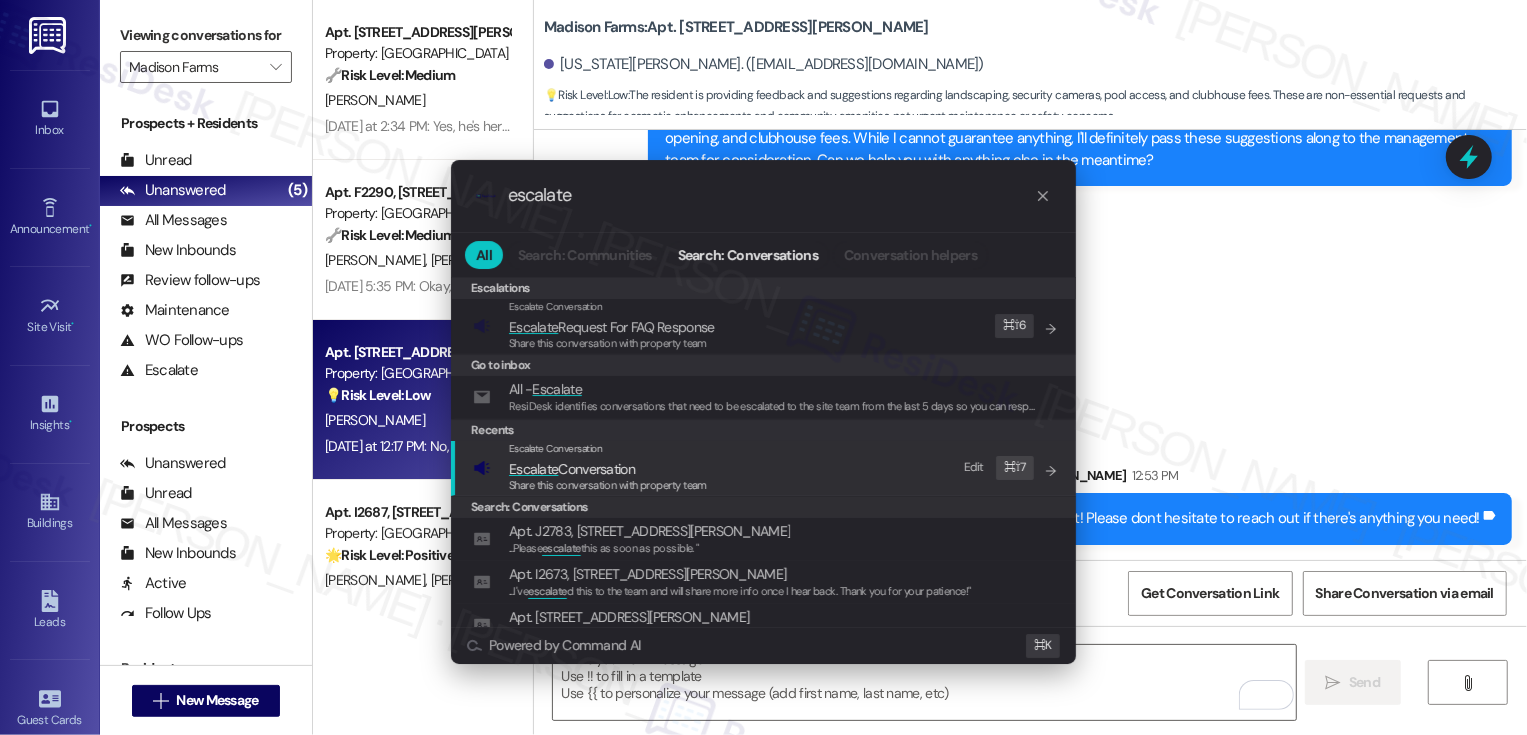 type on "escalate" 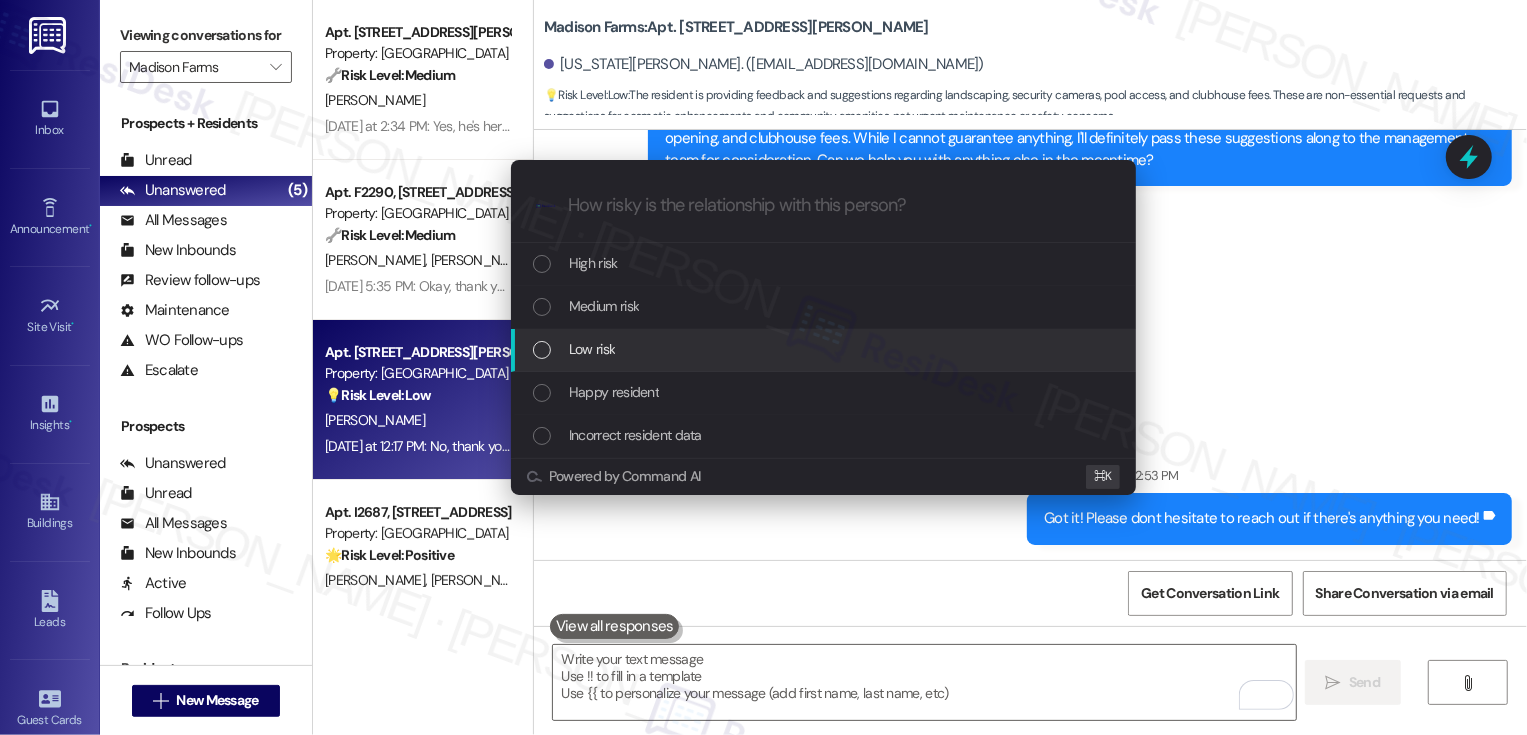 click on "Low risk" at bounding box center [592, 349] 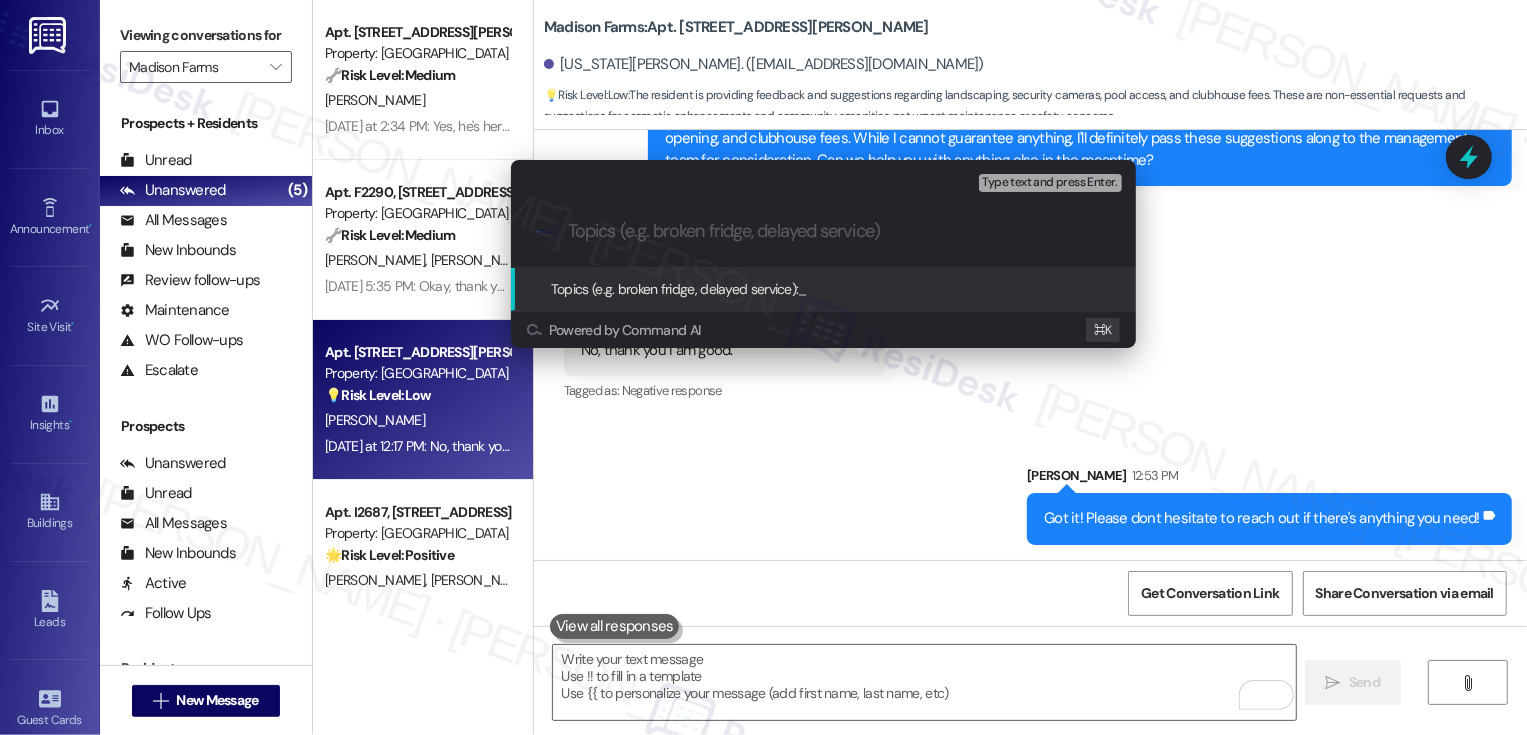 paste on "General Feedback and Suggestions" 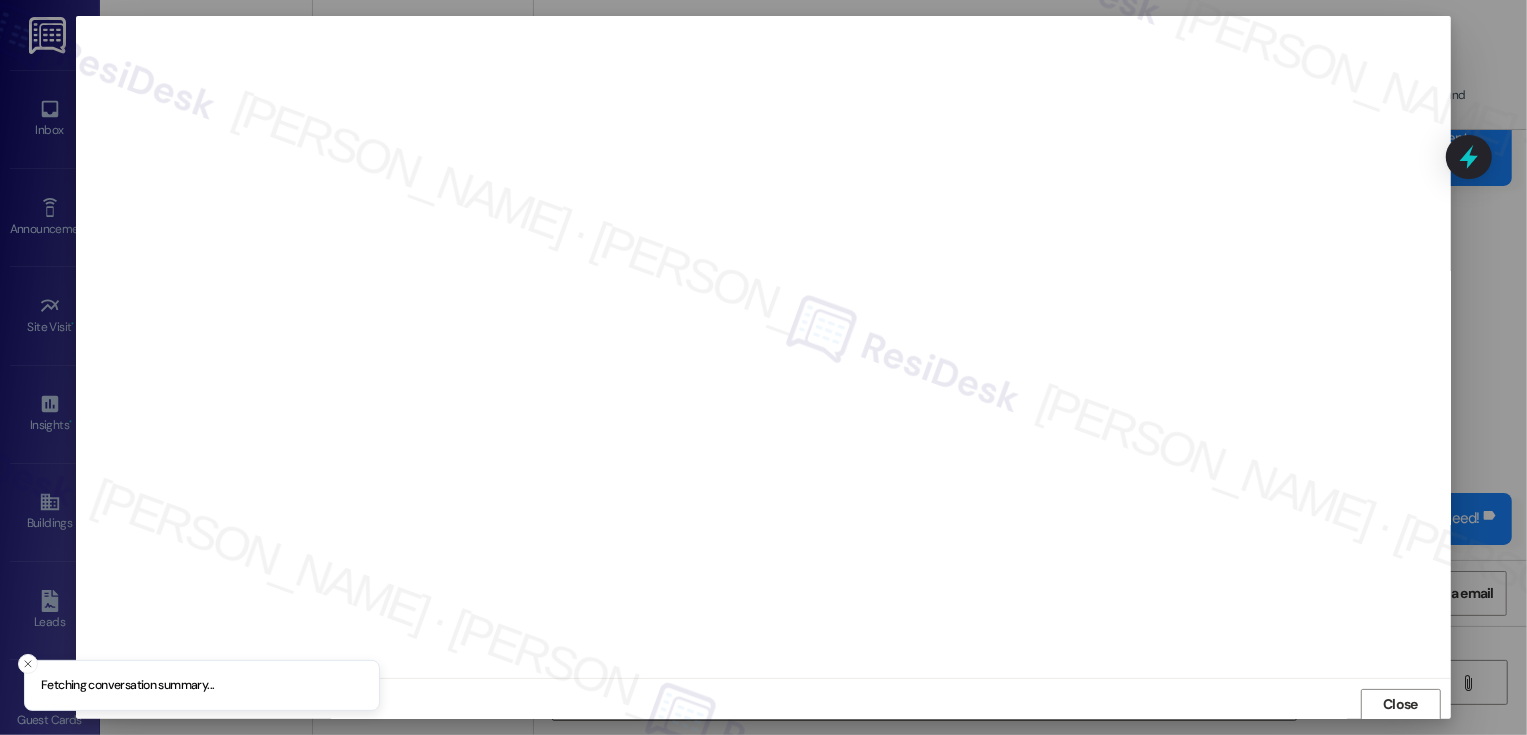 scroll, scrollTop: 1, scrollLeft: 0, axis: vertical 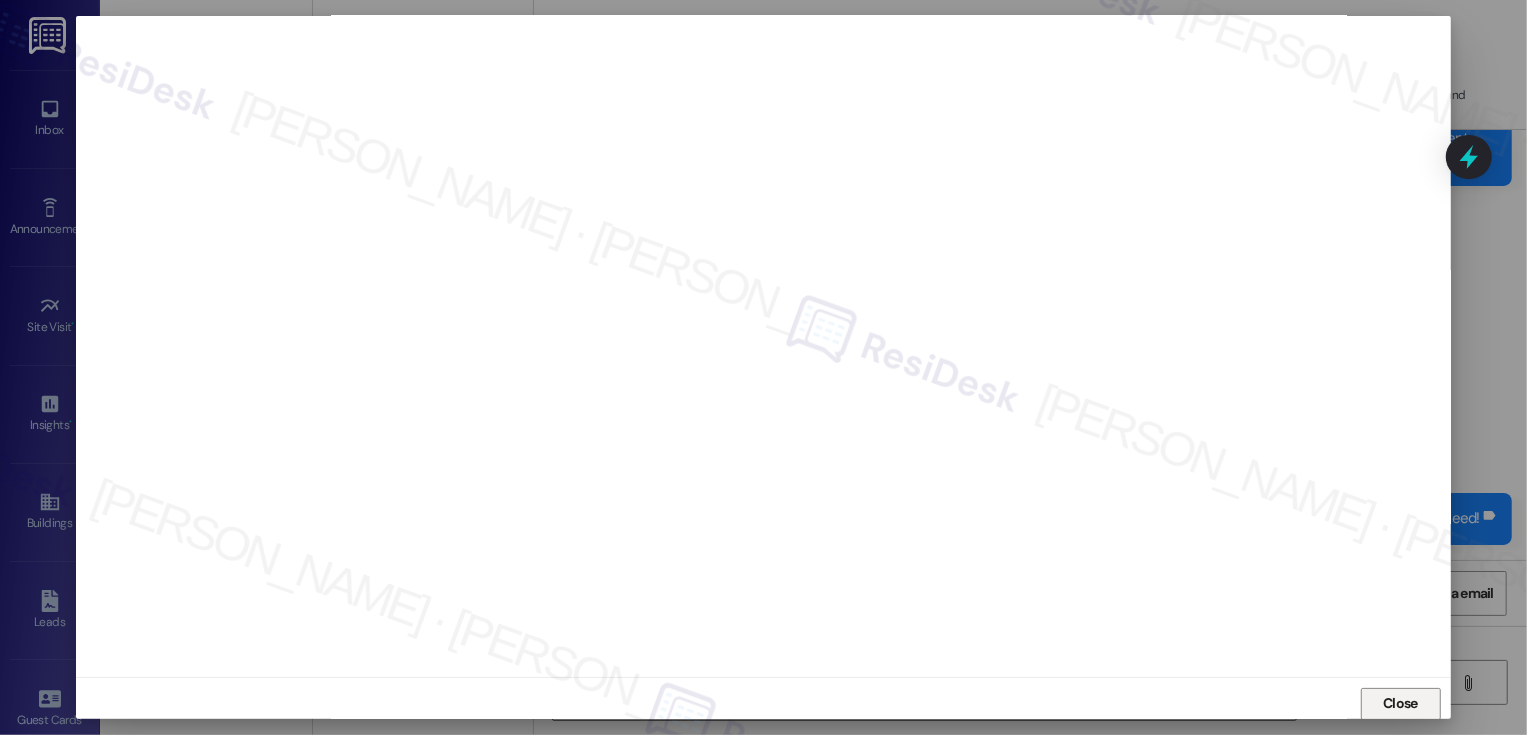 click on "Close" at bounding box center [1401, 704] 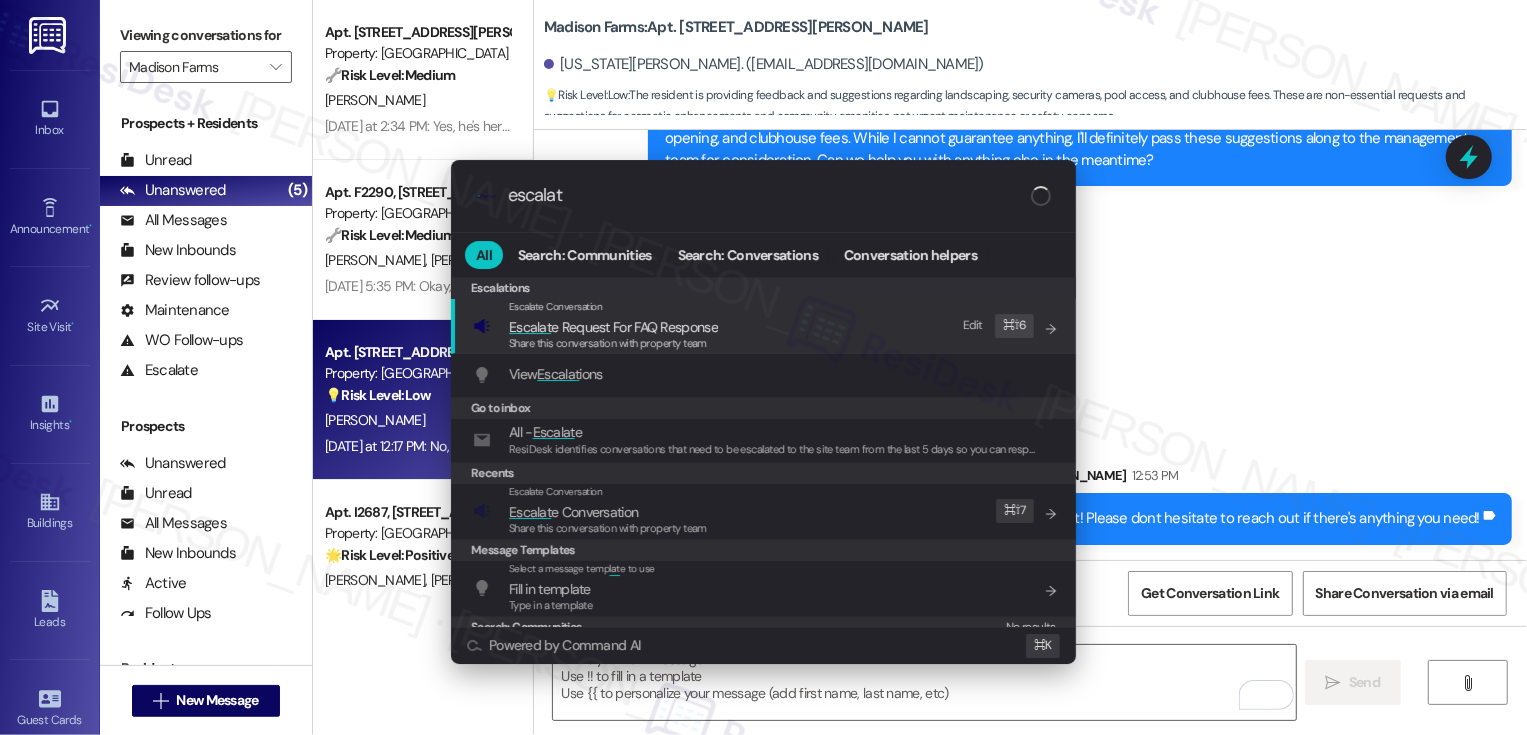 type on "escalate" 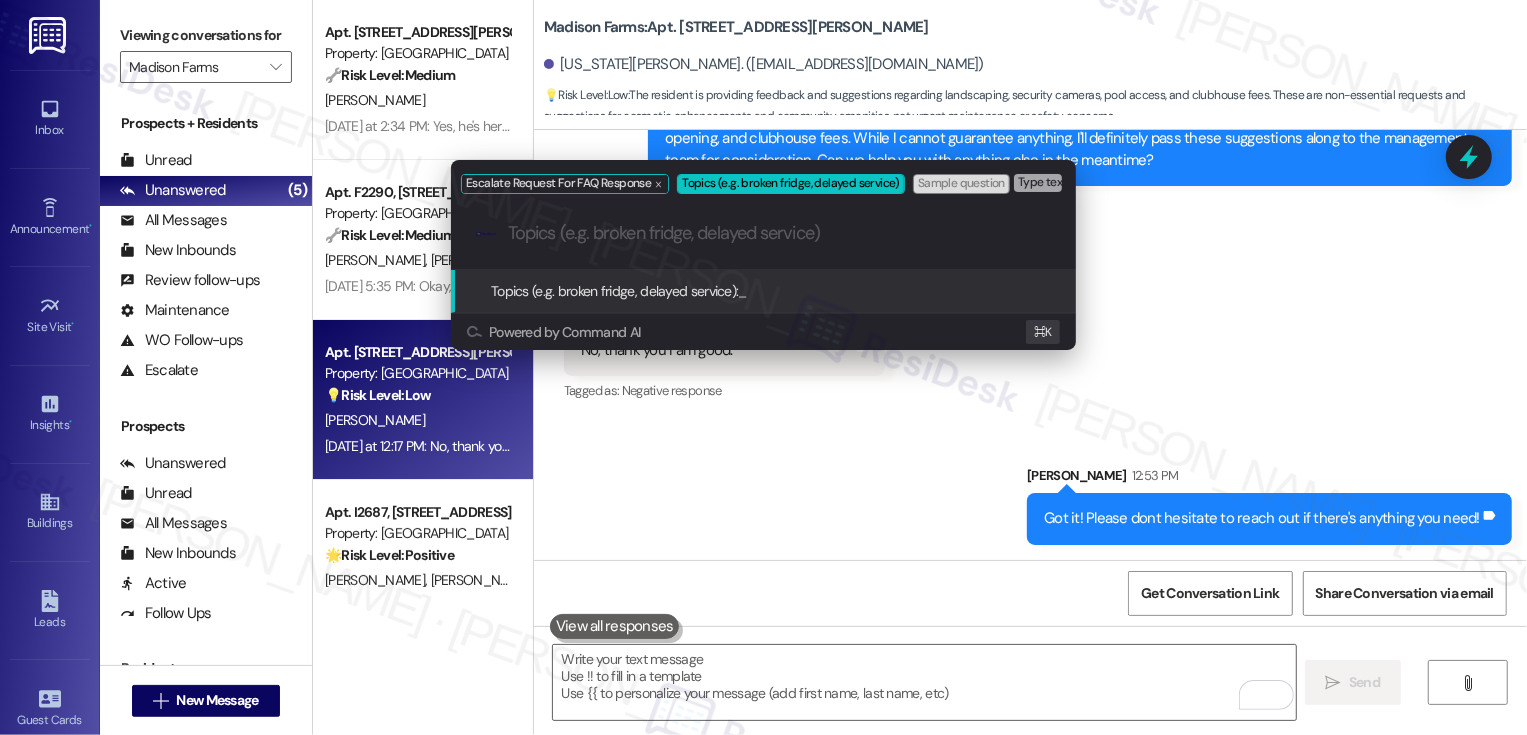 click on "Escalate Request For FAQ Response Topics (e.g. broken fridge, delayed service) Sample question Type text and press Enter. .cls-1{fill:#0a055f;}.cls-2{fill:#0cc4c4;} resideskLogoBlueOrange Topics (e.g. broken fridge, delayed service):  _ Powered by Command AI ⌘ K" at bounding box center [763, 367] 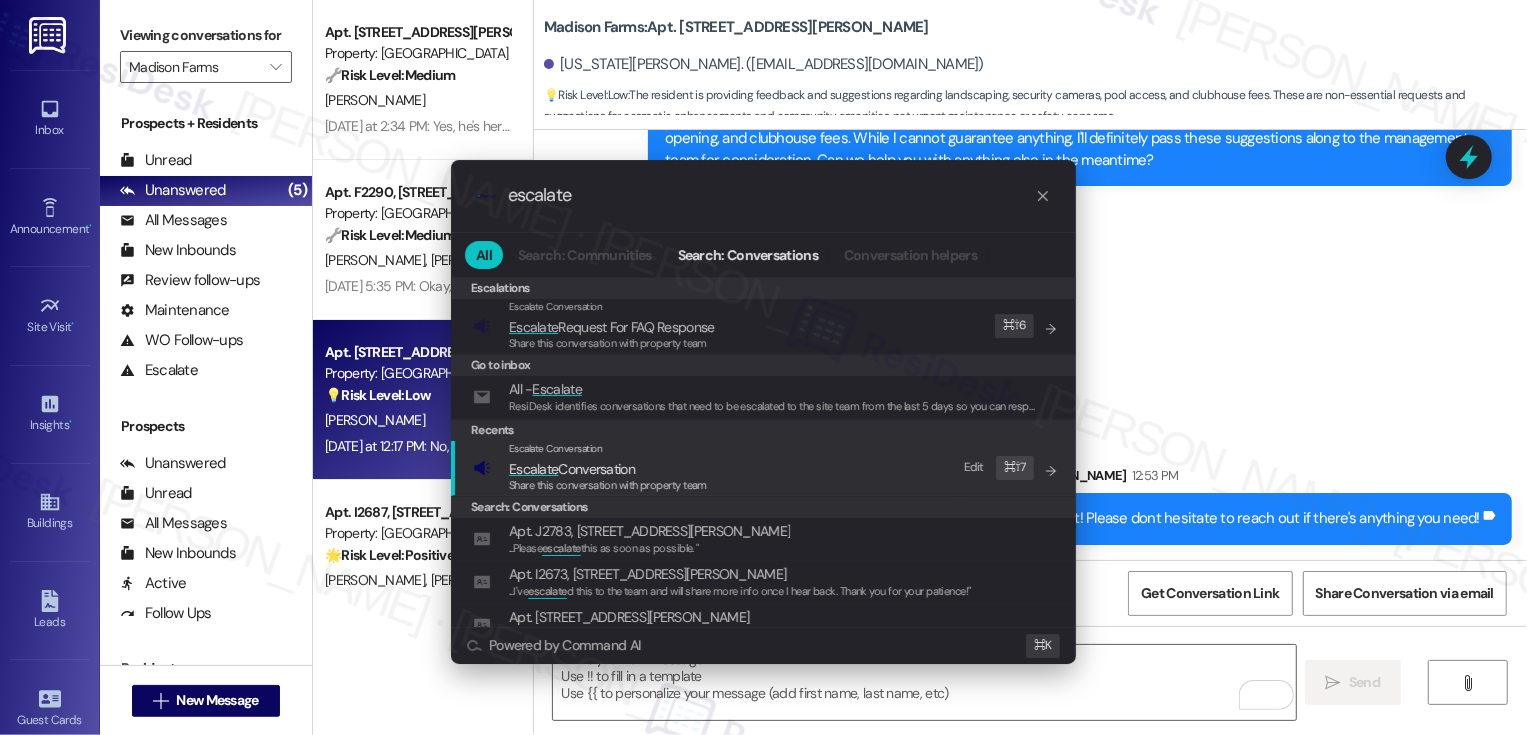 type on "escalate" 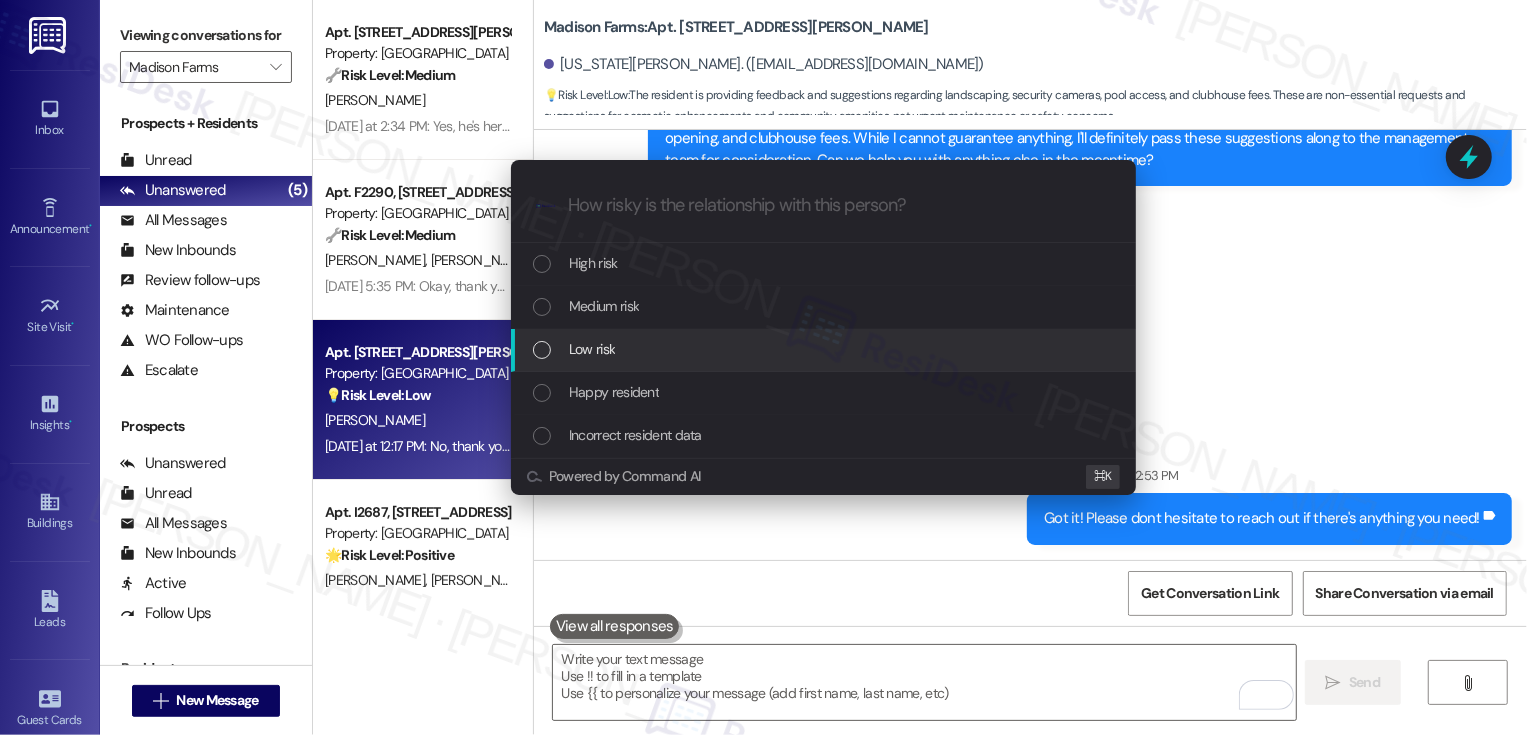 click on "Low risk" at bounding box center [592, 349] 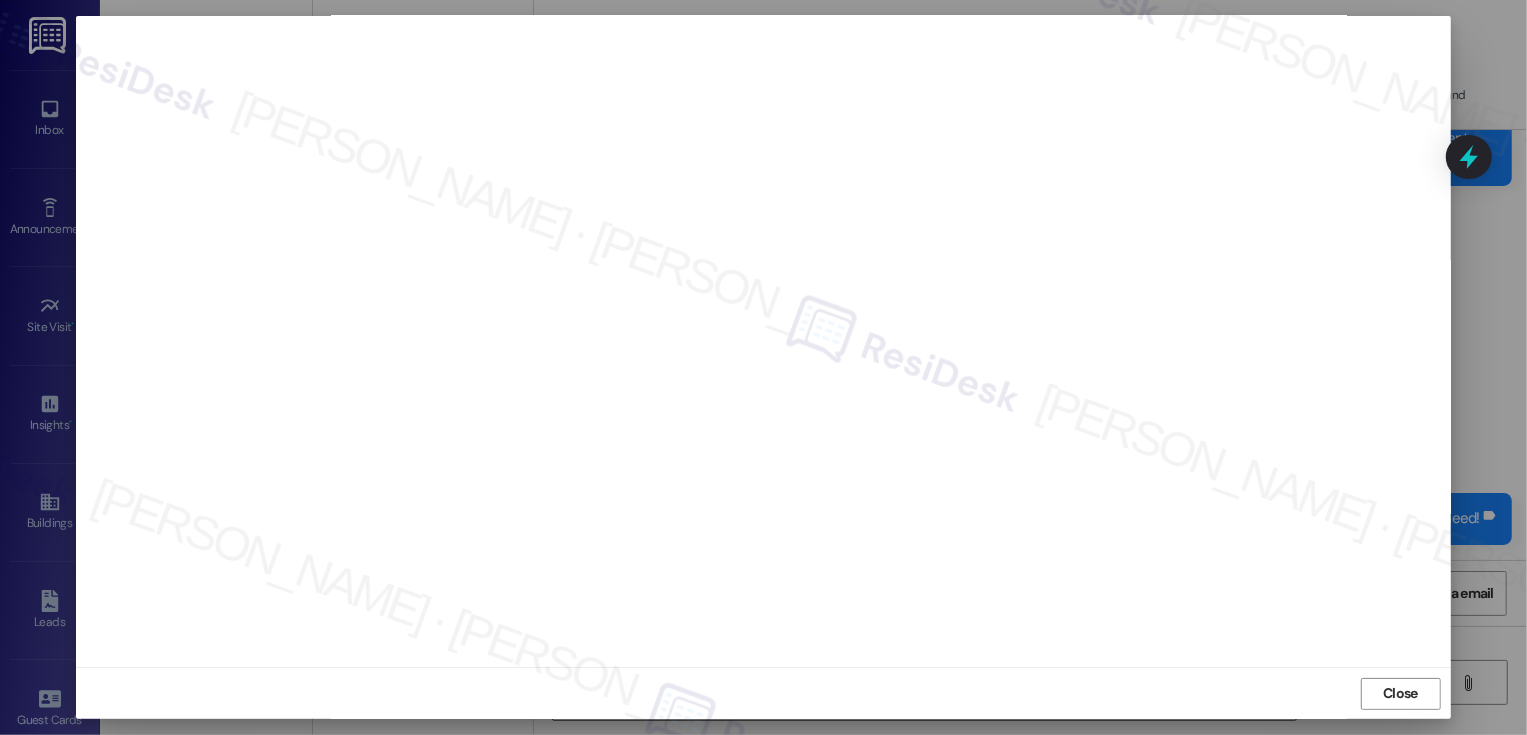scroll, scrollTop: 0, scrollLeft: 0, axis: both 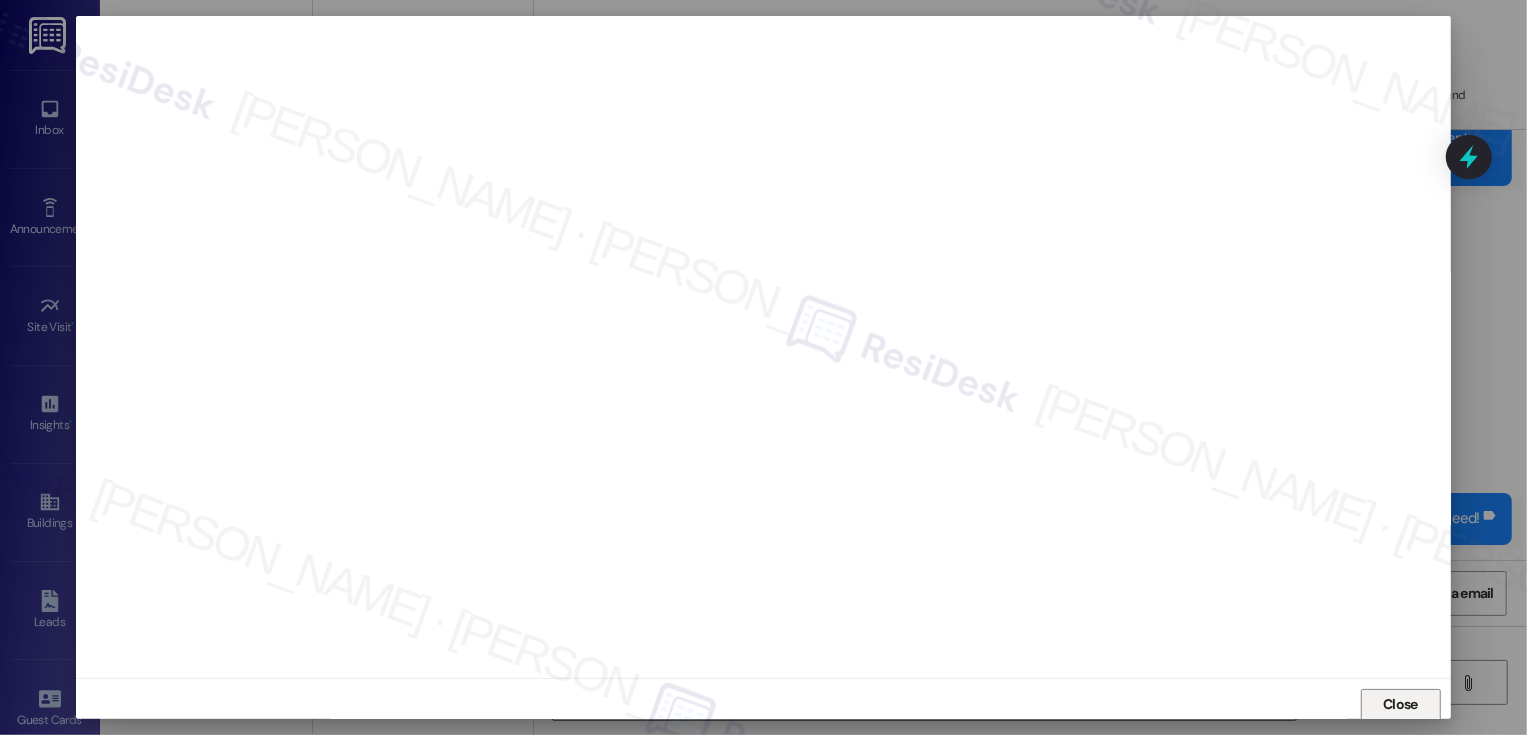click on "Close" at bounding box center (1401, 705) 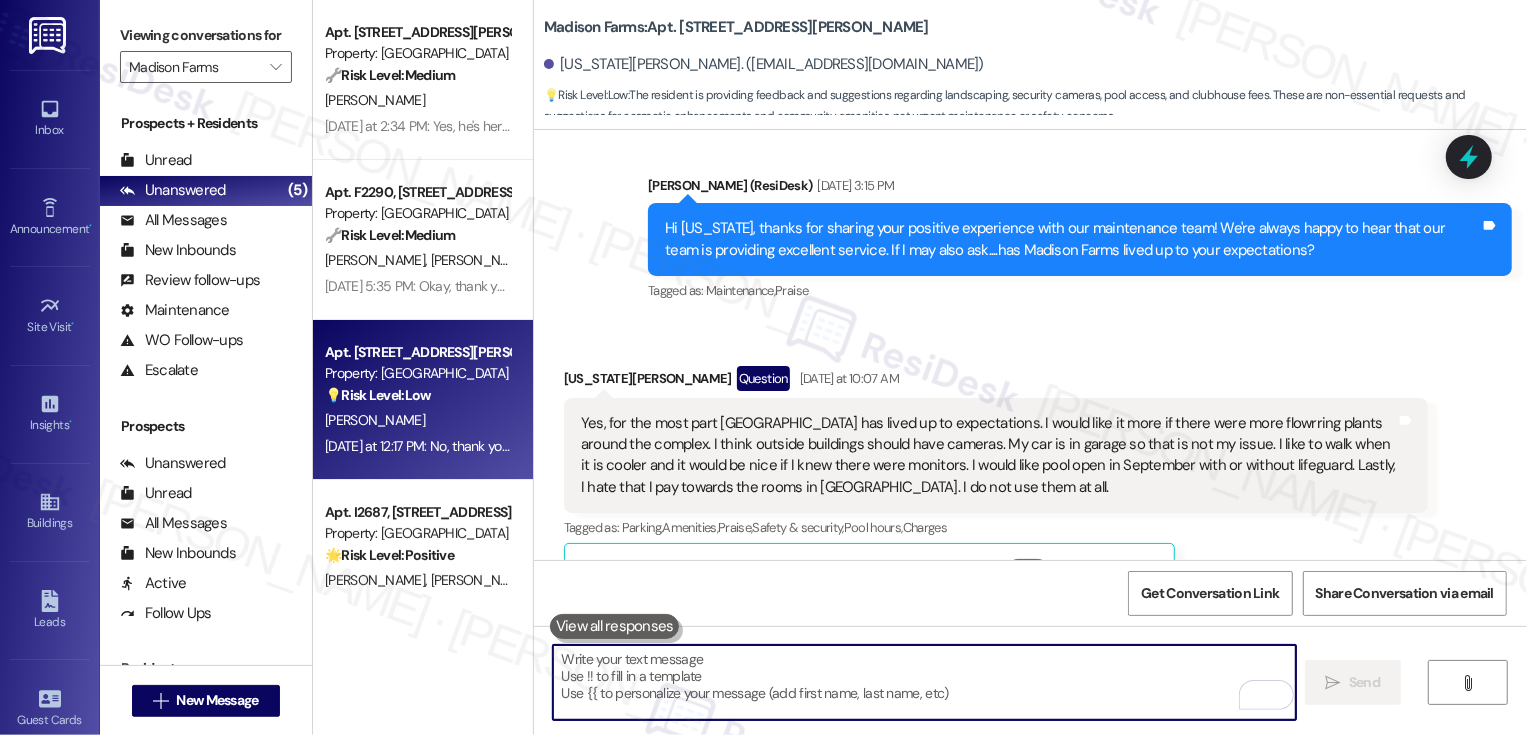 scroll, scrollTop: 2082, scrollLeft: 0, axis: vertical 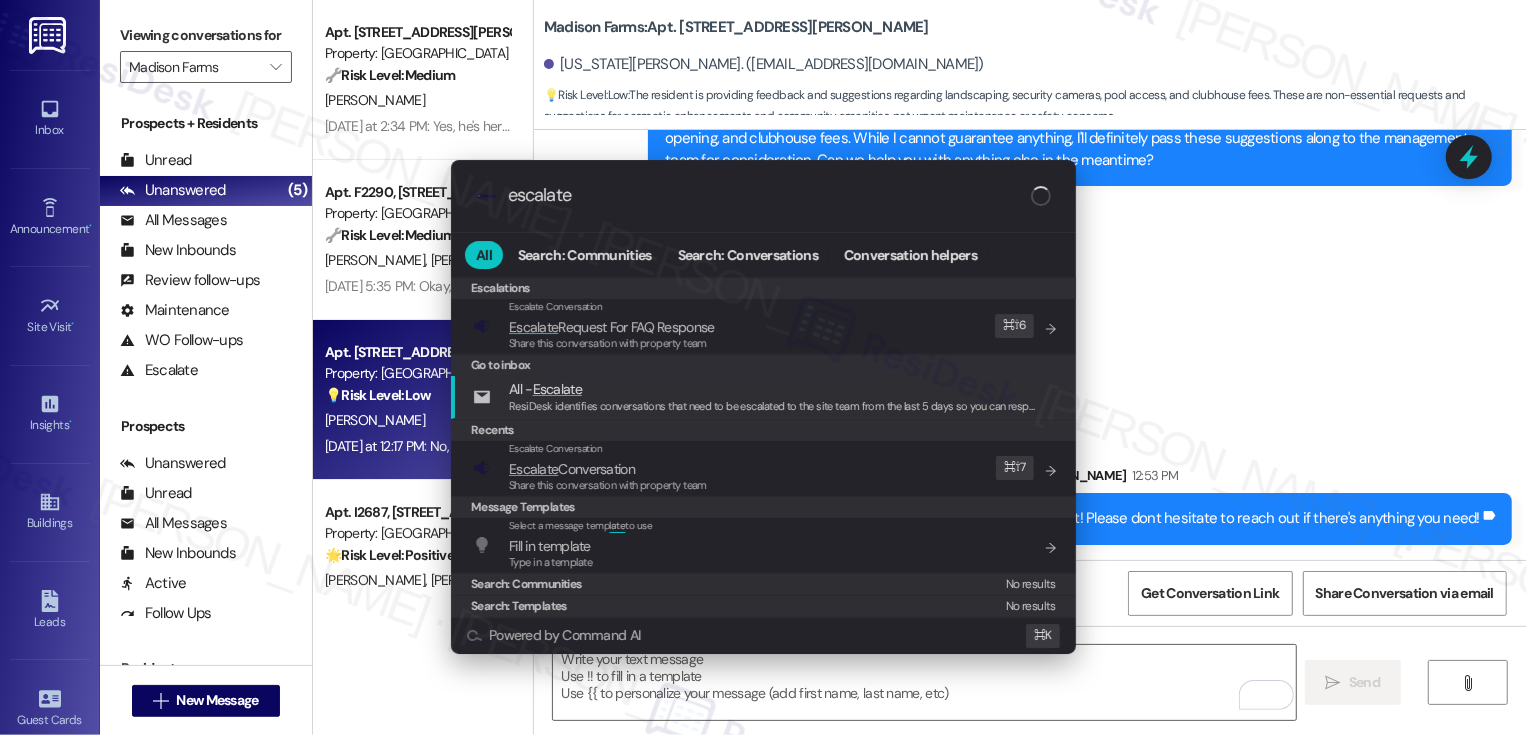 type on "escalate" 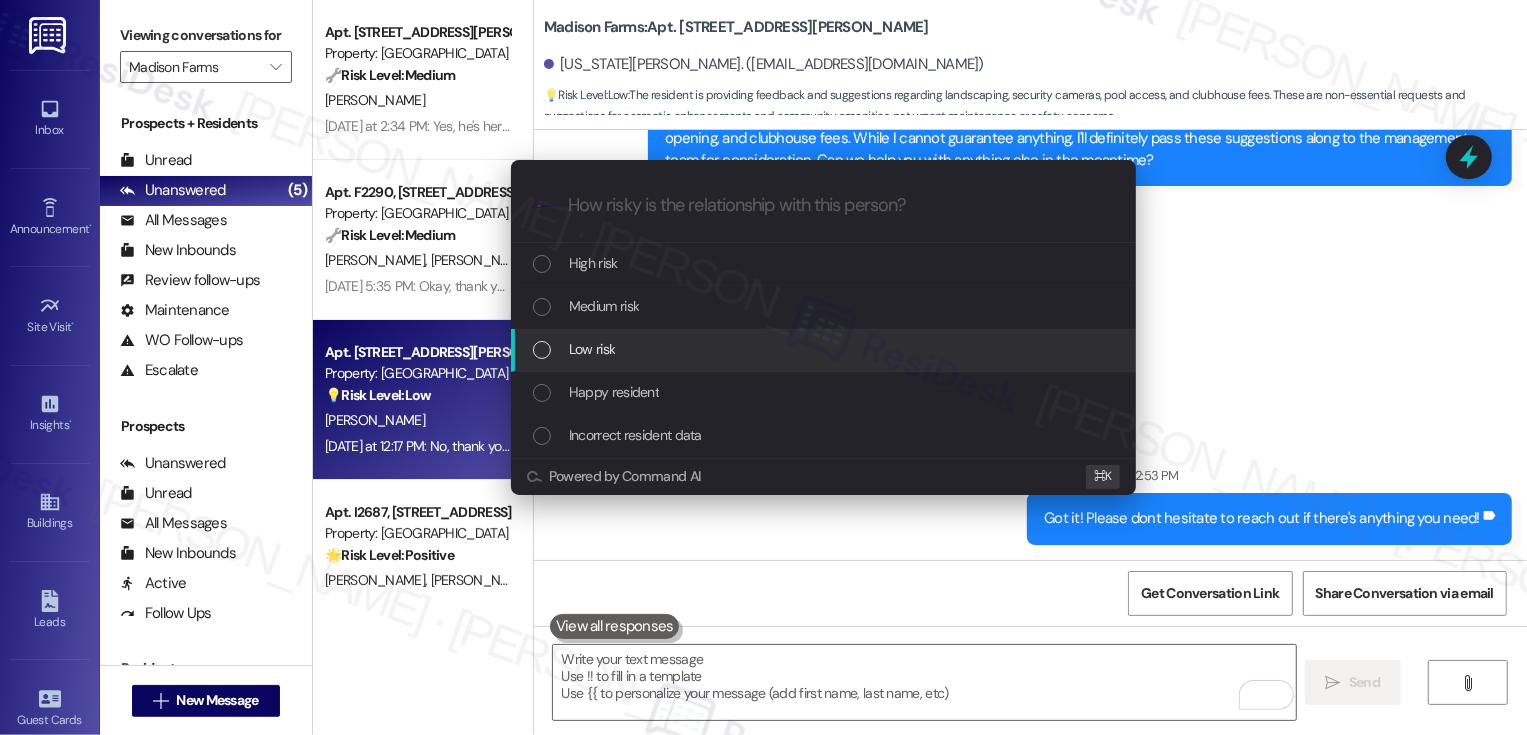click on "Low risk" at bounding box center [592, 349] 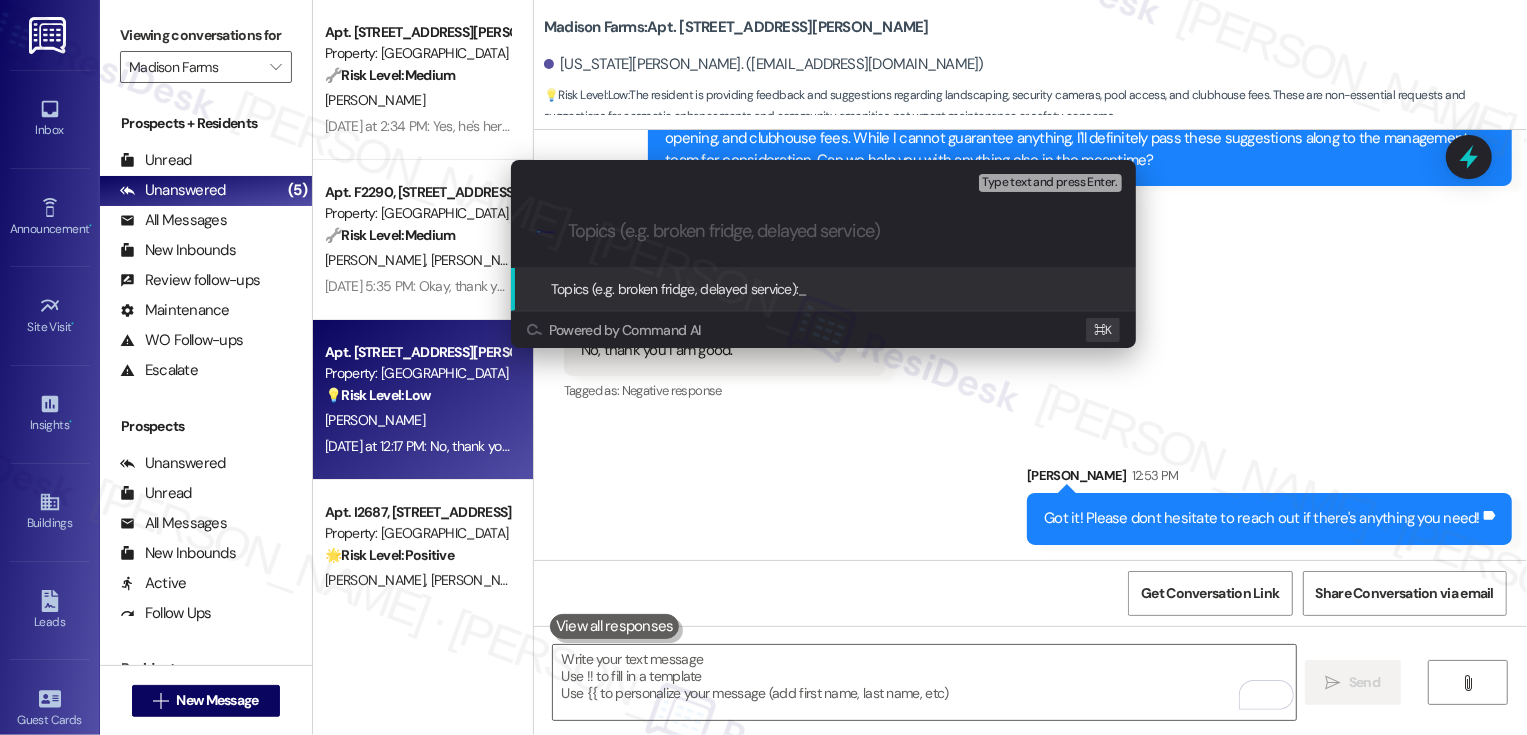 paste on "General Feedback and Suggestions" 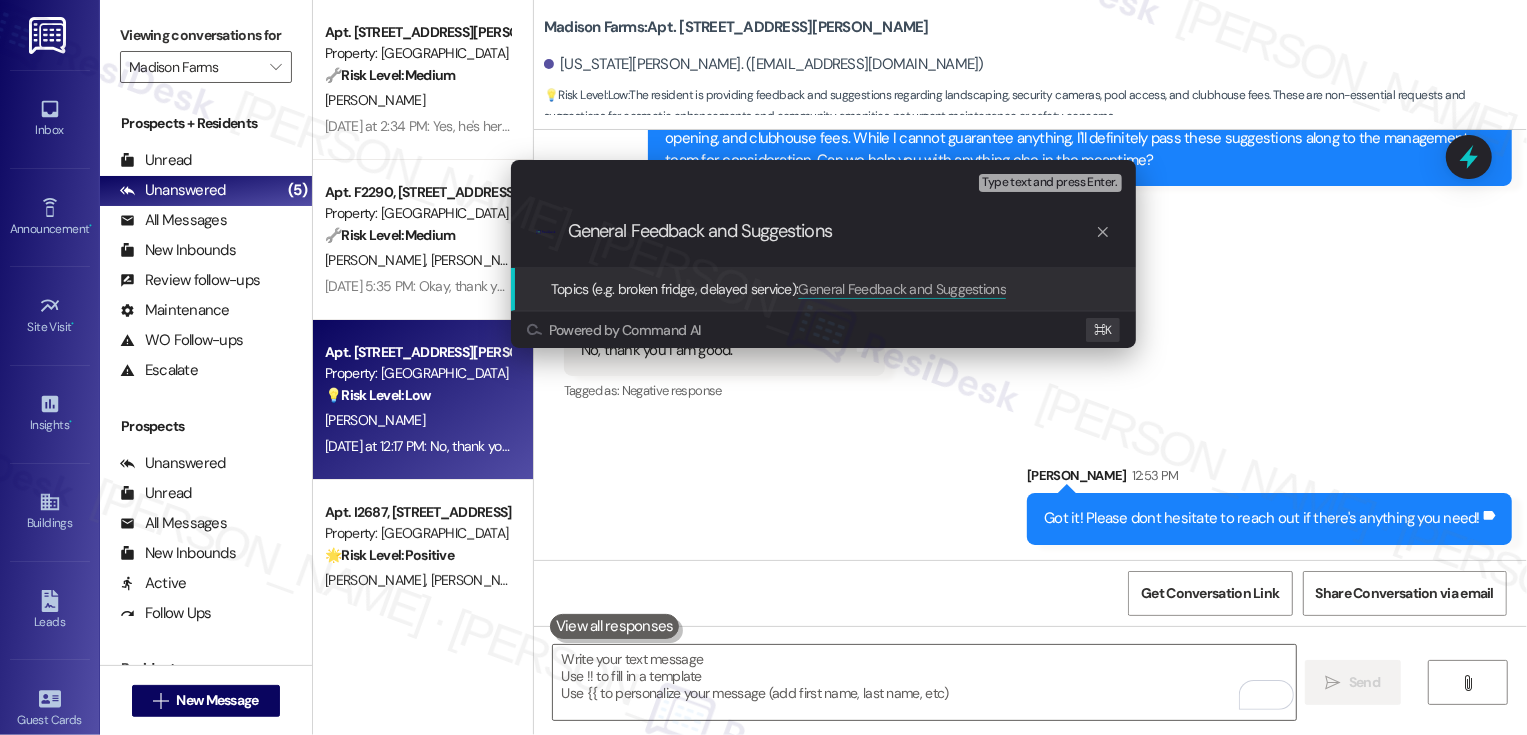 type 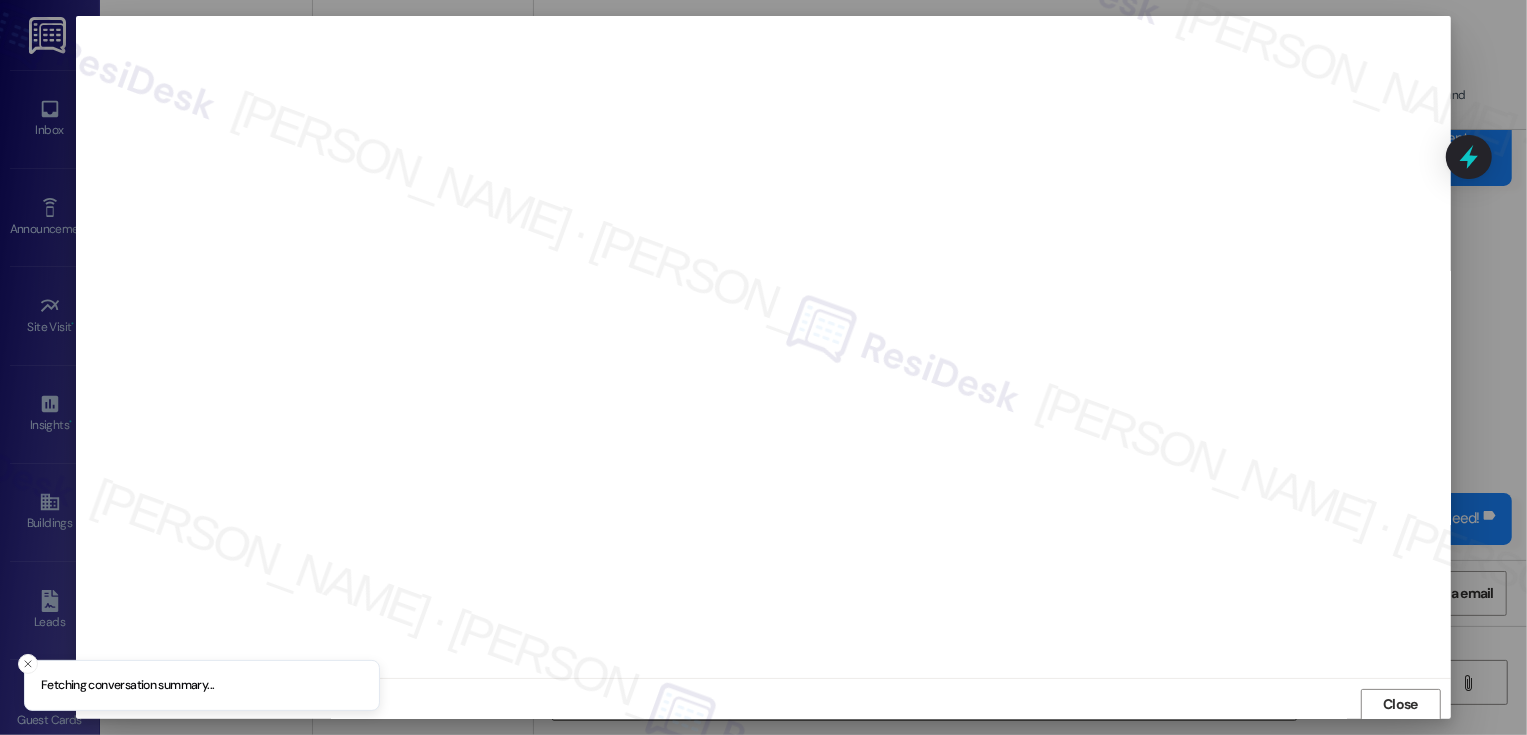 scroll, scrollTop: 1, scrollLeft: 0, axis: vertical 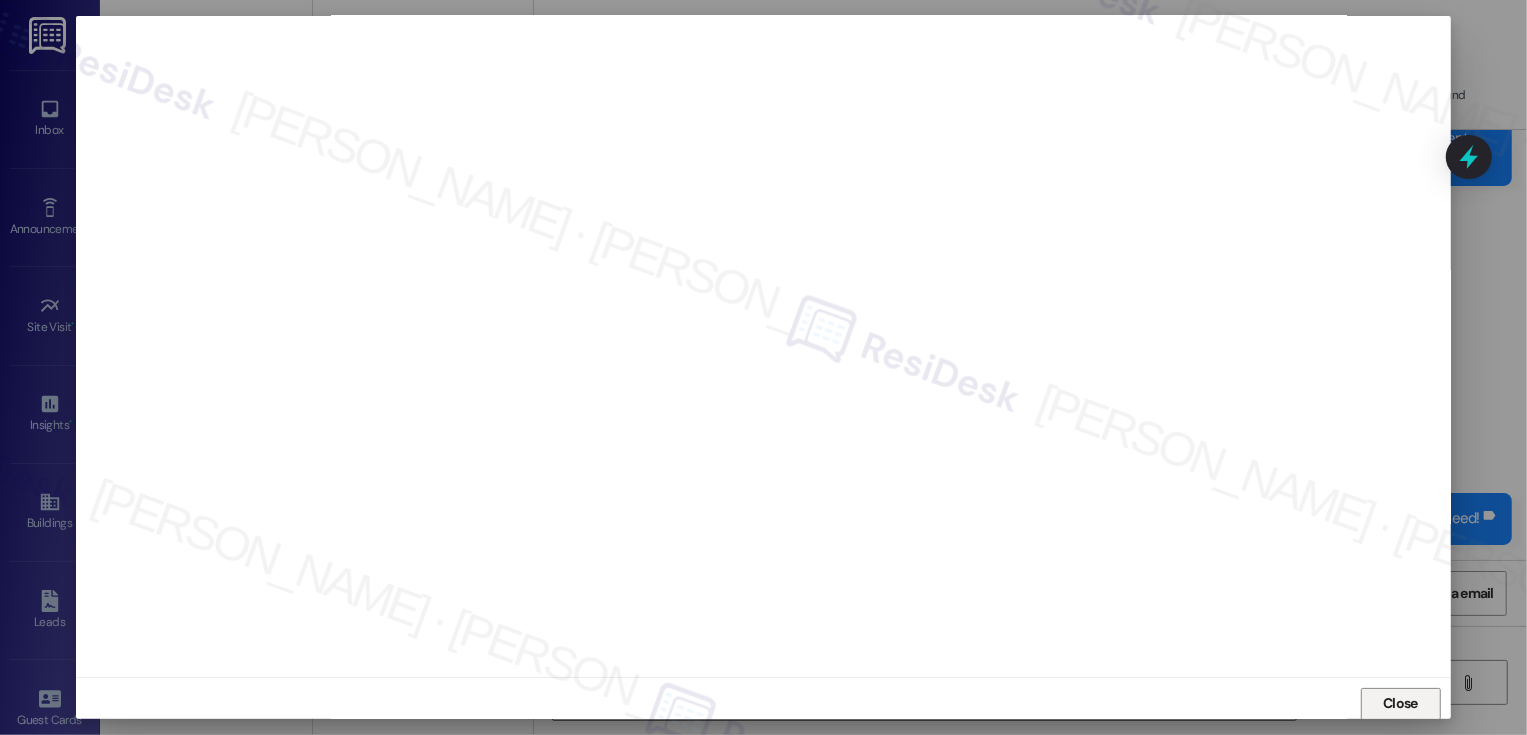 click on "Close" at bounding box center (1401, 704) 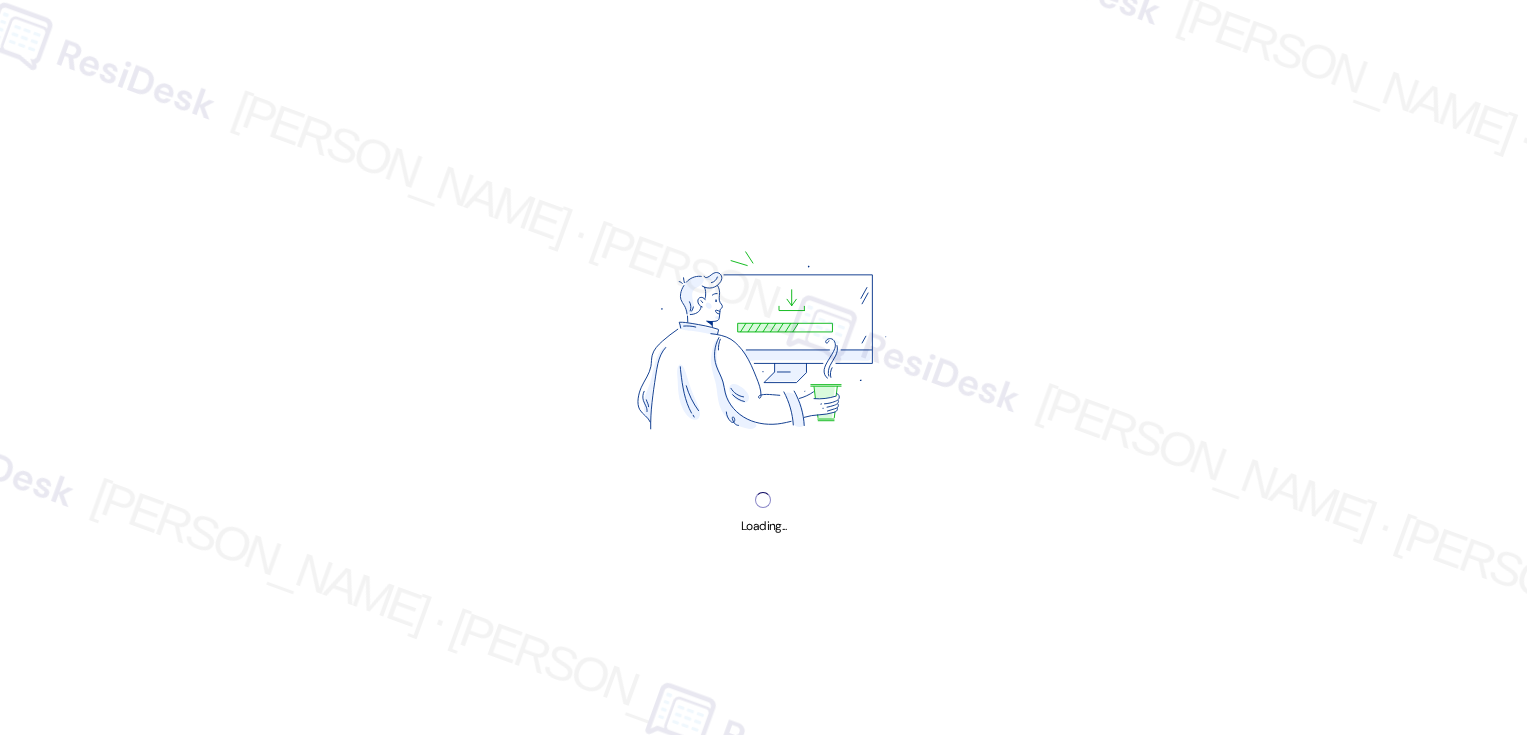 scroll, scrollTop: 0, scrollLeft: 0, axis: both 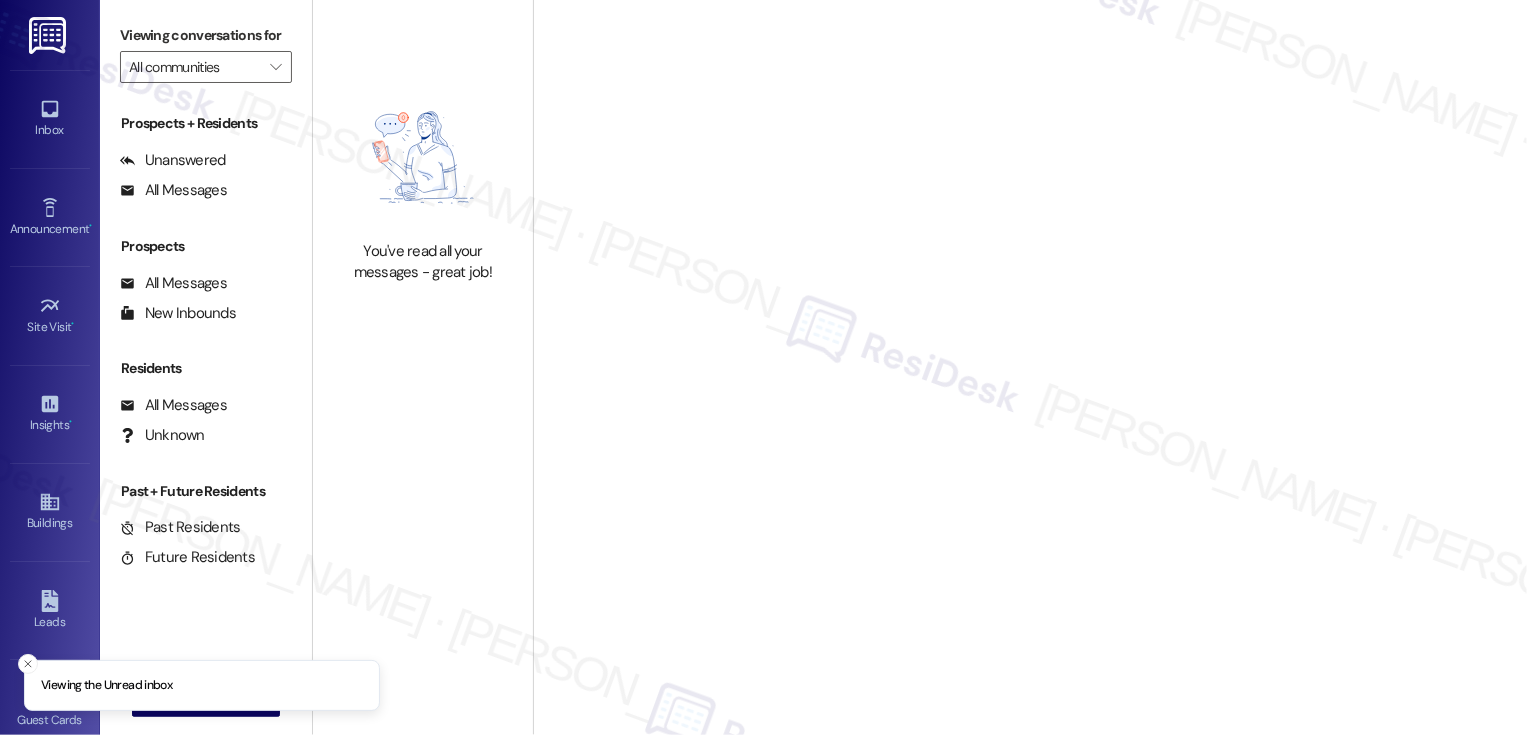 type on "Madison Farms" 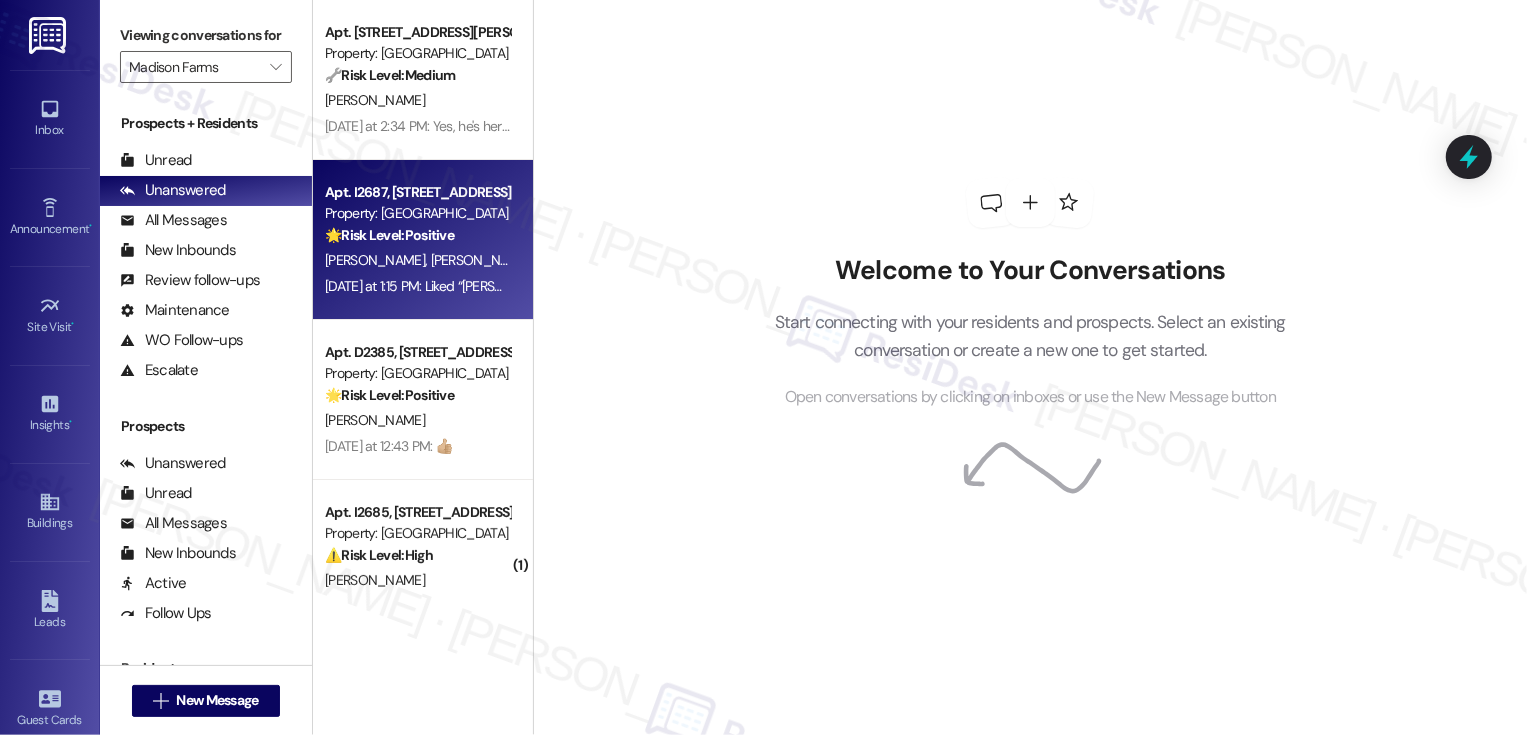 click on "[PERSON_NAME]" at bounding box center [378, 260] 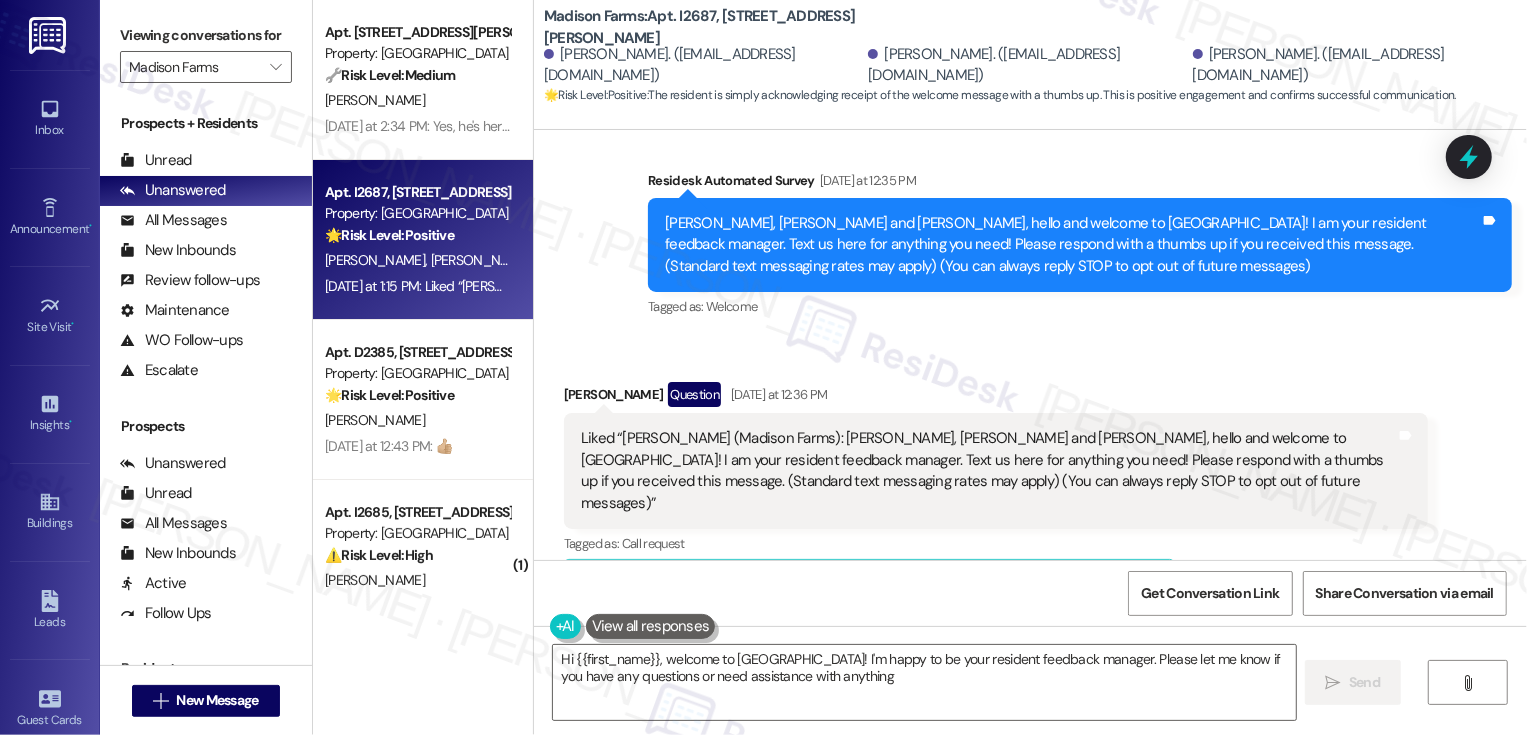 type on "Hi {{first_name}}, welcome to Madison Farms! I'm happy to be your resident feedback manager. Please let me know if you have any questions or need assistance with anything!" 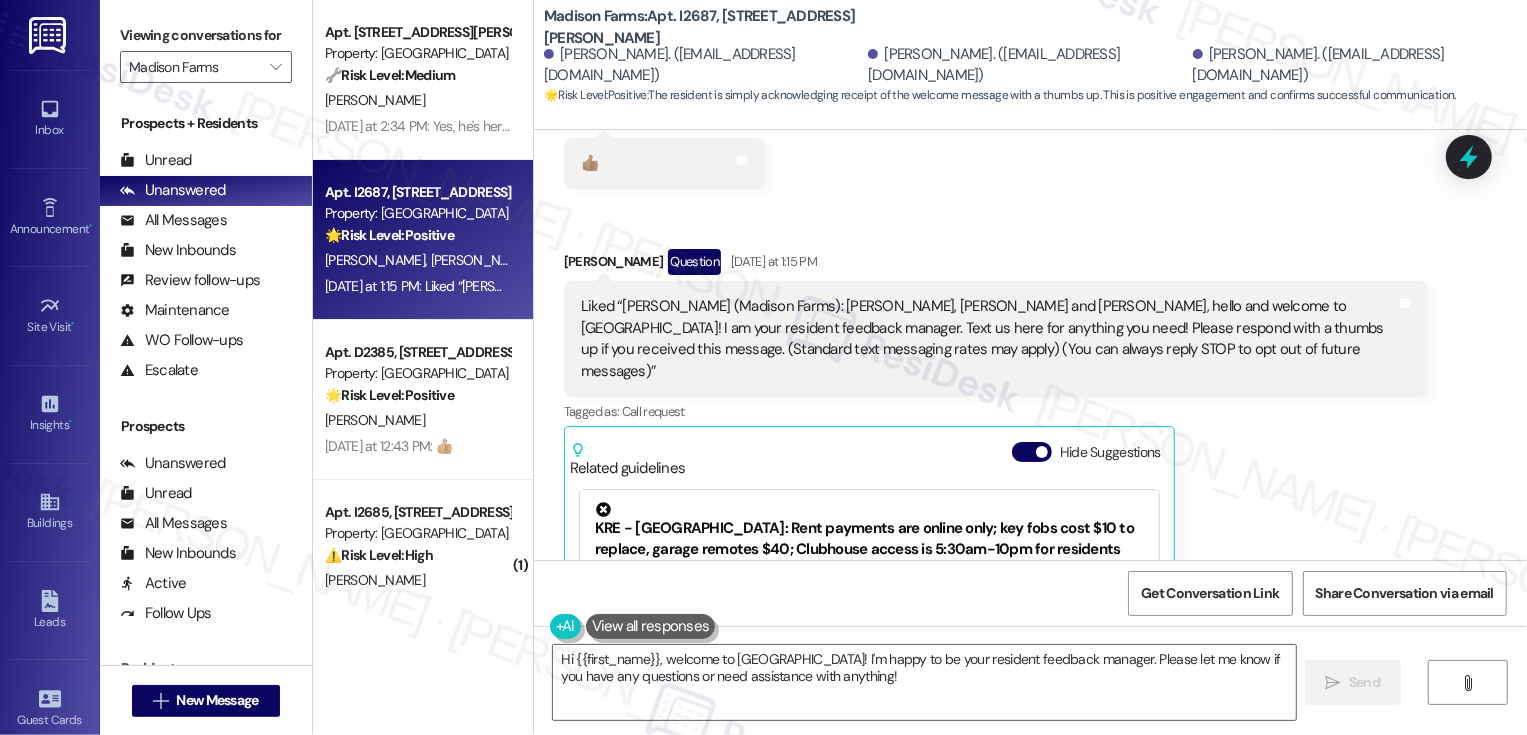 scroll, scrollTop: 899, scrollLeft: 0, axis: vertical 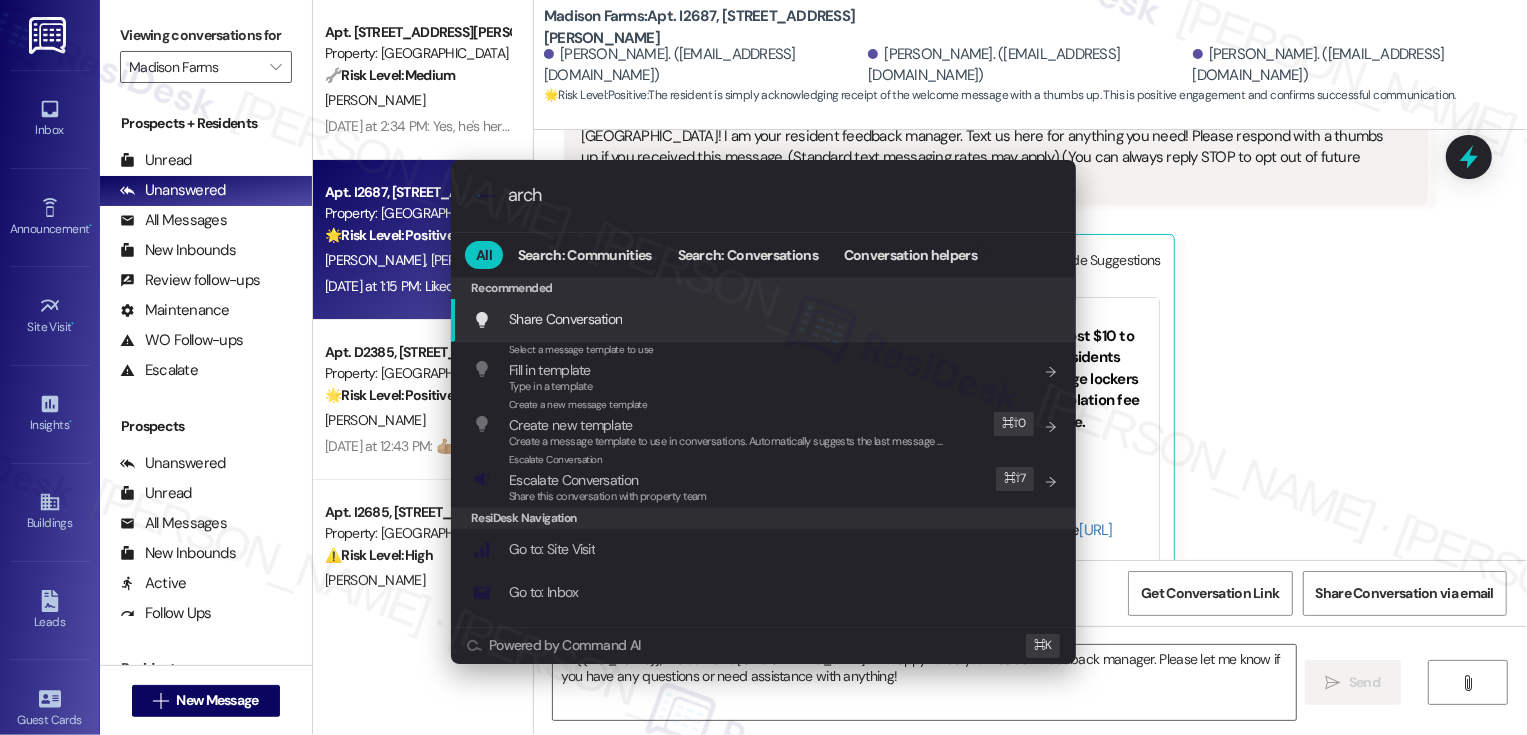 type on "archi" 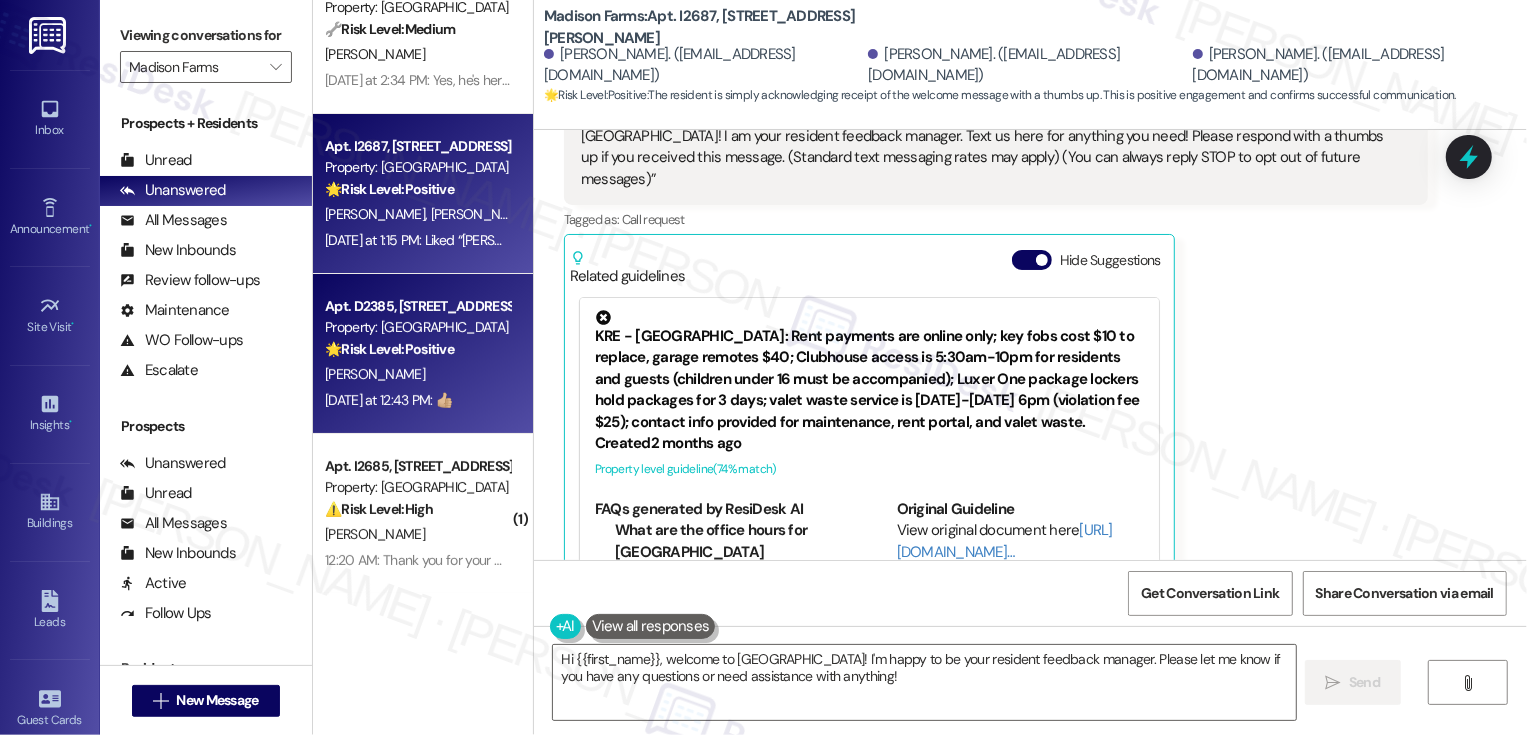 scroll, scrollTop: 0, scrollLeft: 0, axis: both 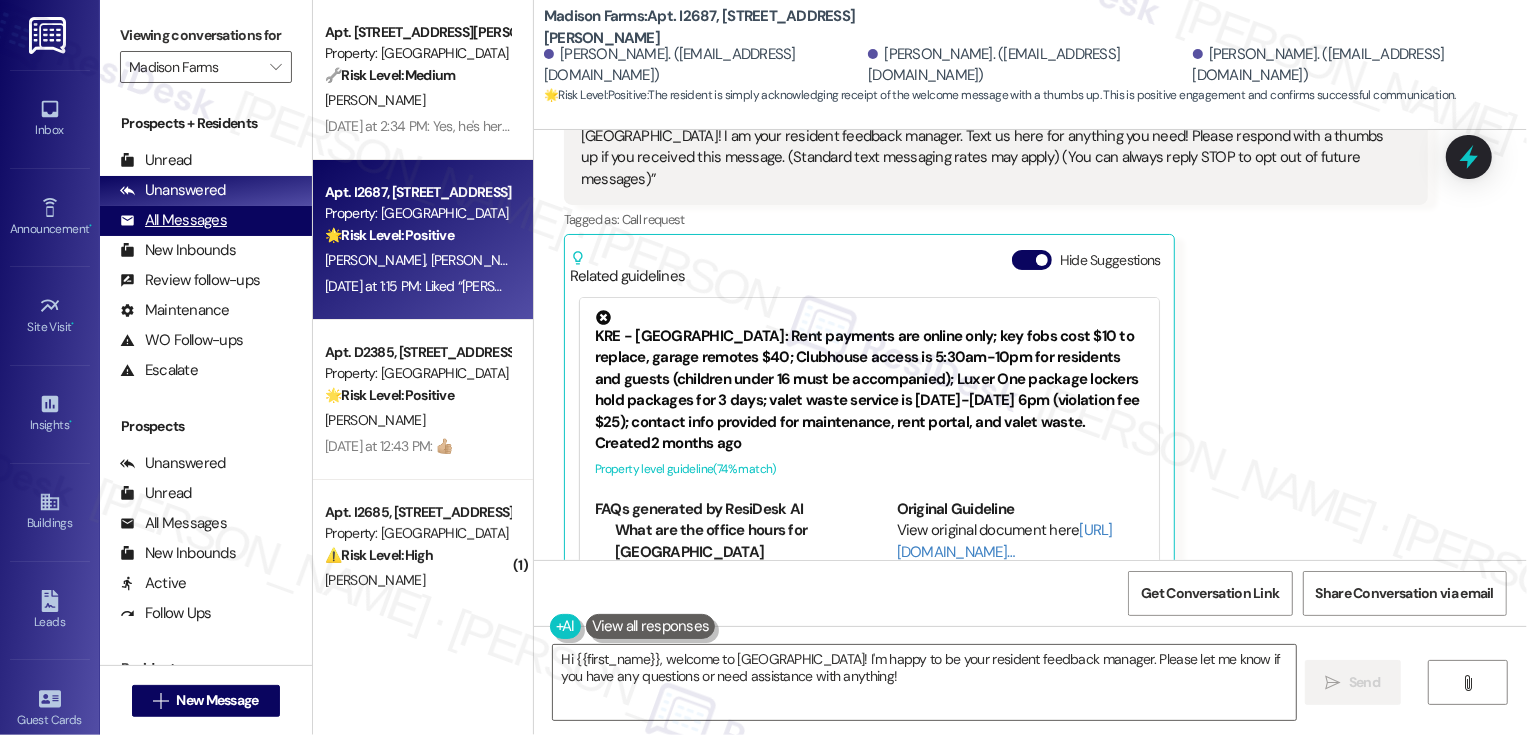 click on "All Messages" at bounding box center (173, 220) 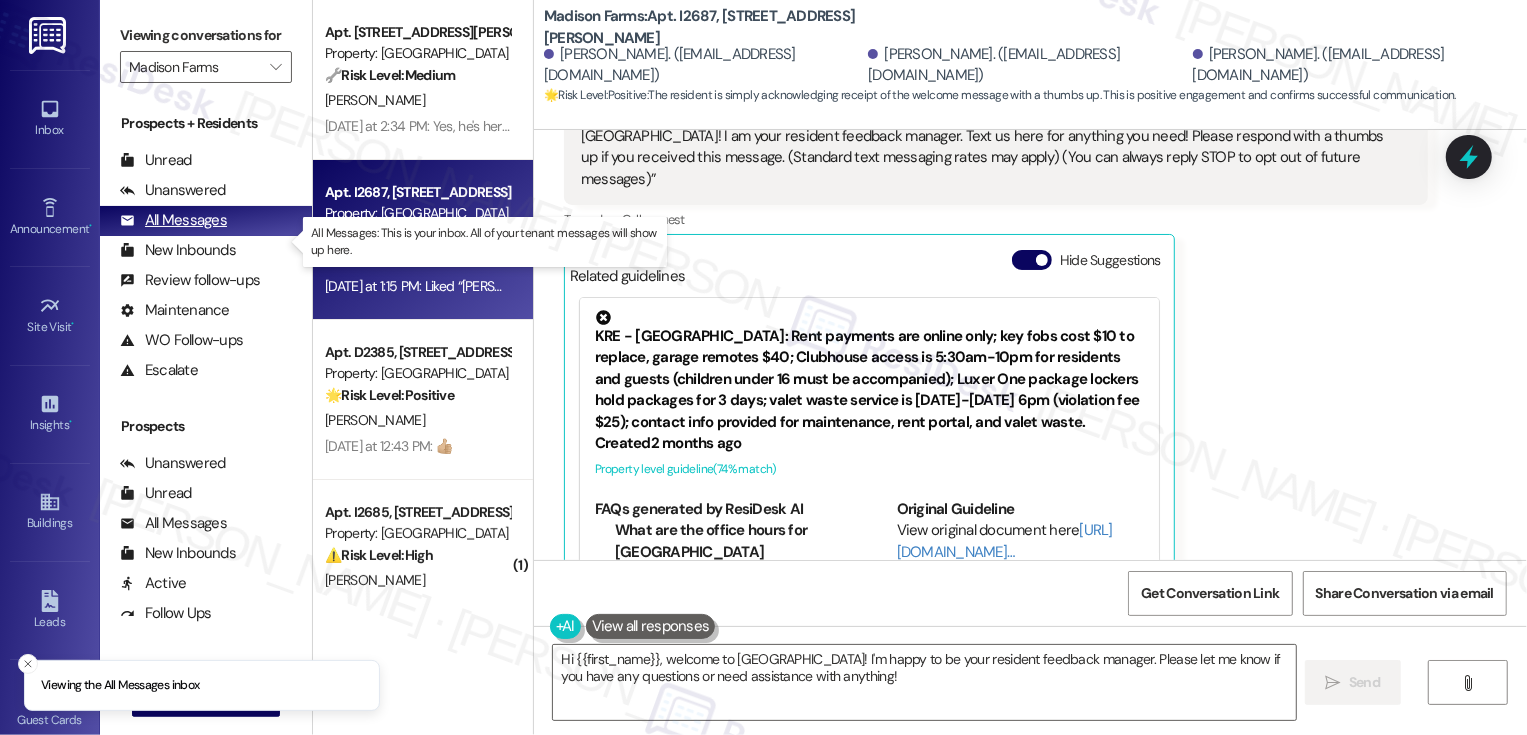 click on "All Messages (undefined)" at bounding box center [206, 221] 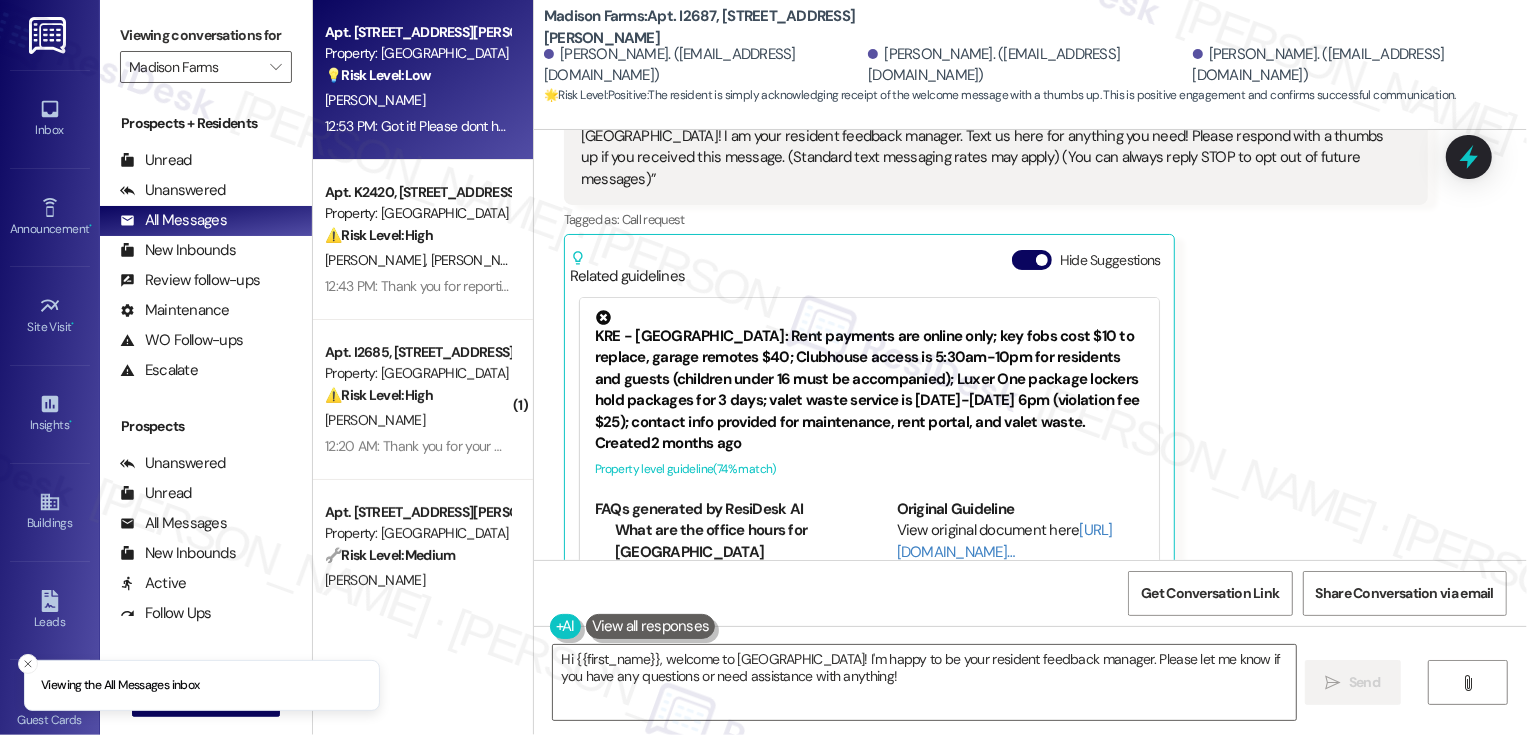 click on "12:53 PM: Got it! Please dont hesitate to reach out if there's anything you need! 12:53 PM: Got it! Please dont hesitate to reach out if there's anything you need!" at bounding box center [550, 126] 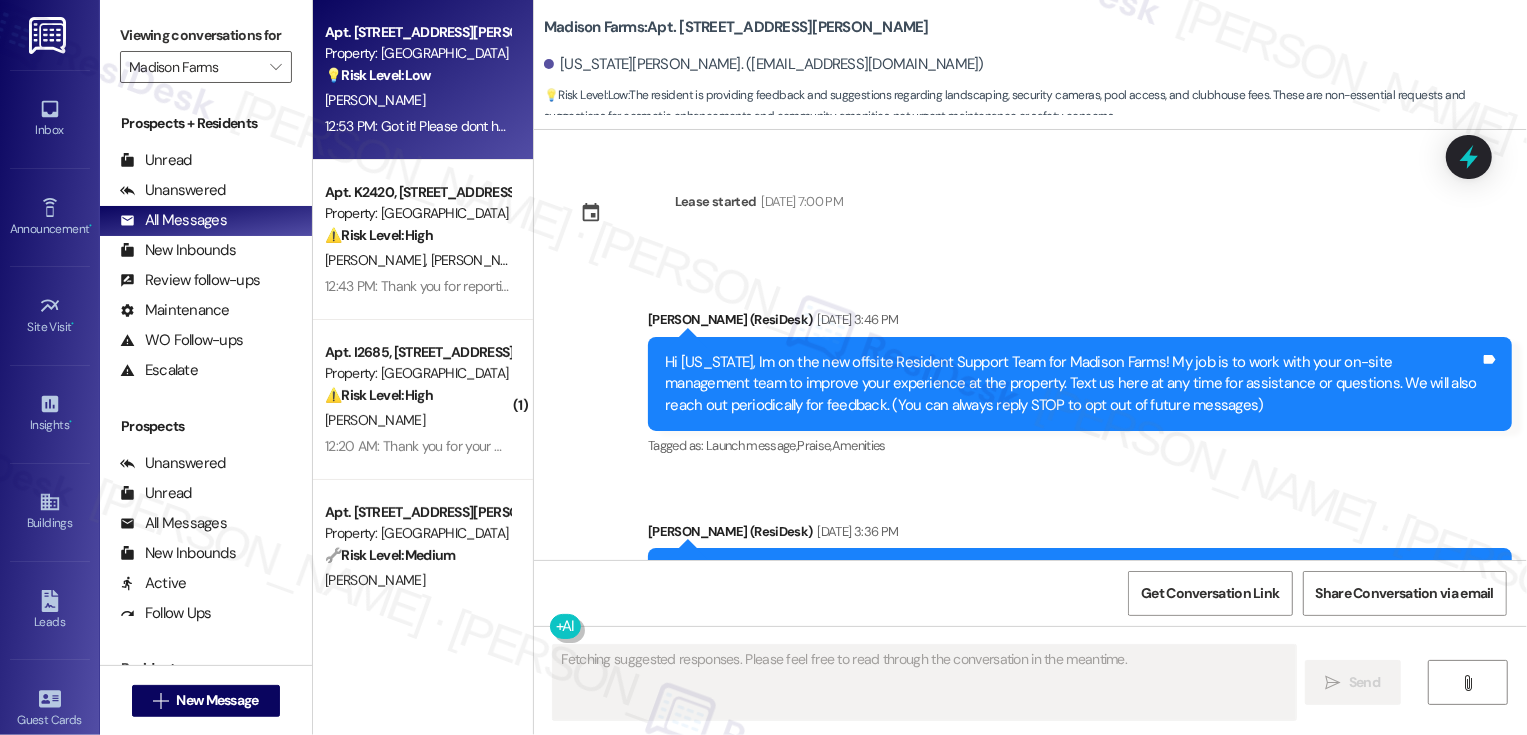 type on "Fetching suggested responses. Please feel free to read through the conversation in the meantime." 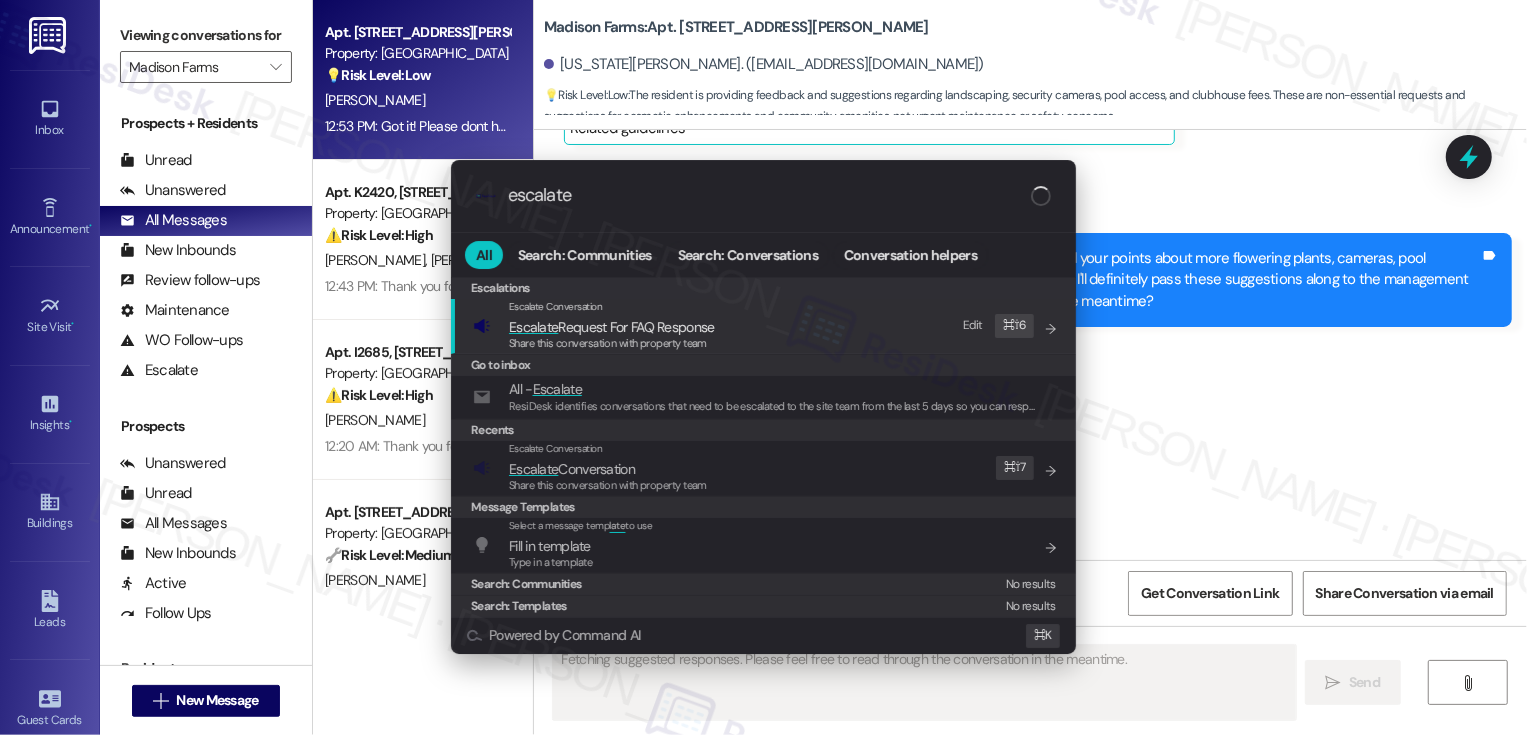 type on "escalate" 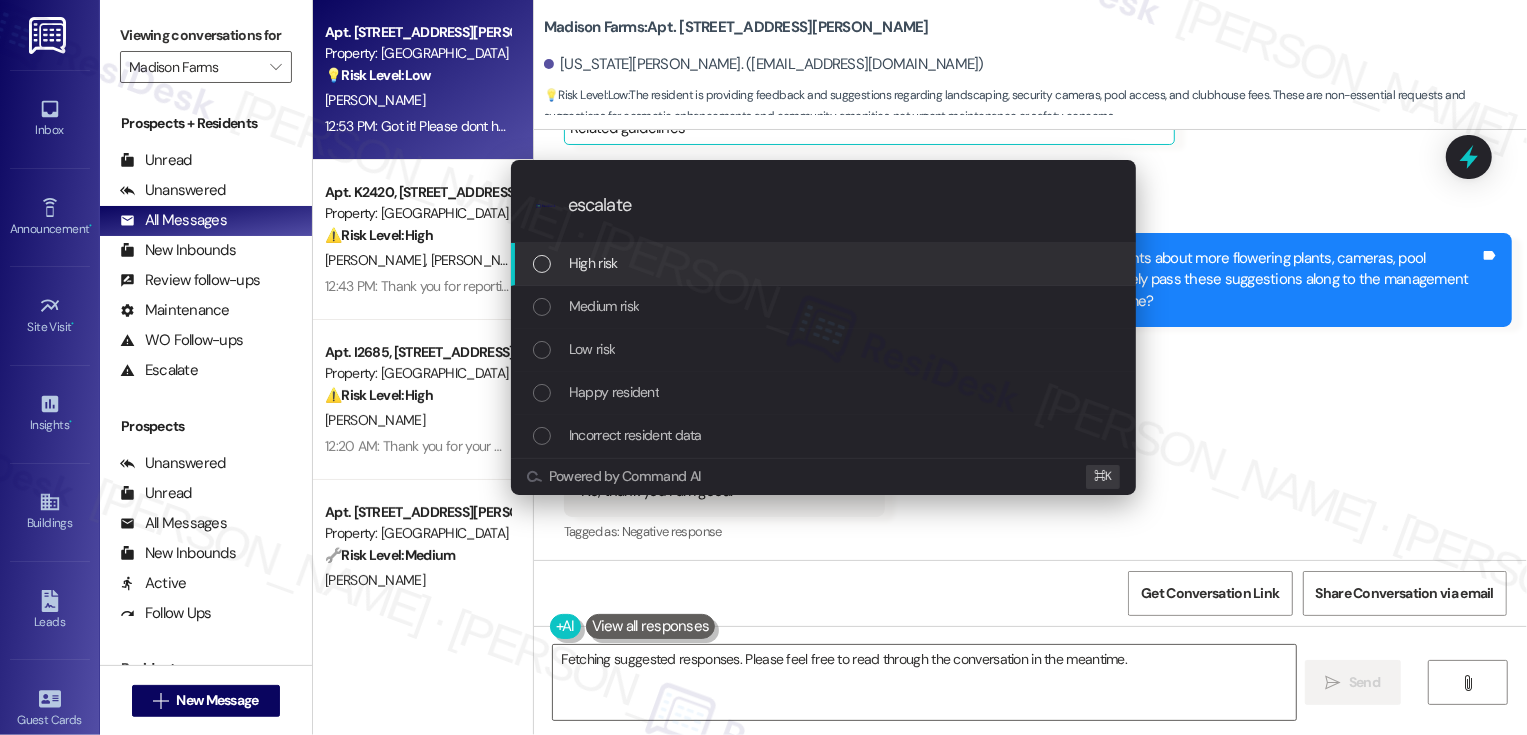 type 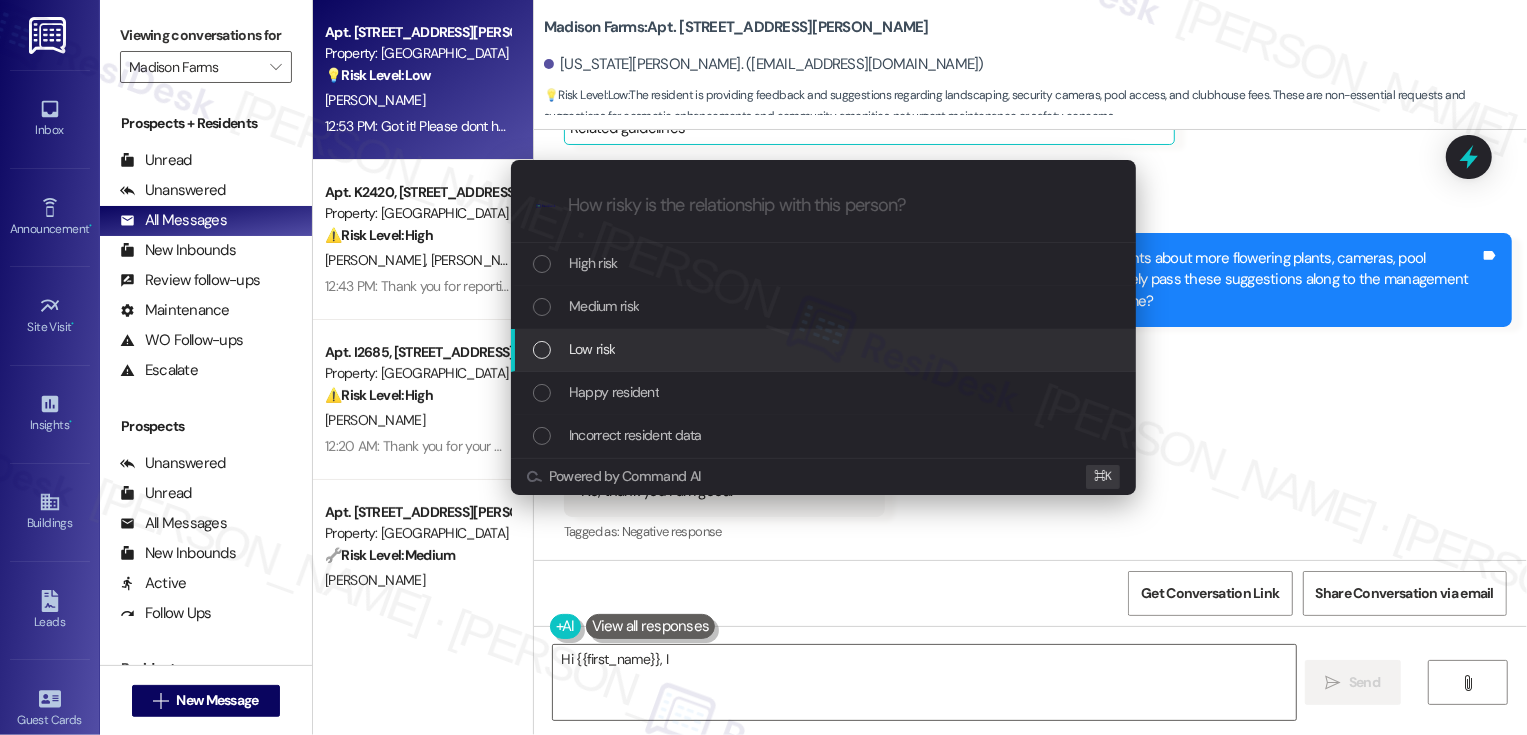 click on "Low risk" at bounding box center [592, 349] 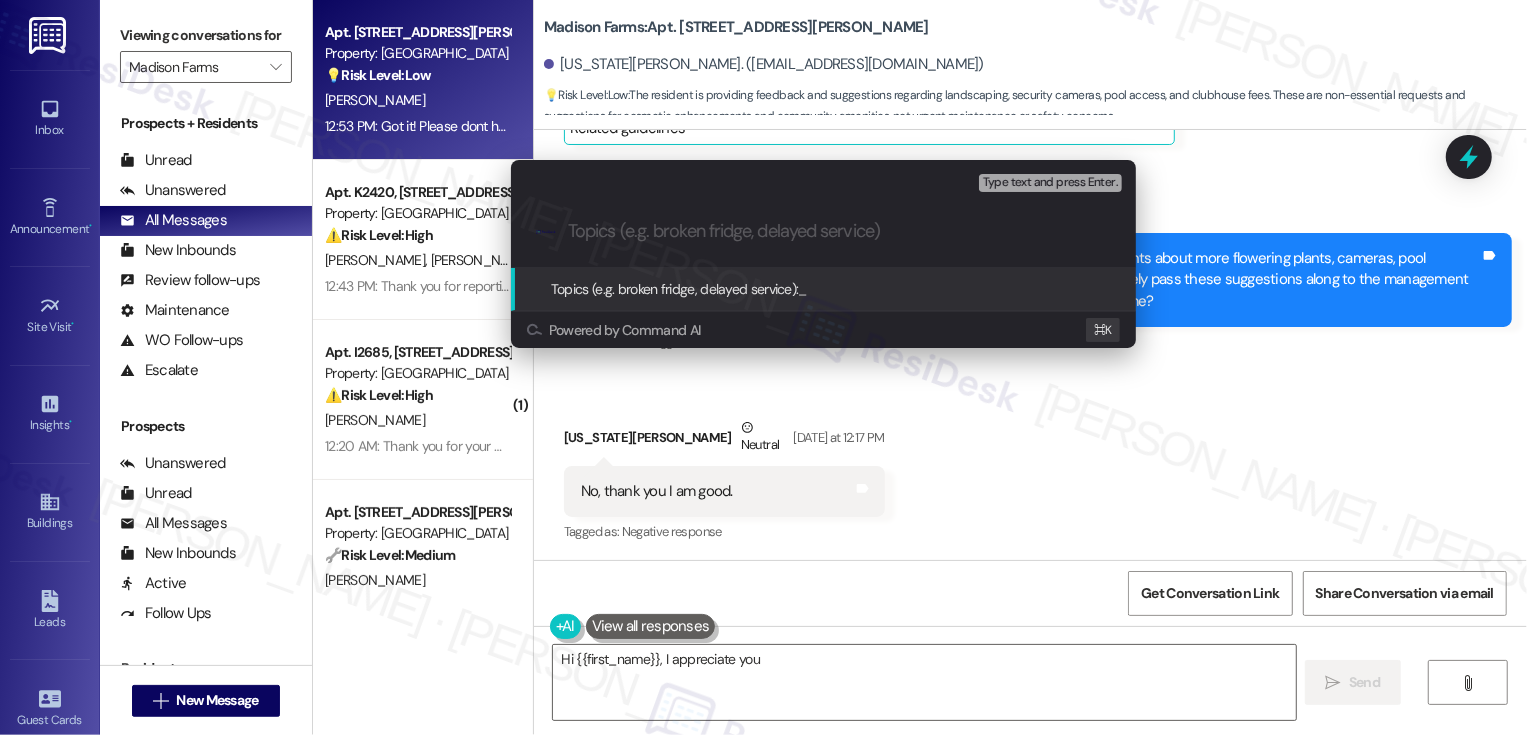 type on "Hi {{first_name}}, I appreciate you letting" 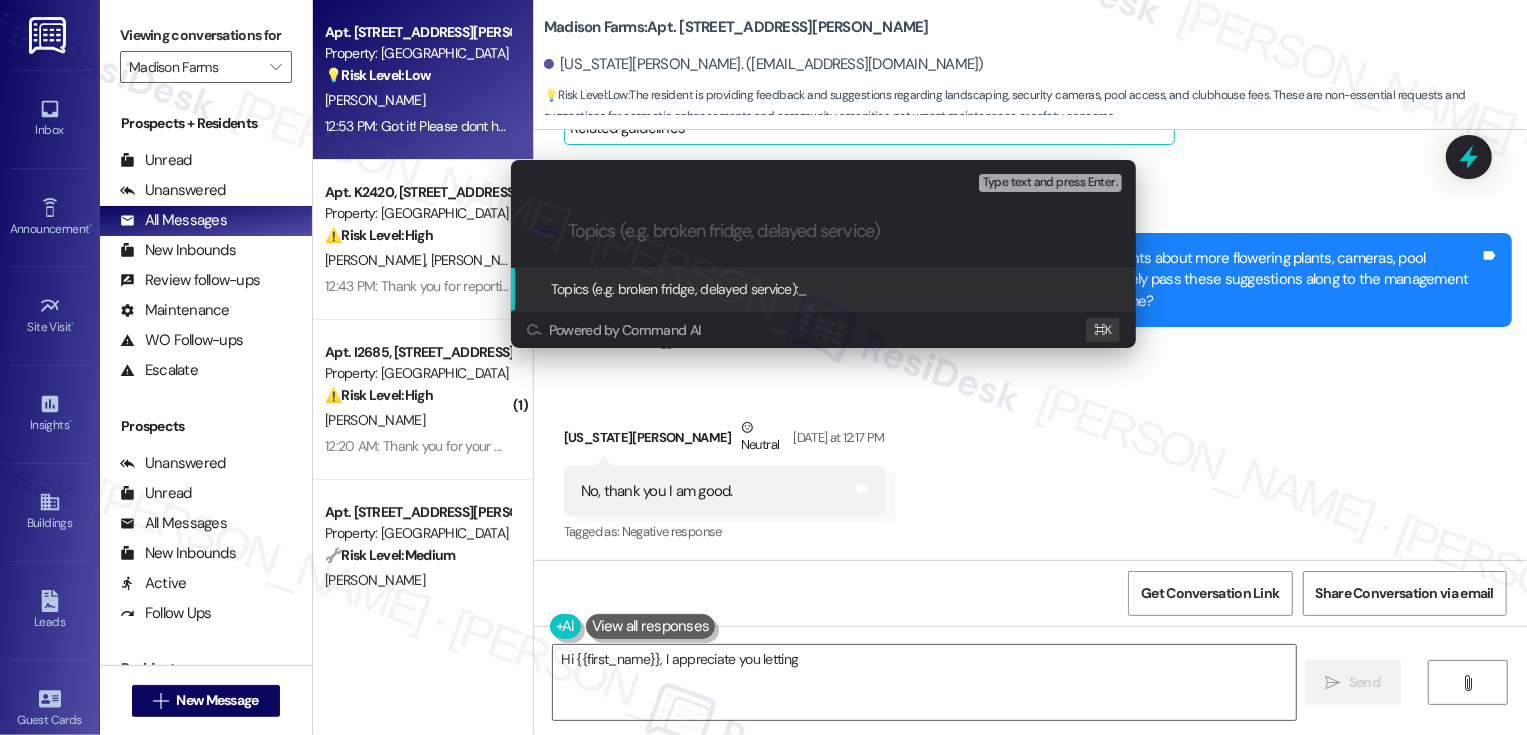 paste on "General Feedback and Suggestions" 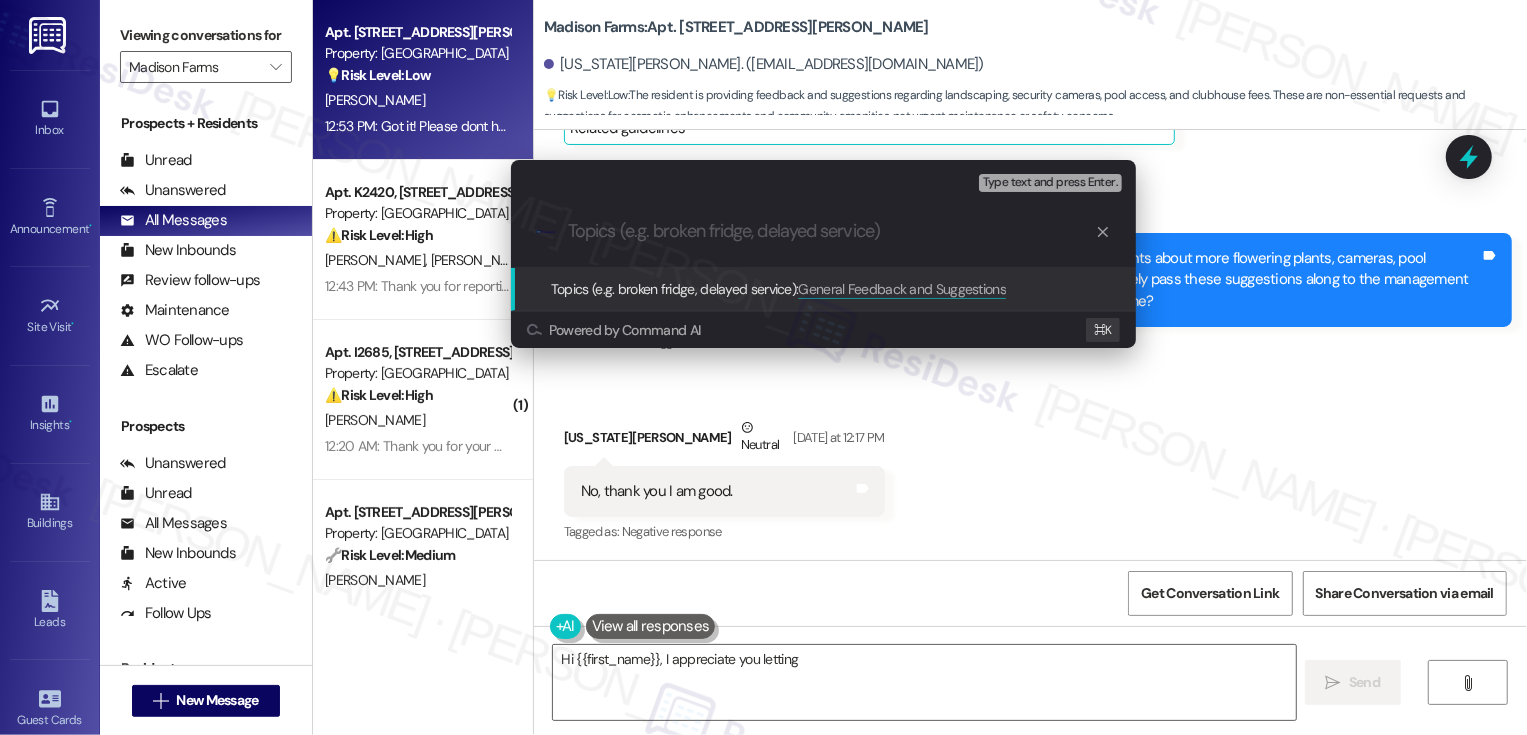 type on "General Feedback and Suggestions" 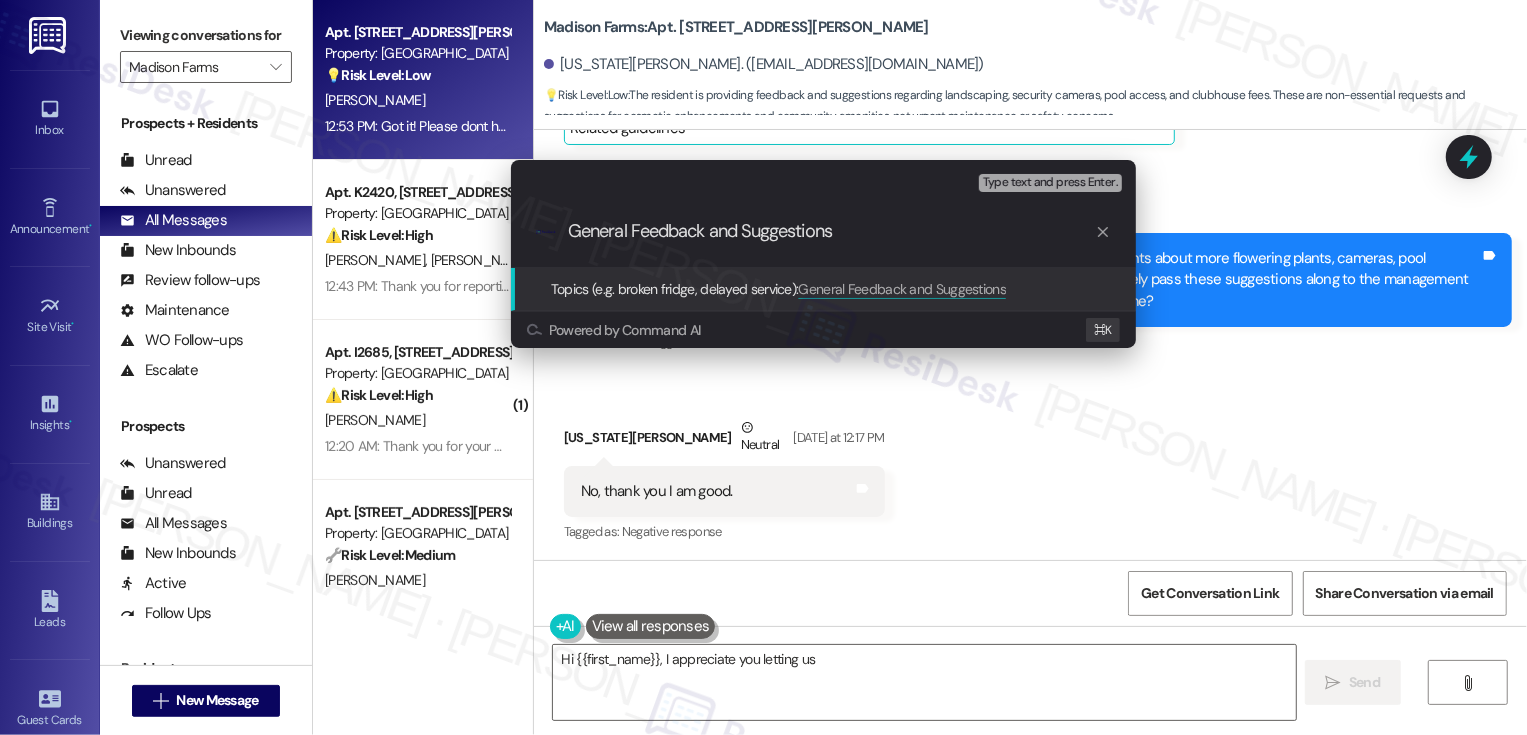 type on "Hi {{first_name}}, I appreciate you letting us know" 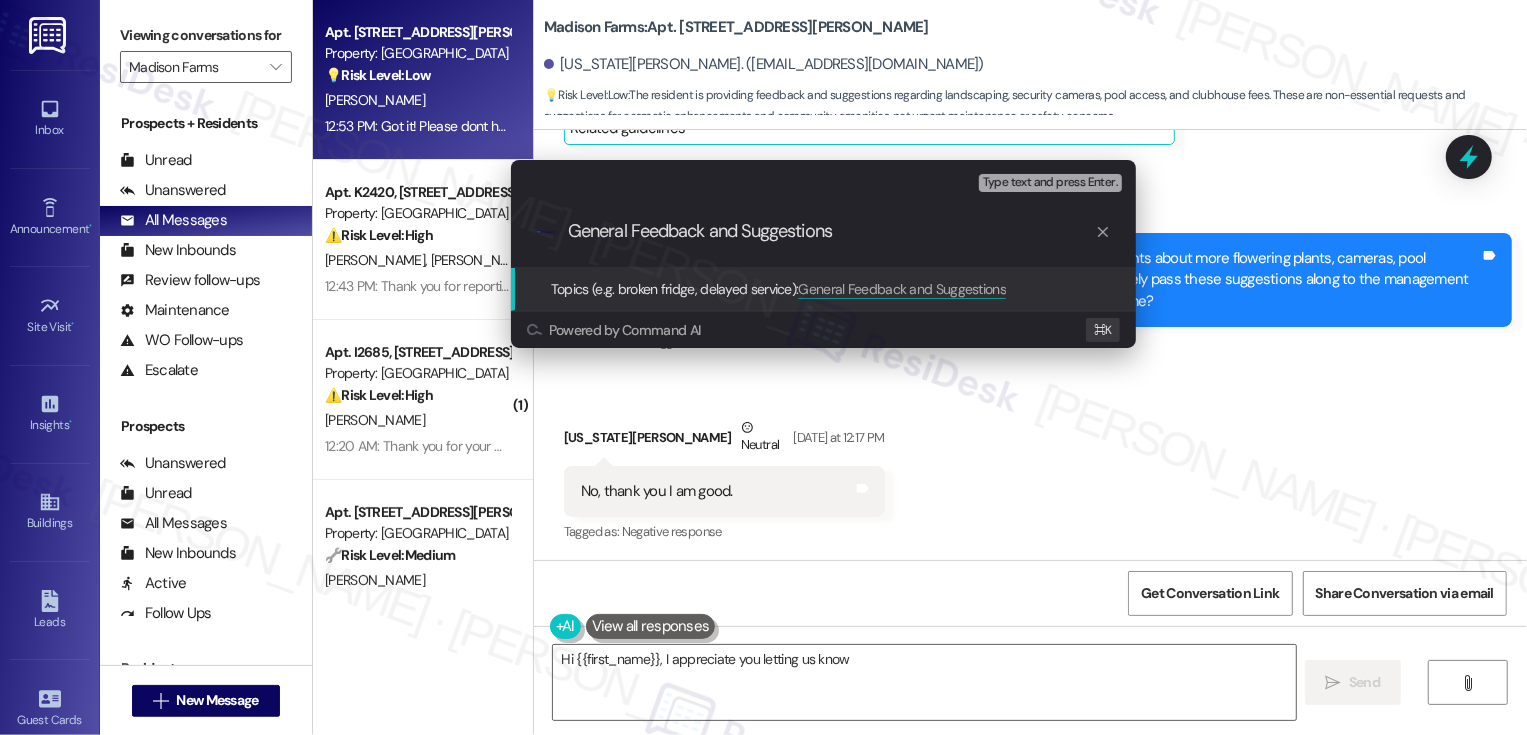 type 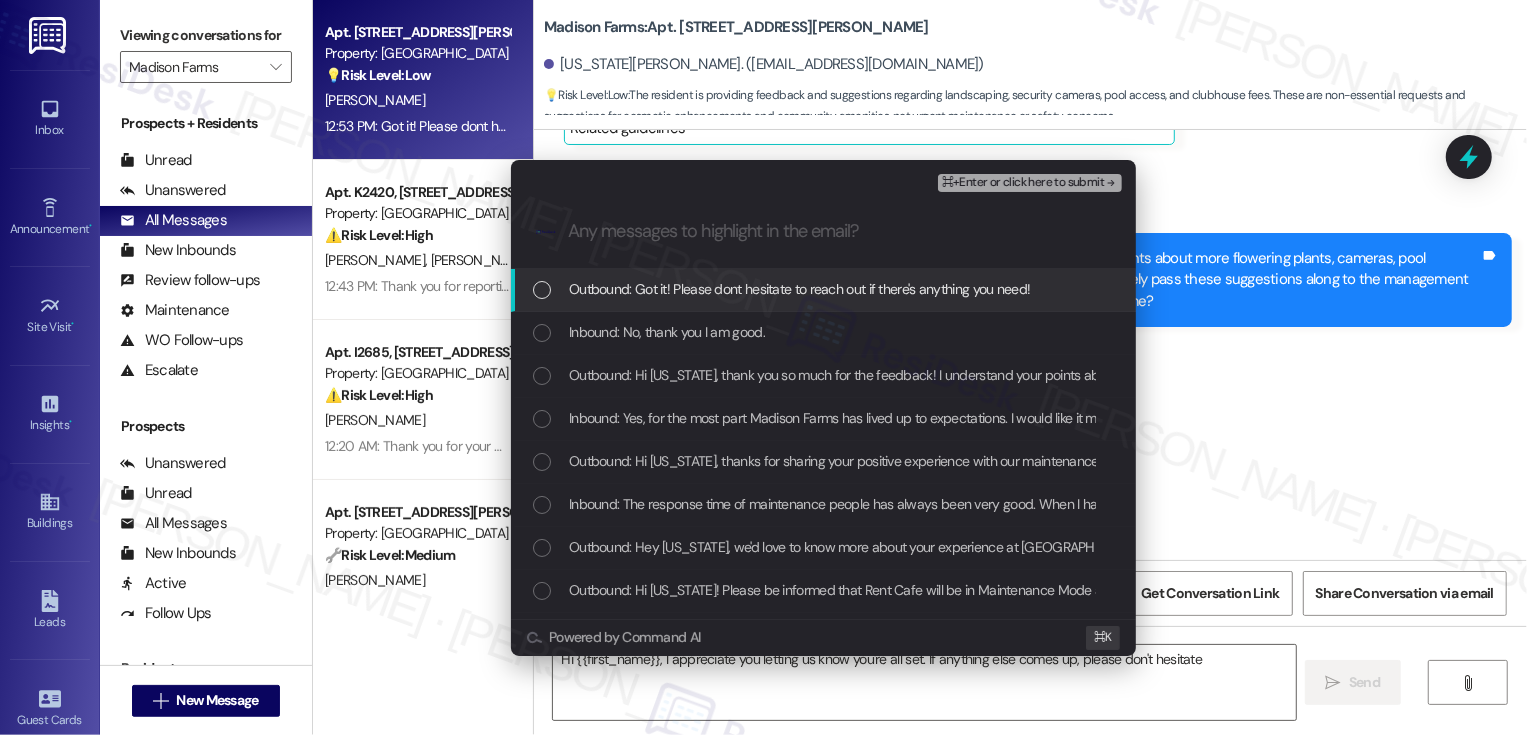 click at bounding box center (542, 376) 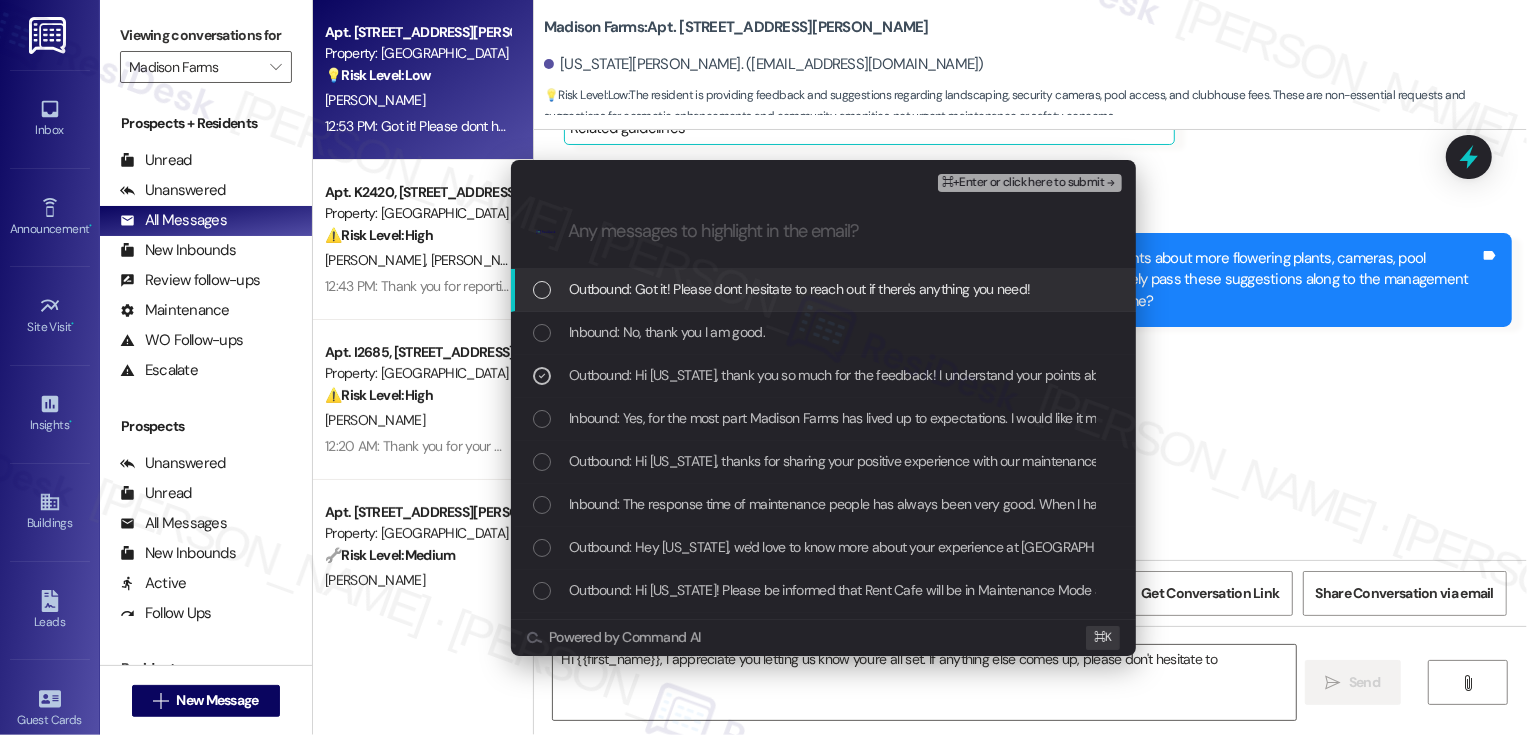 click on "Inbound: Yes, for the most part Madison Farms has lived up to expectations.  I would like it more if there were more flowrring plants around the complex. I think outside buildings should have cameras. My car is in garage so that is not my issue. I like to walk when it is cooler and it would be nice if I knew there were monitors. I would like pool open in September with or without lifeguard. Lastly, I hate that I pay towards the rooms in [GEOGRAPHIC_DATA]. I do not use them at all." at bounding box center (823, 419) 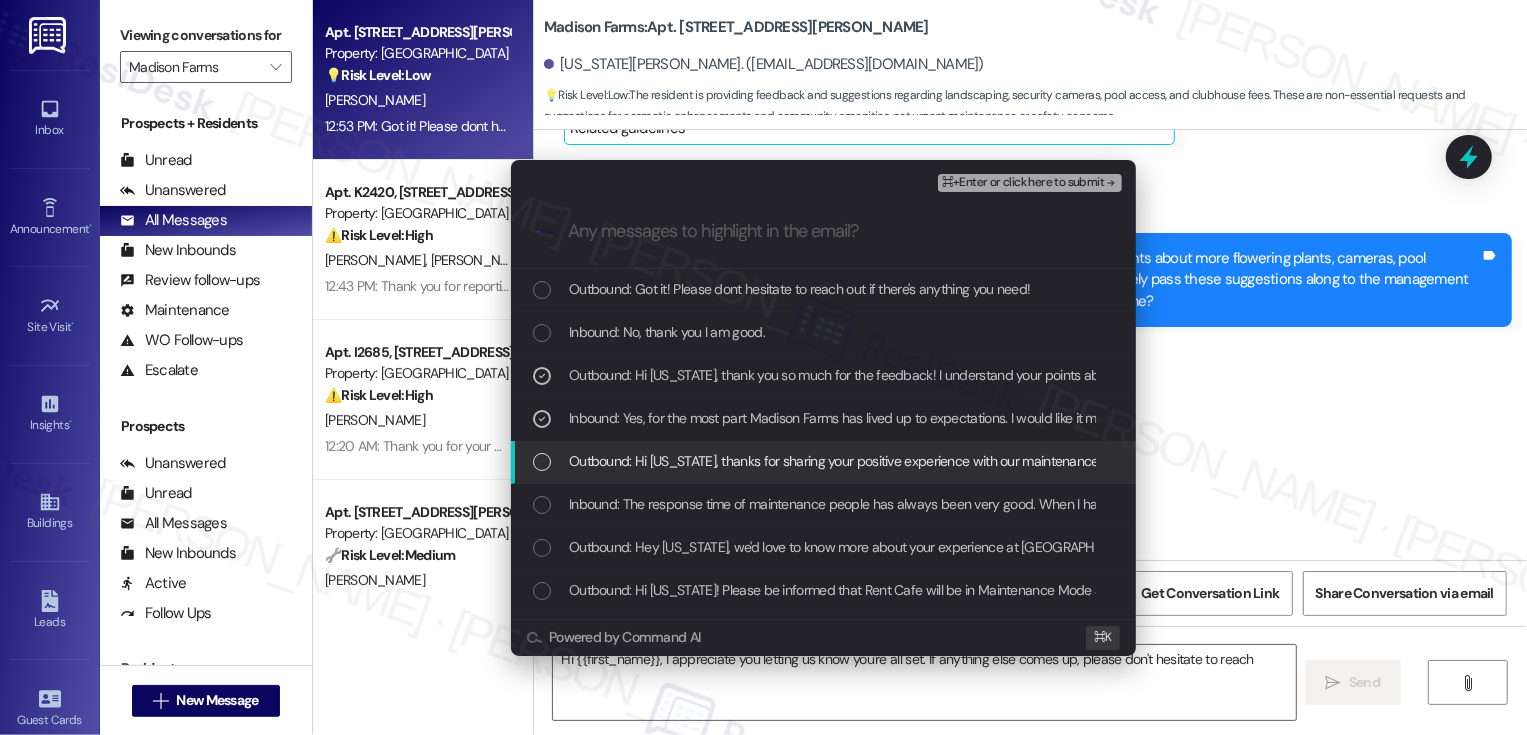 click on "Outbound: Hi [US_STATE], thanks for sharing your positive experience with our maintenance team! We're always happy to hear that our team is providing excellent service. If I may also ask....has Madison Farms lived up to your expectations?" at bounding box center [823, 462] 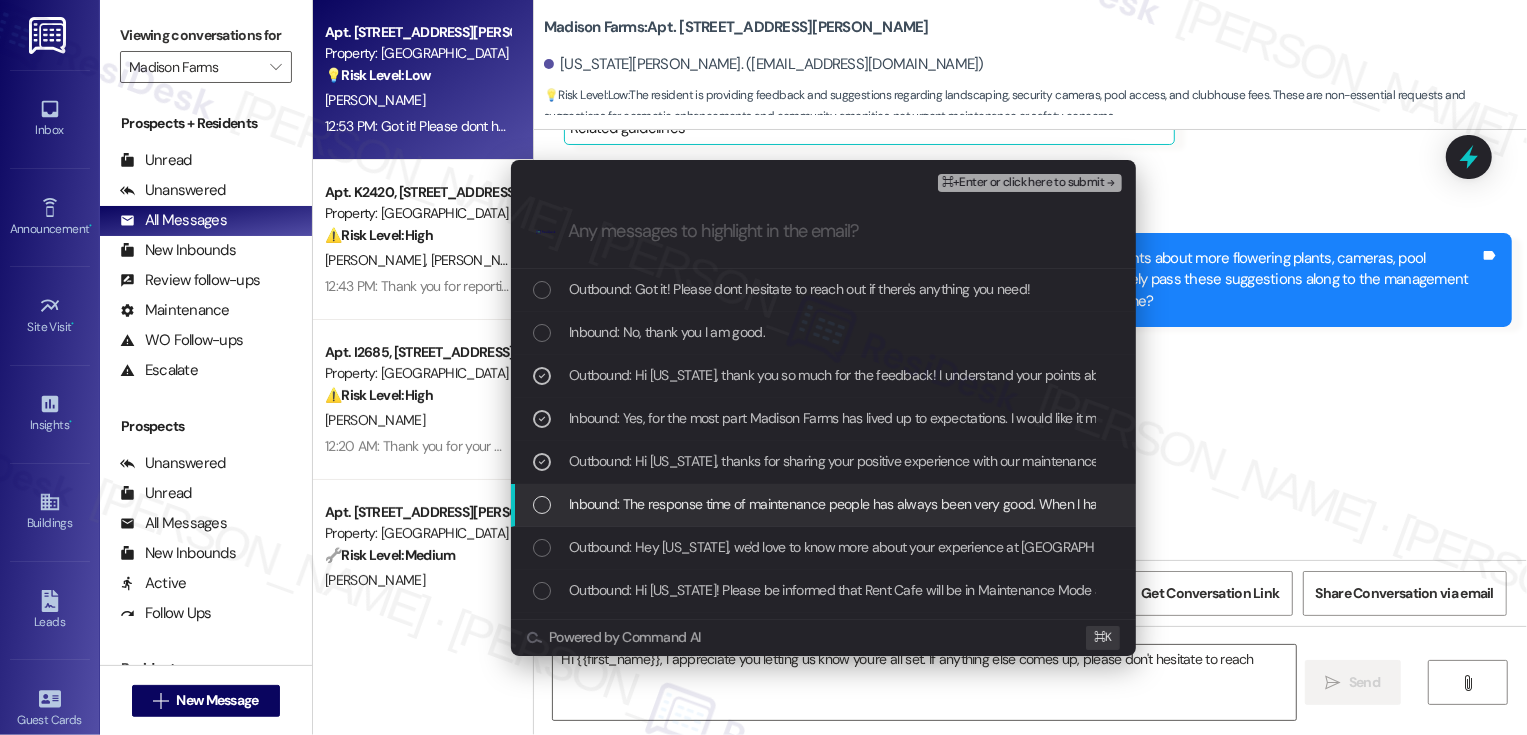 click at bounding box center [542, 505] 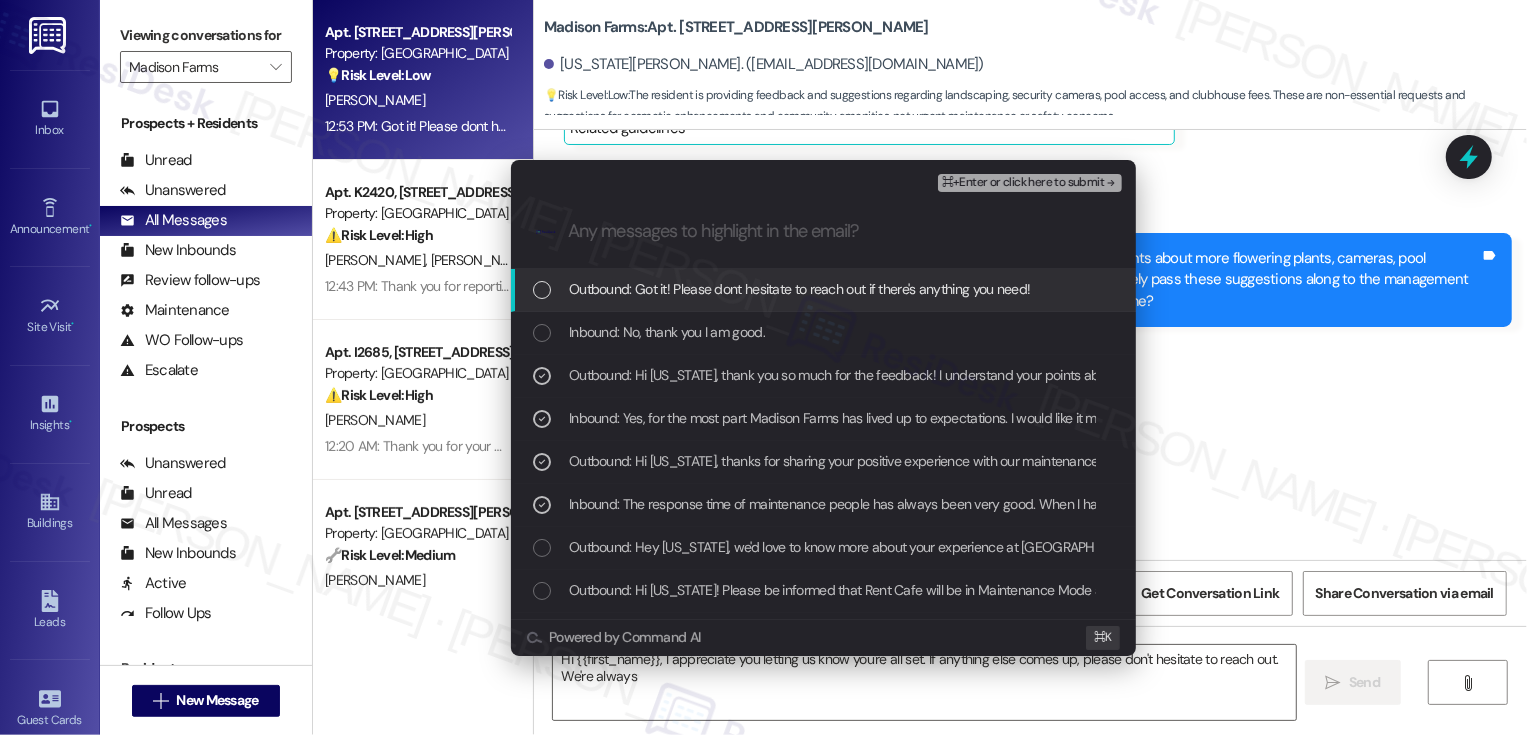 click at bounding box center [542, 548] 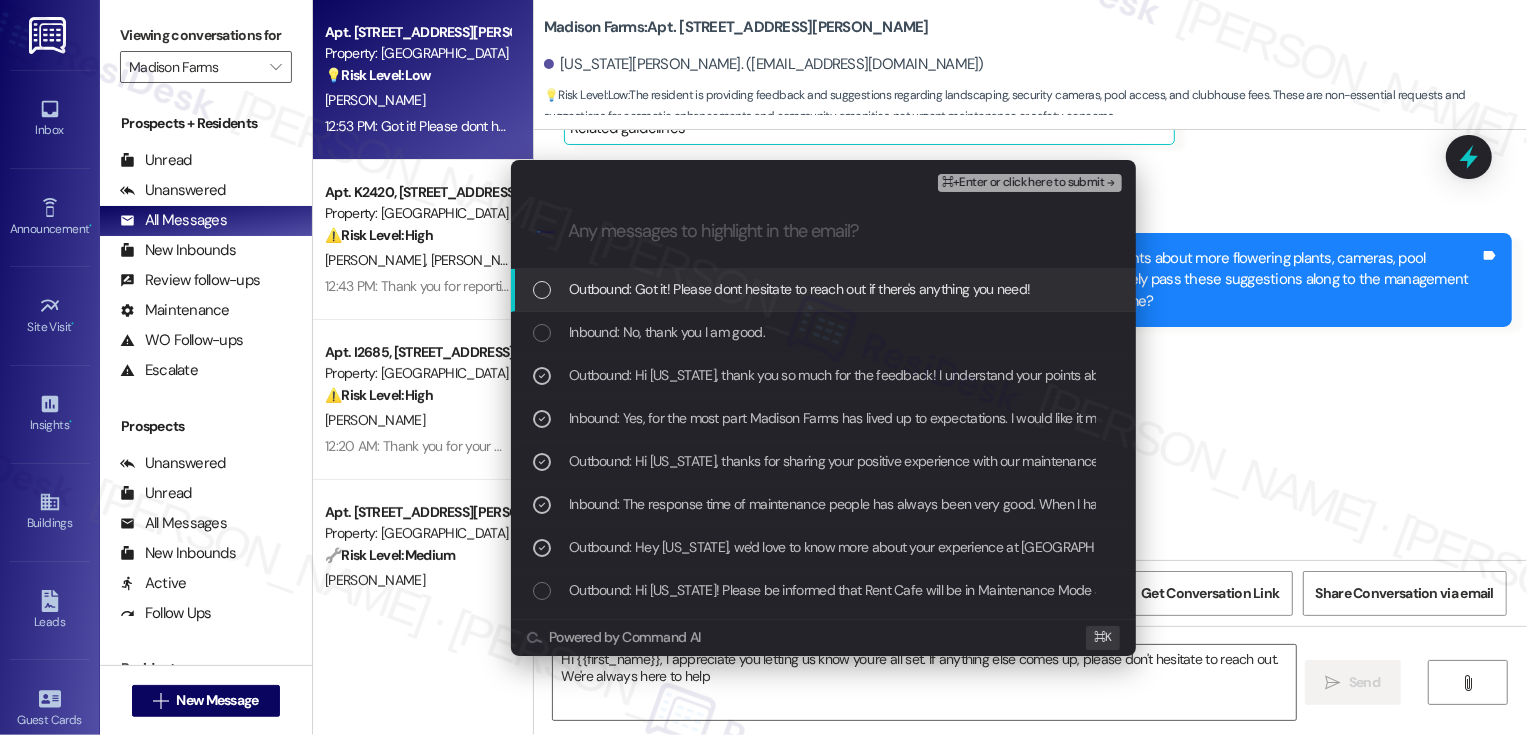 type on "Hi {{first_name}}, I appreciate you letting us know you're all set. If anything else comes up, please don't hesitate to reach out. We're always here to help!" 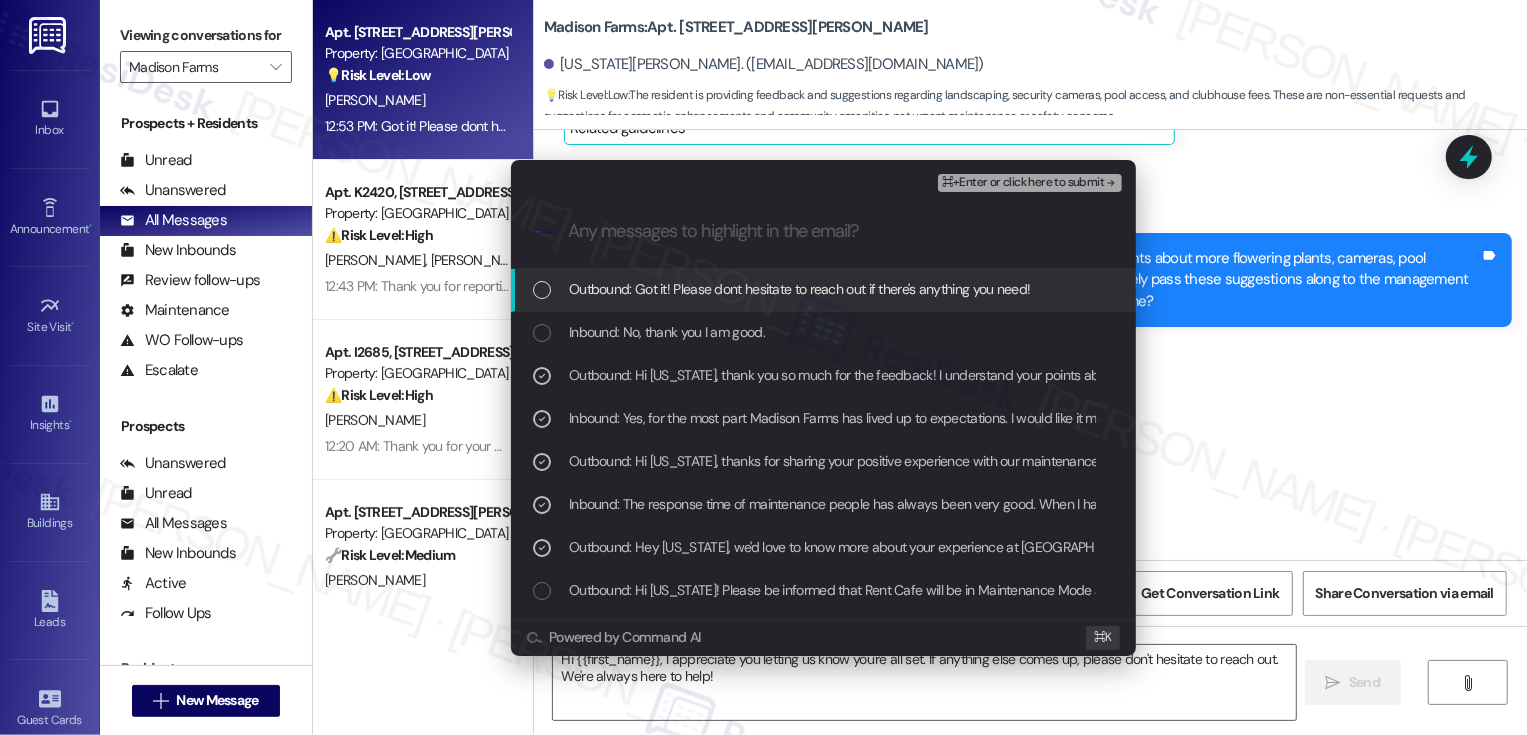 click on "⌘+Enter or click here to submit" at bounding box center (1023, 183) 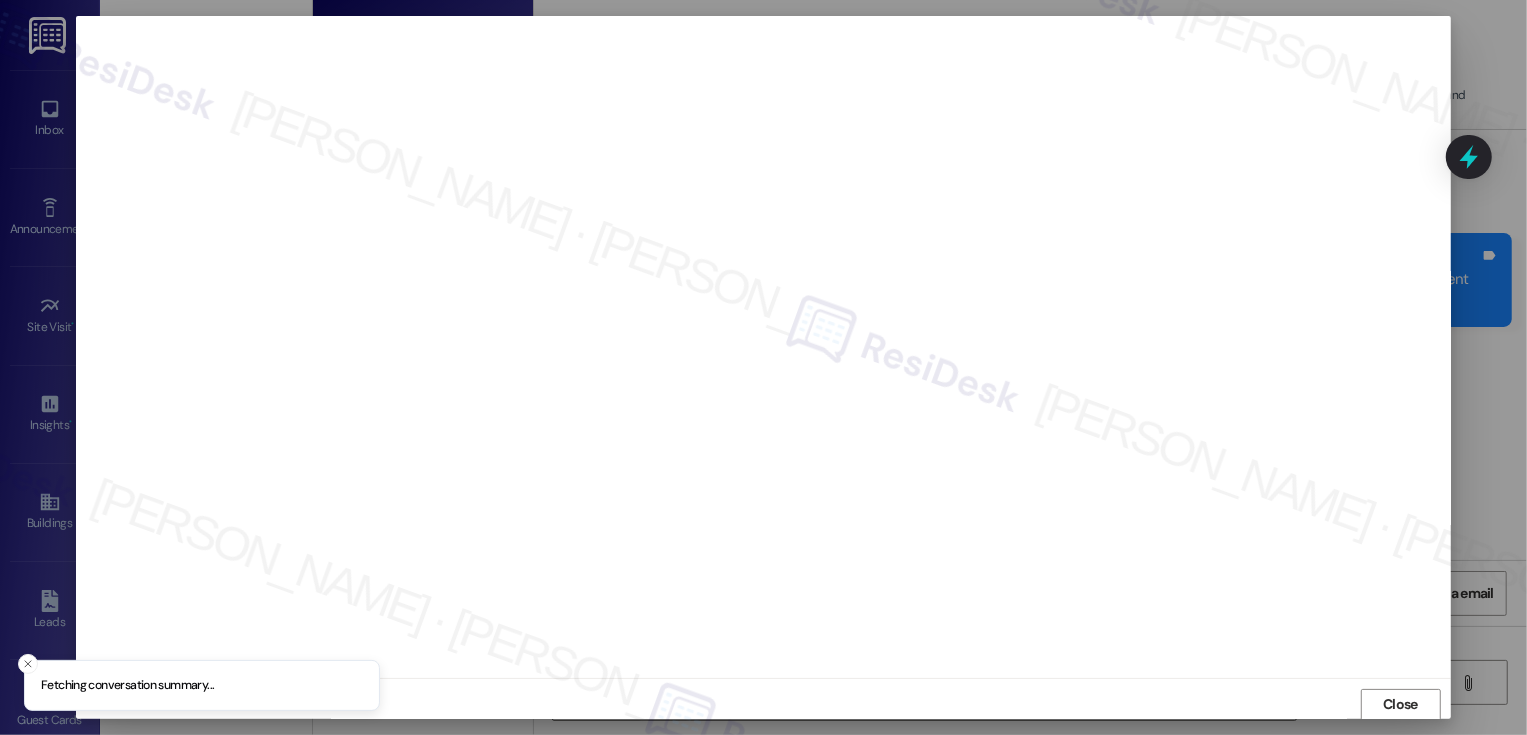scroll, scrollTop: 1, scrollLeft: 0, axis: vertical 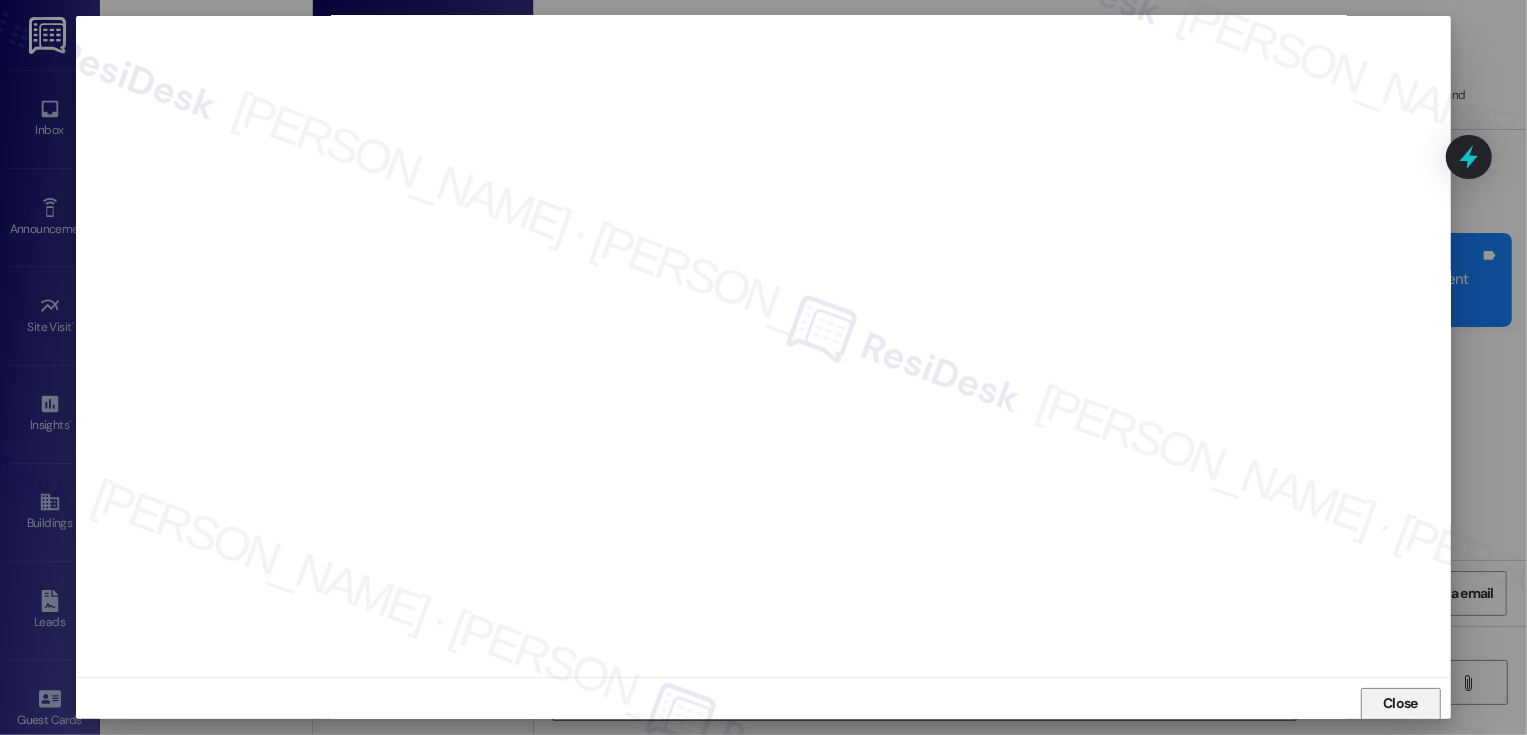 click on "Close" at bounding box center (1400, 704) 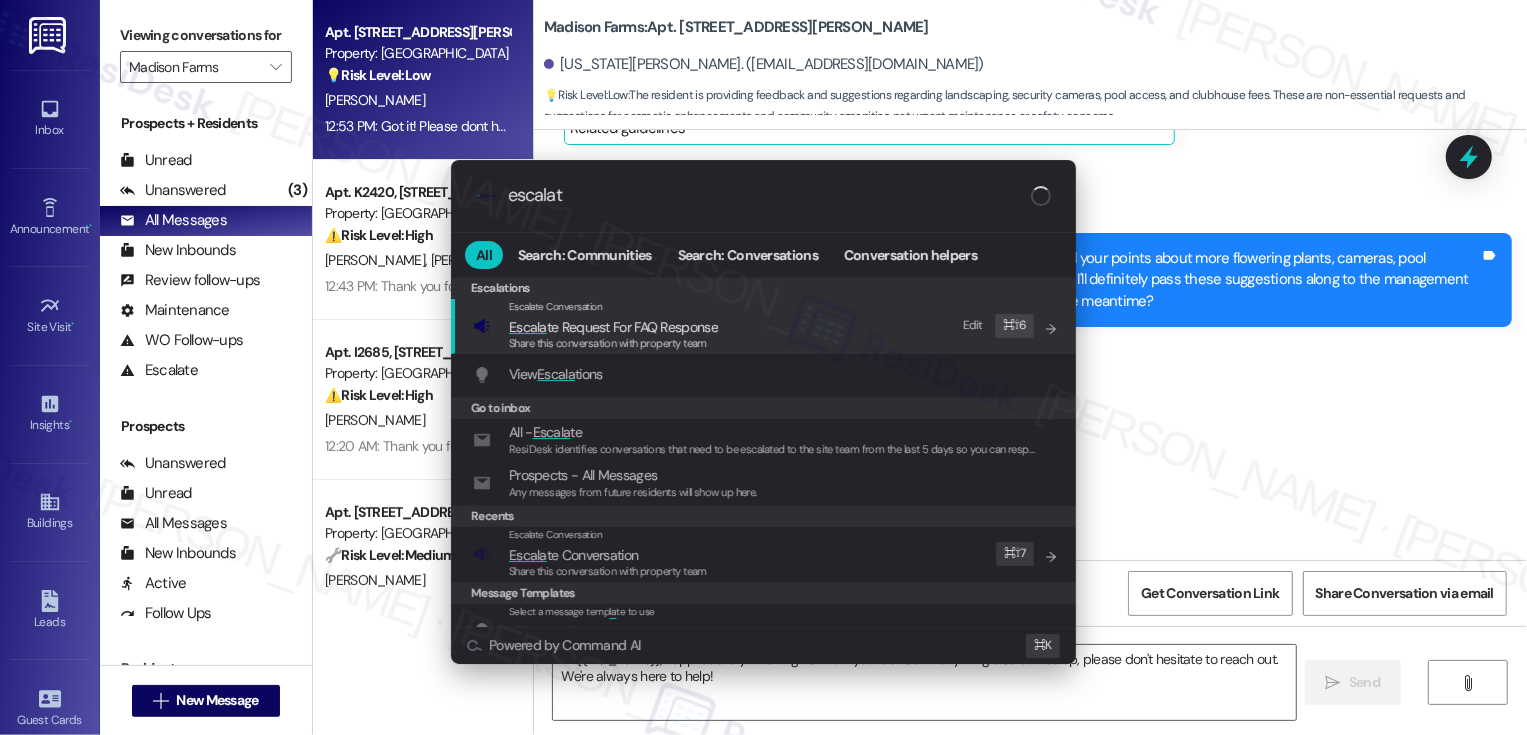 type on "escalate" 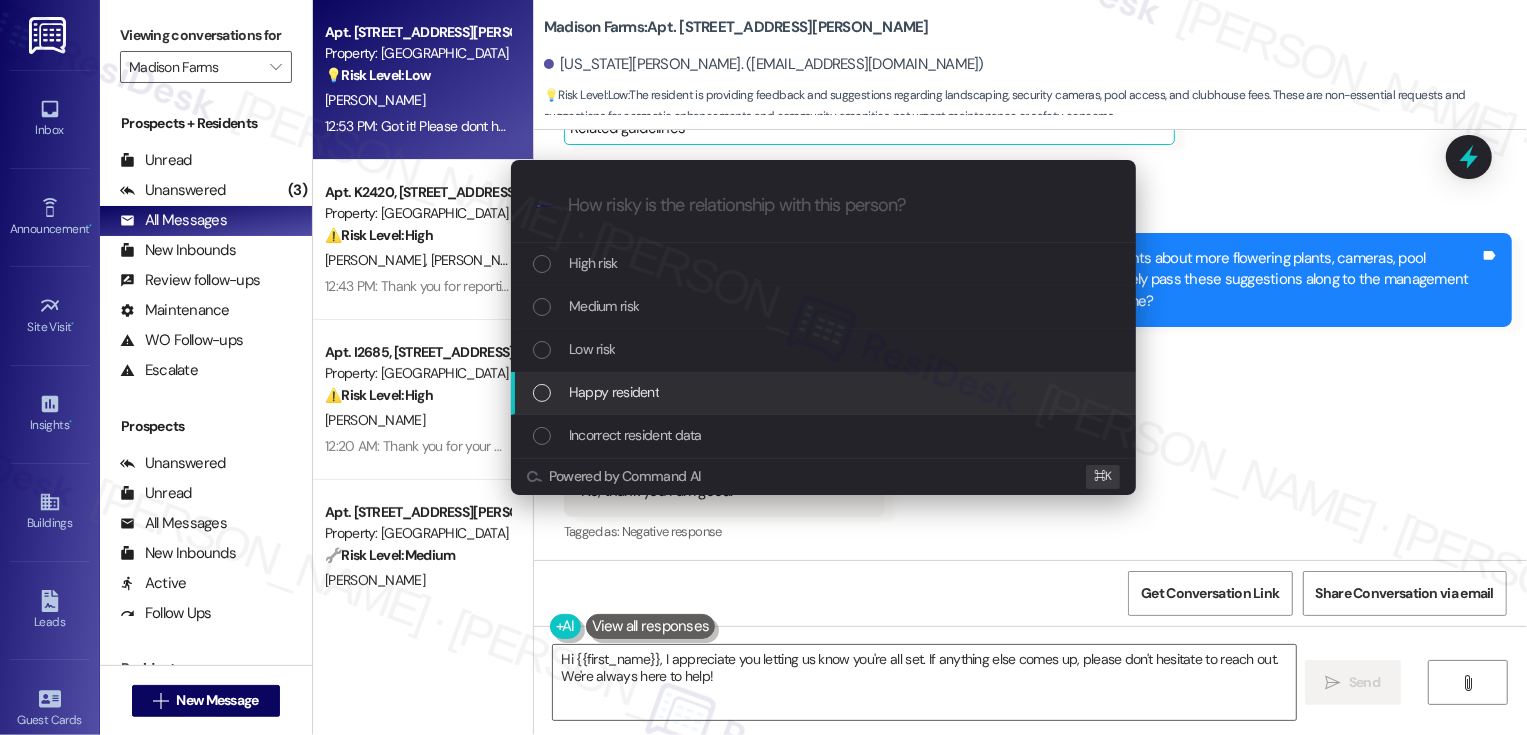 click on "Low risk" at bounding box center [823, 350] 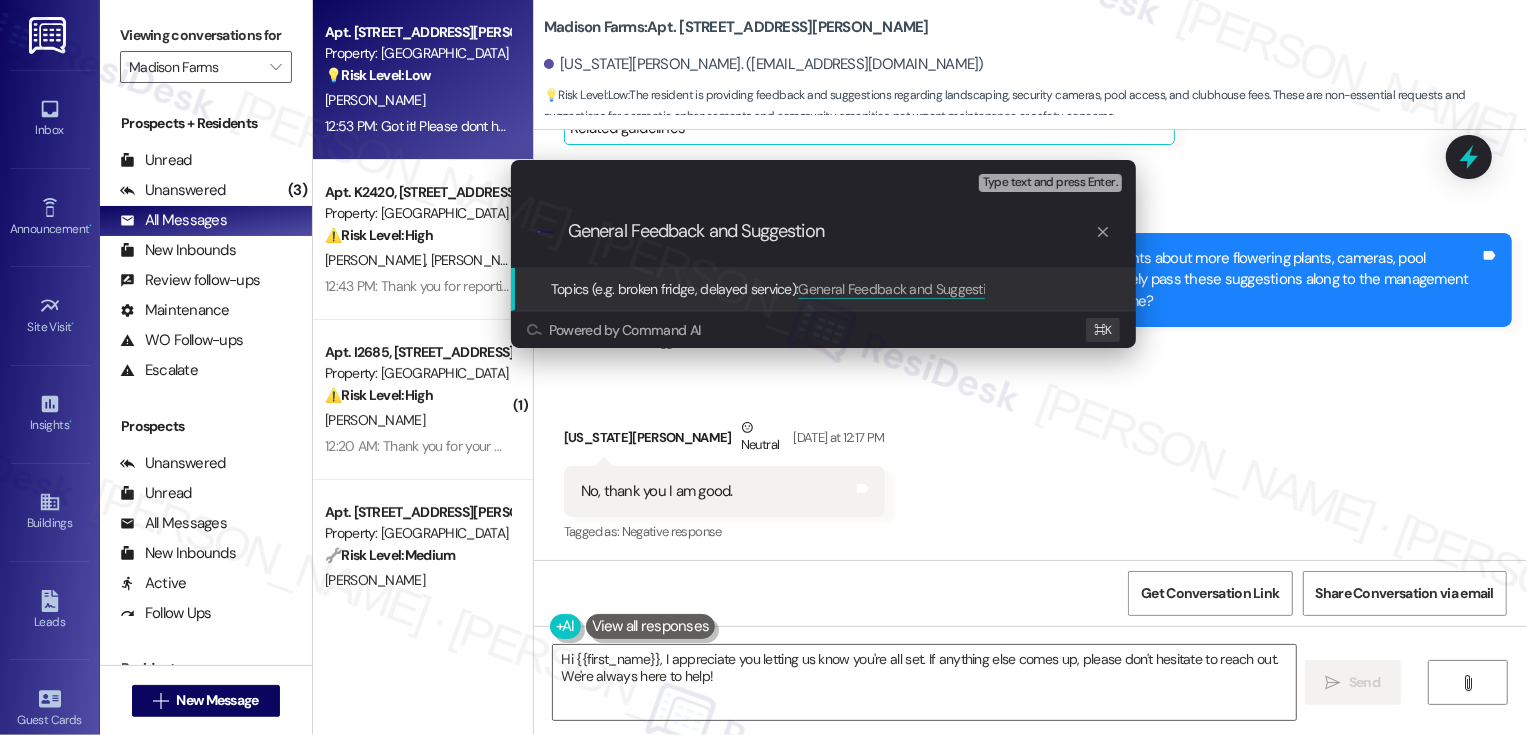 type on "General Feedback and Suggestions" 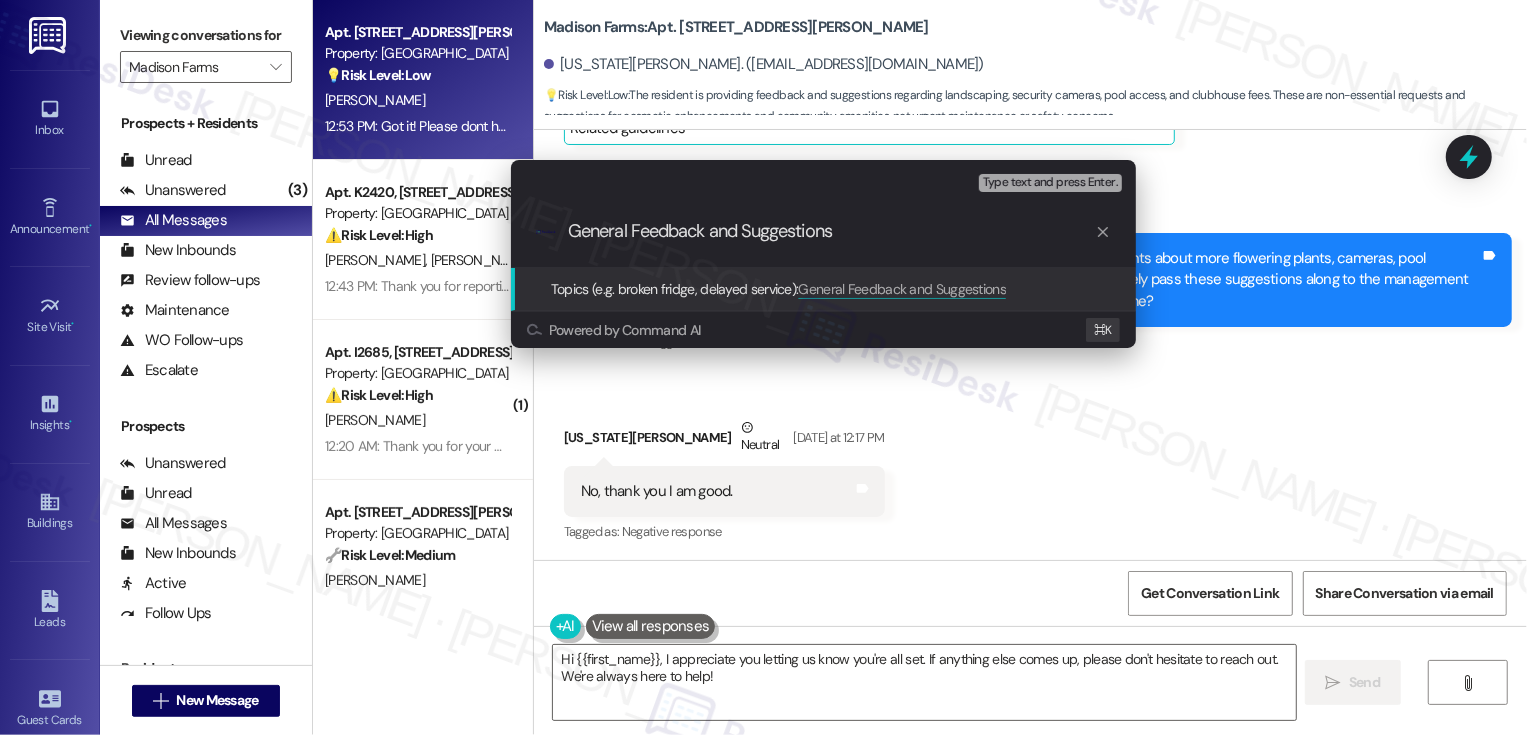 type 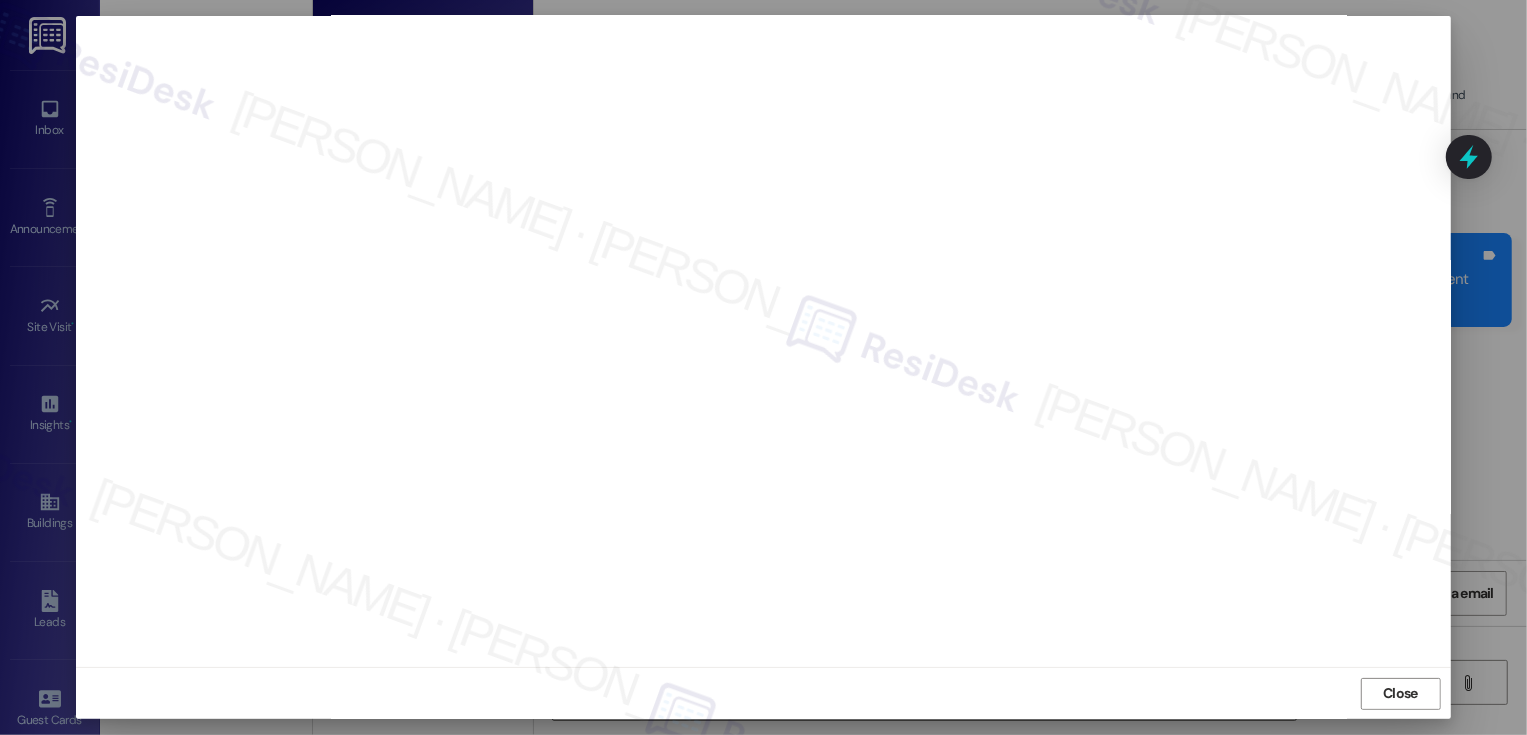 scroll, scrollTop: 0, scrollLeft: 0, axis: both 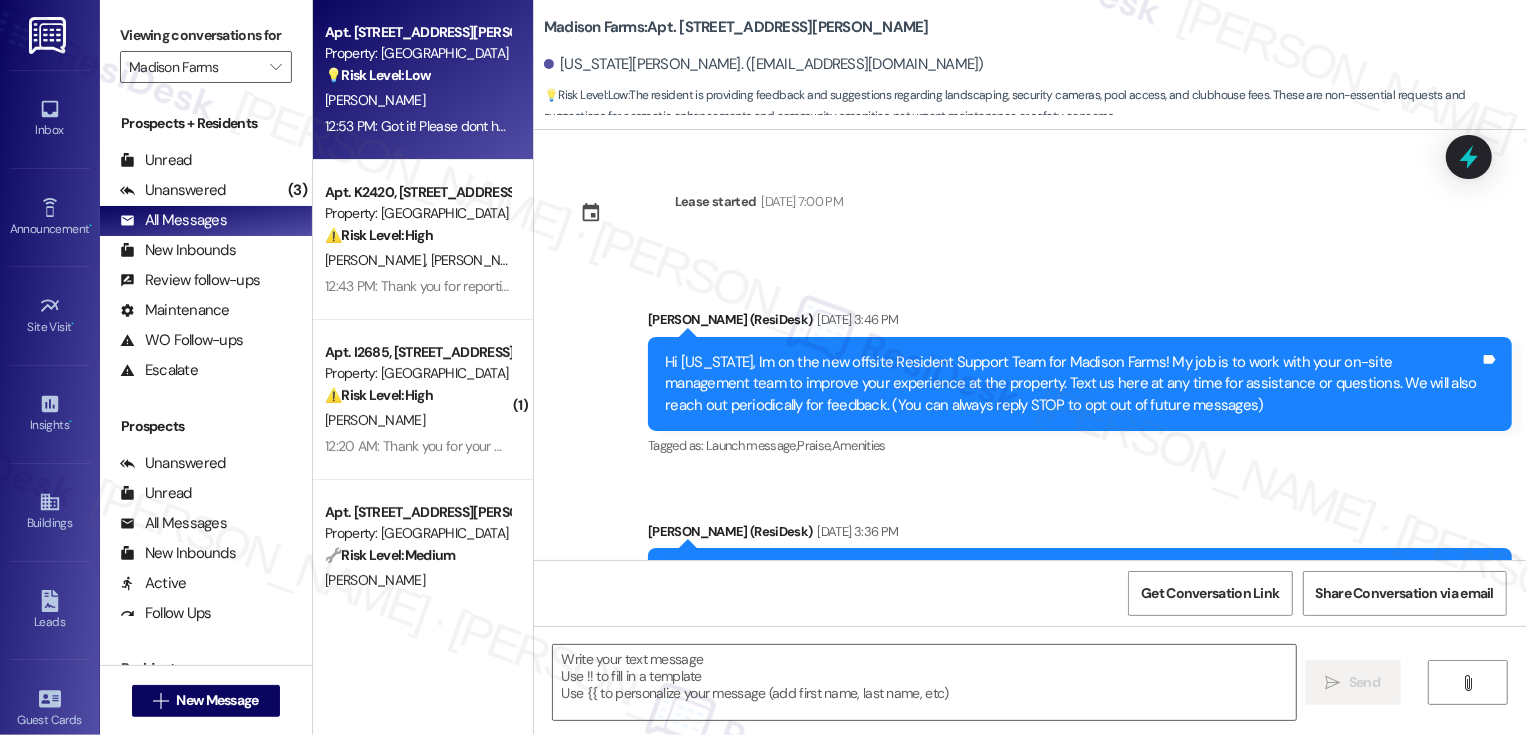 type on "Fetching suggested responses. Please feel free to read through the conversation in the meantime." 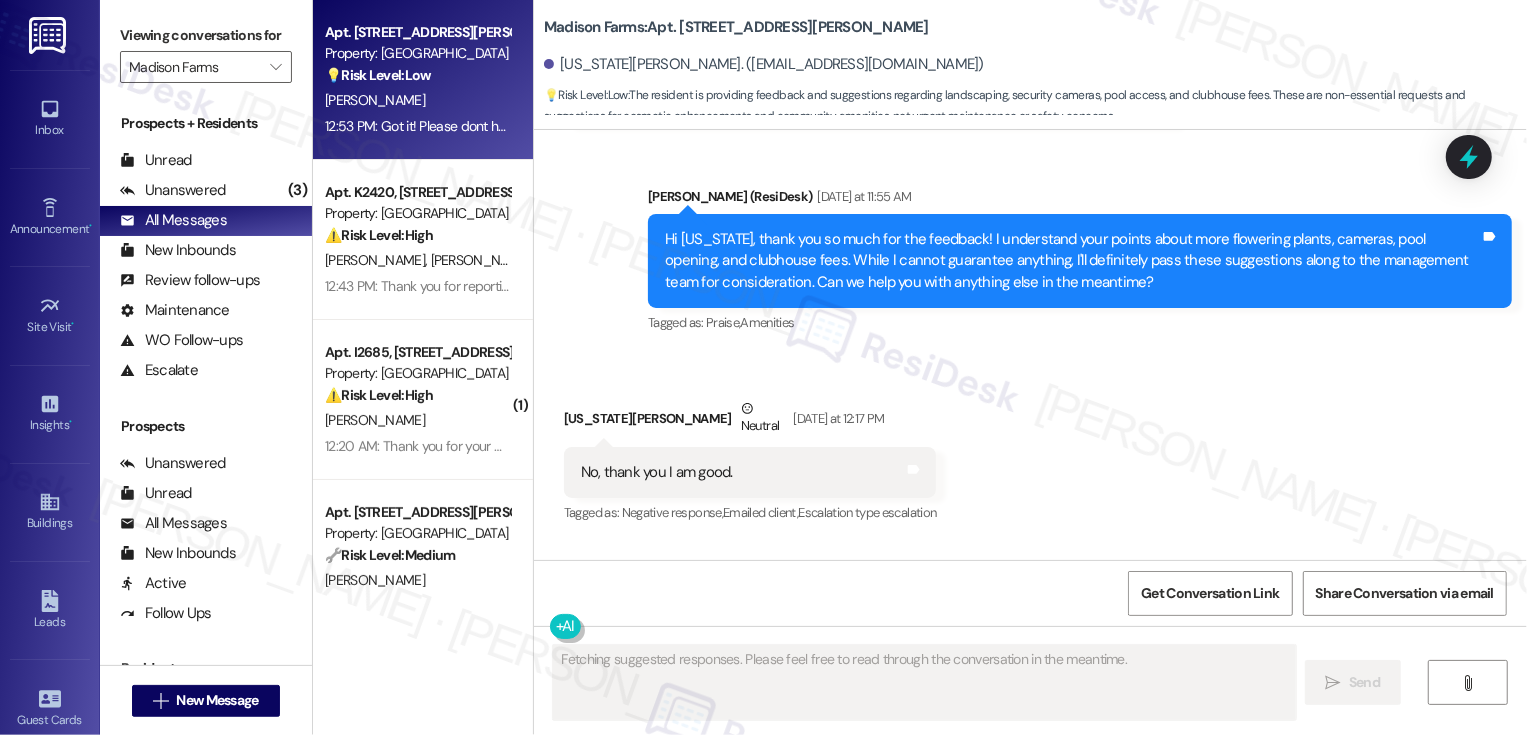 scroll, scrollTop: 2111, scrollLeft: 0, axis: vertical 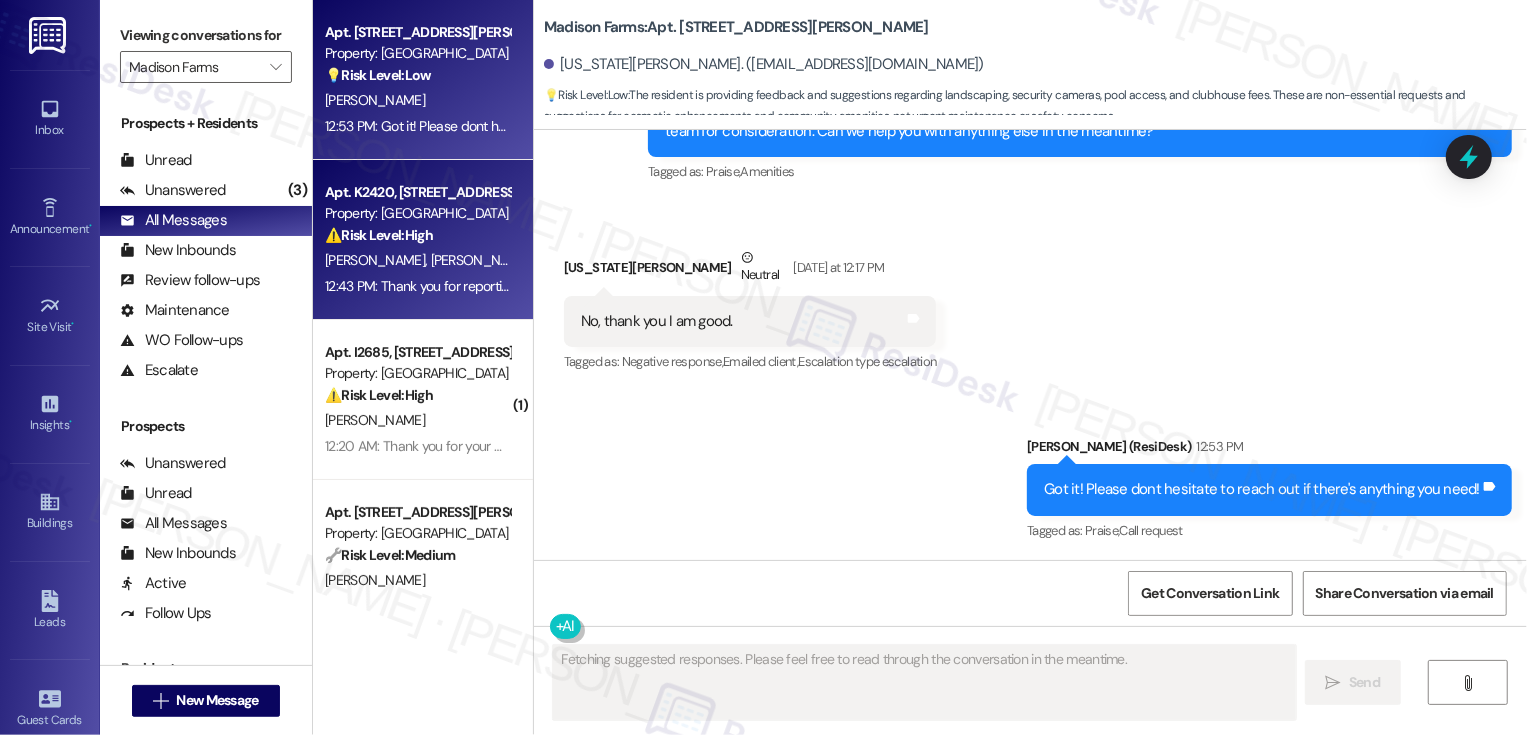 click on "⚠️  Risk Level:  High" at bounding box center [379, 235] 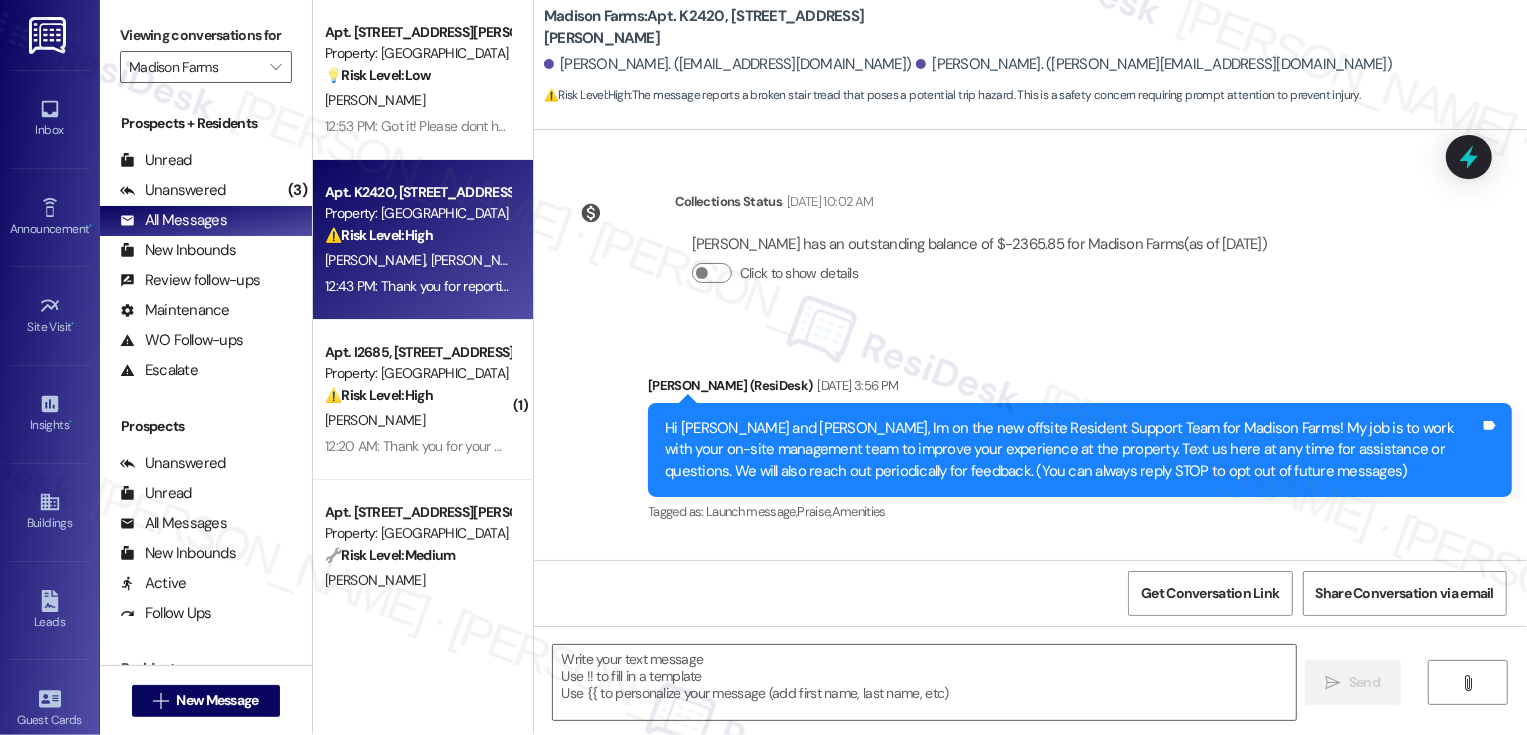 scroll, scrollTop: 2185, scrollLeft: 0, axis: vertical 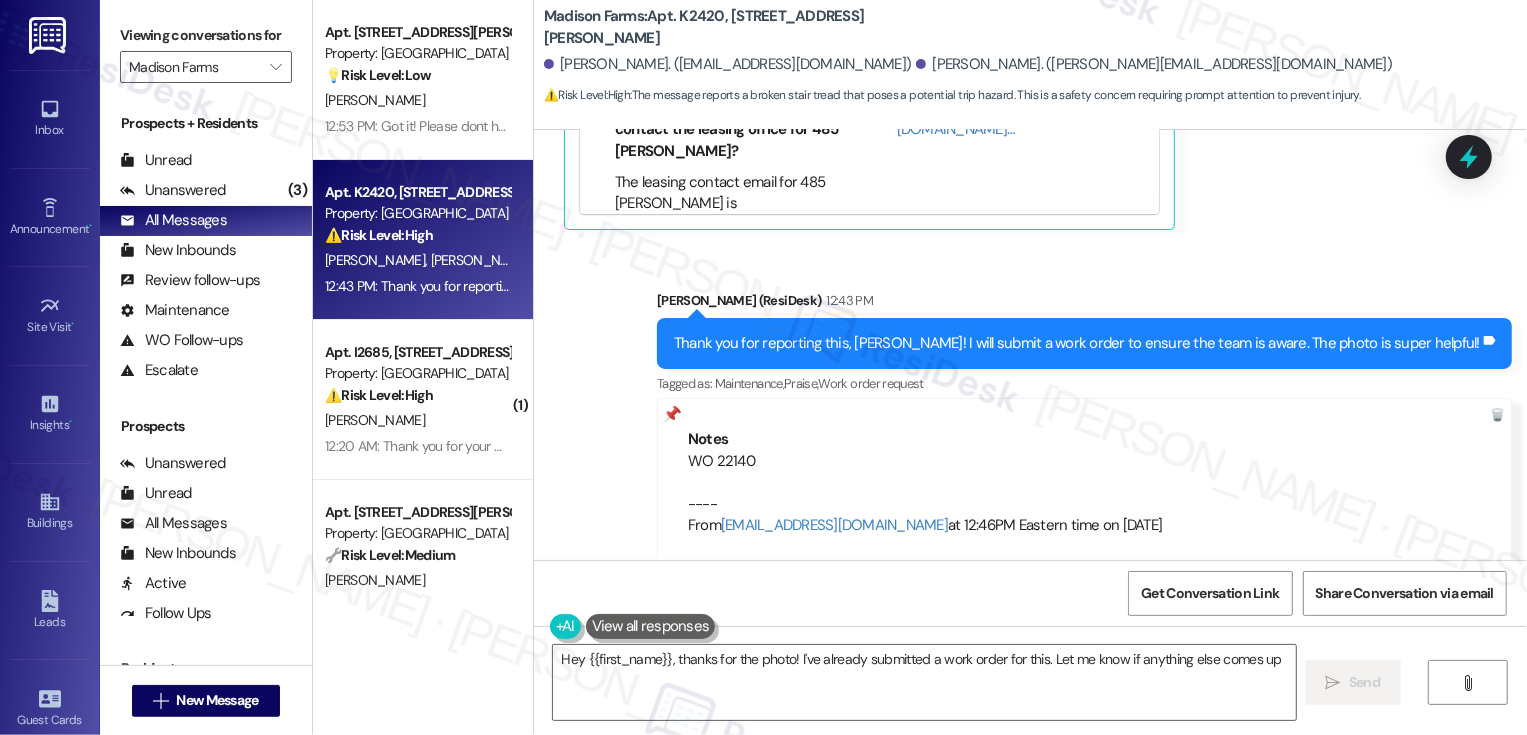 type on "Hey {{first_name}}, thanks for the photo! I've already submitted a work order for this. Let me know if anything else comes up!" 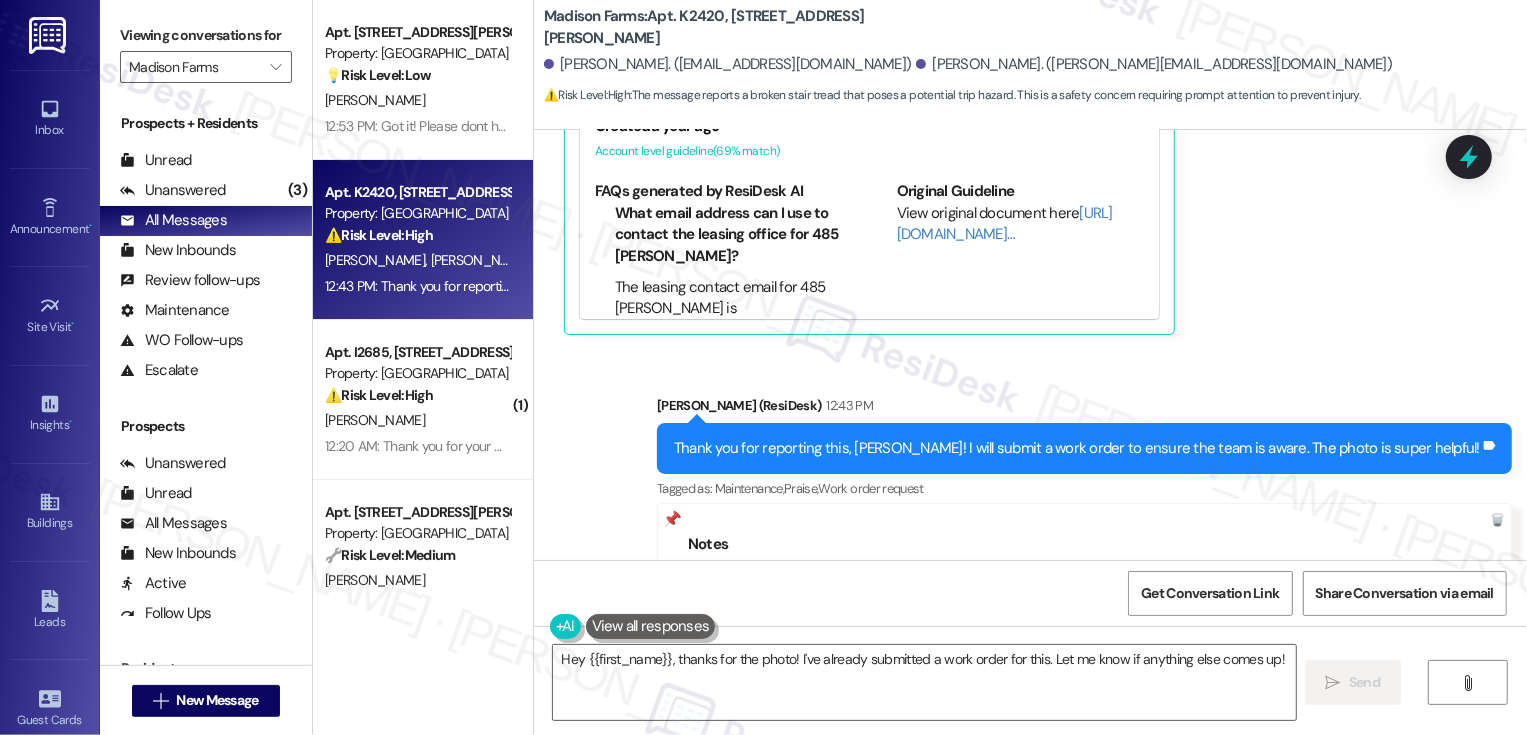 scroll, scrollTop: 2185, scrollLeft: 0, axis: vertical 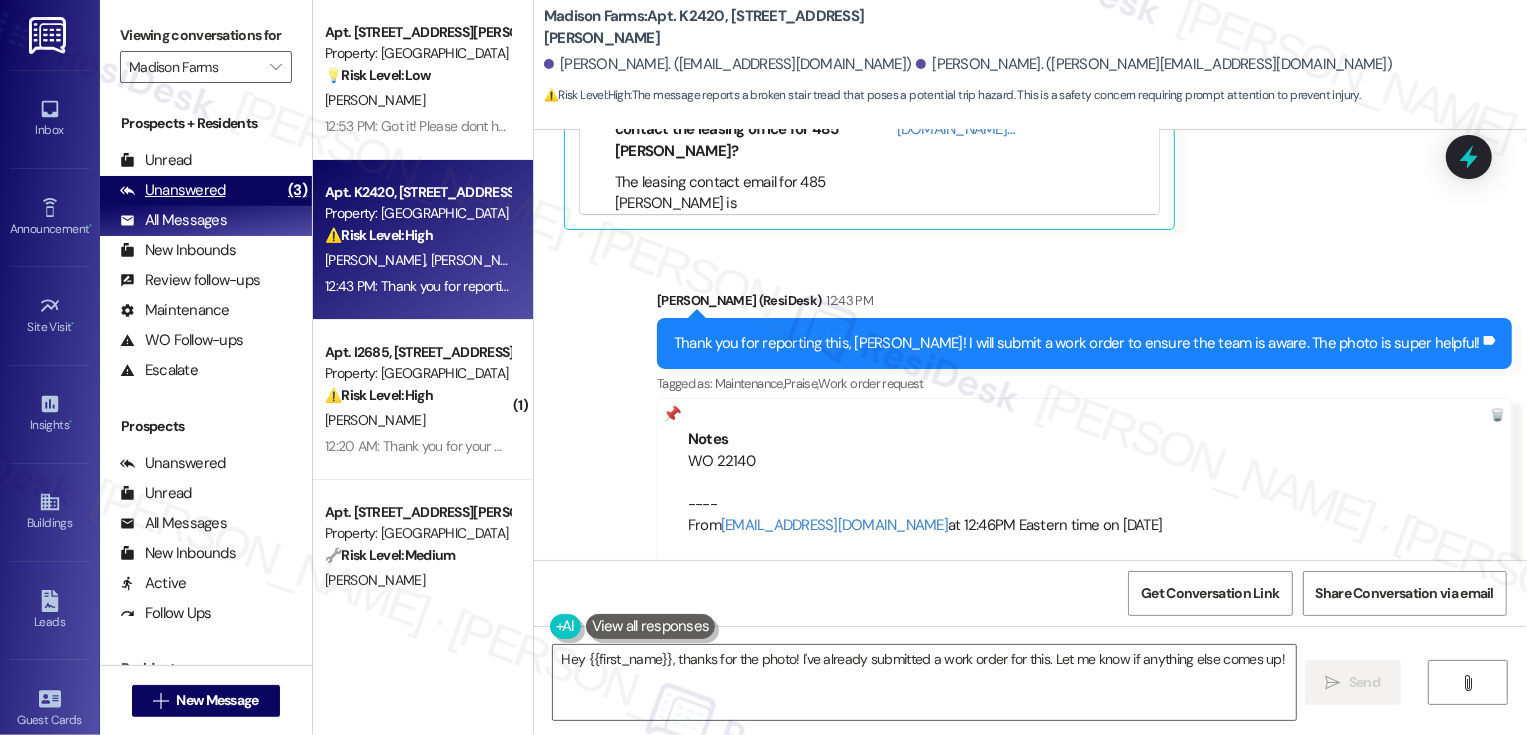 click on "Unanswered (3)" at bounding box center [206, 191] 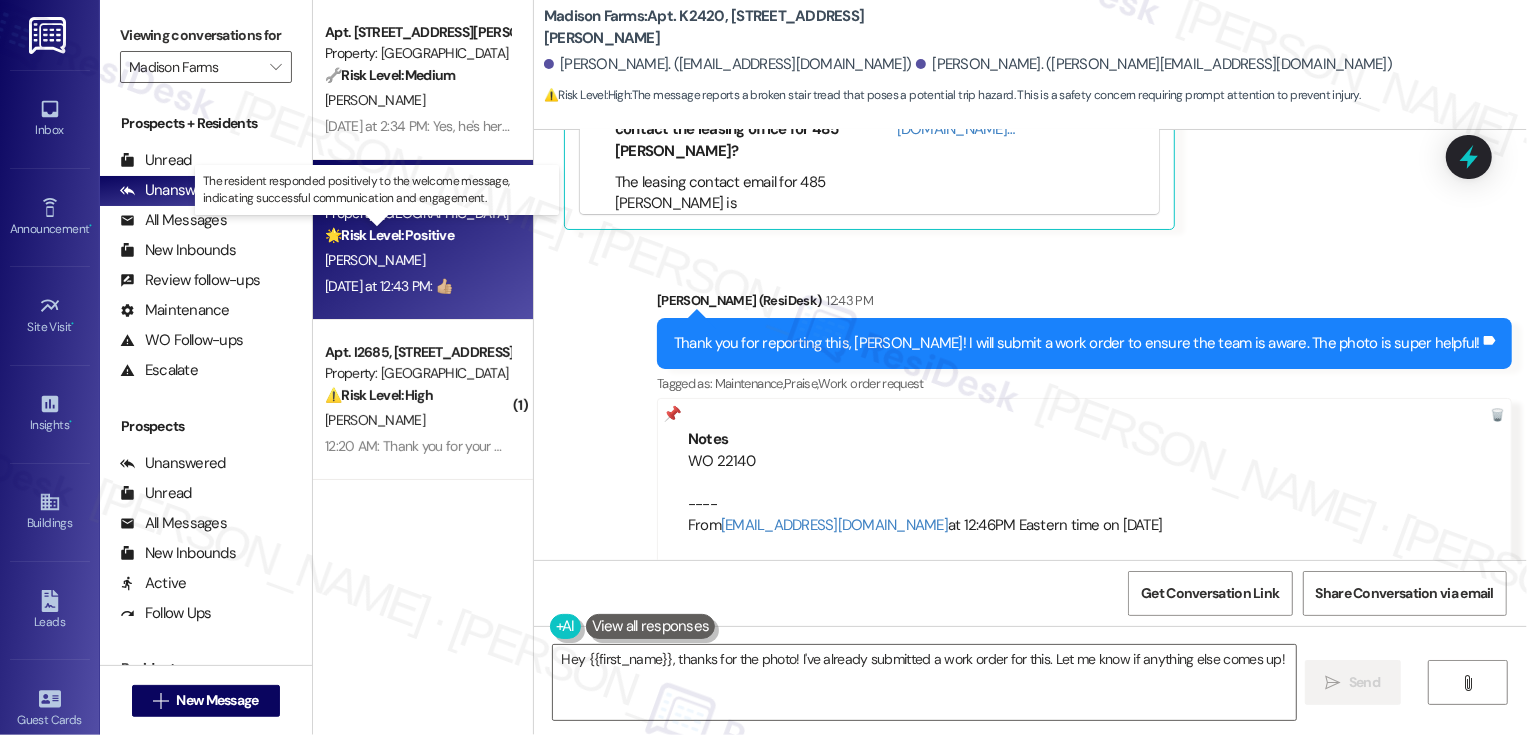 click on "🌟  Risk Level:  Positive" at bounding box center [389, 235] 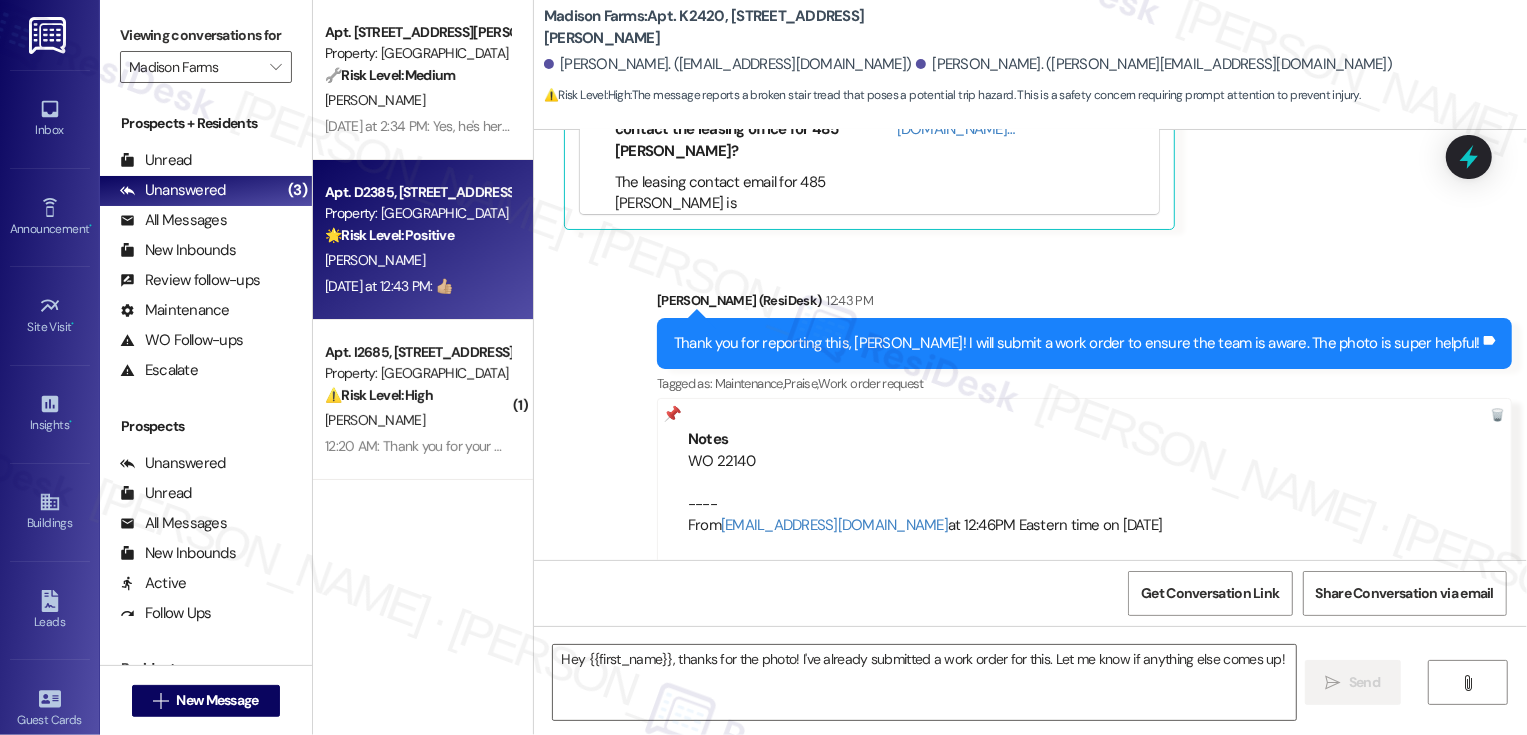 type on "Fetching suggested responses. Please feel free to read through the conversation in the meantime." 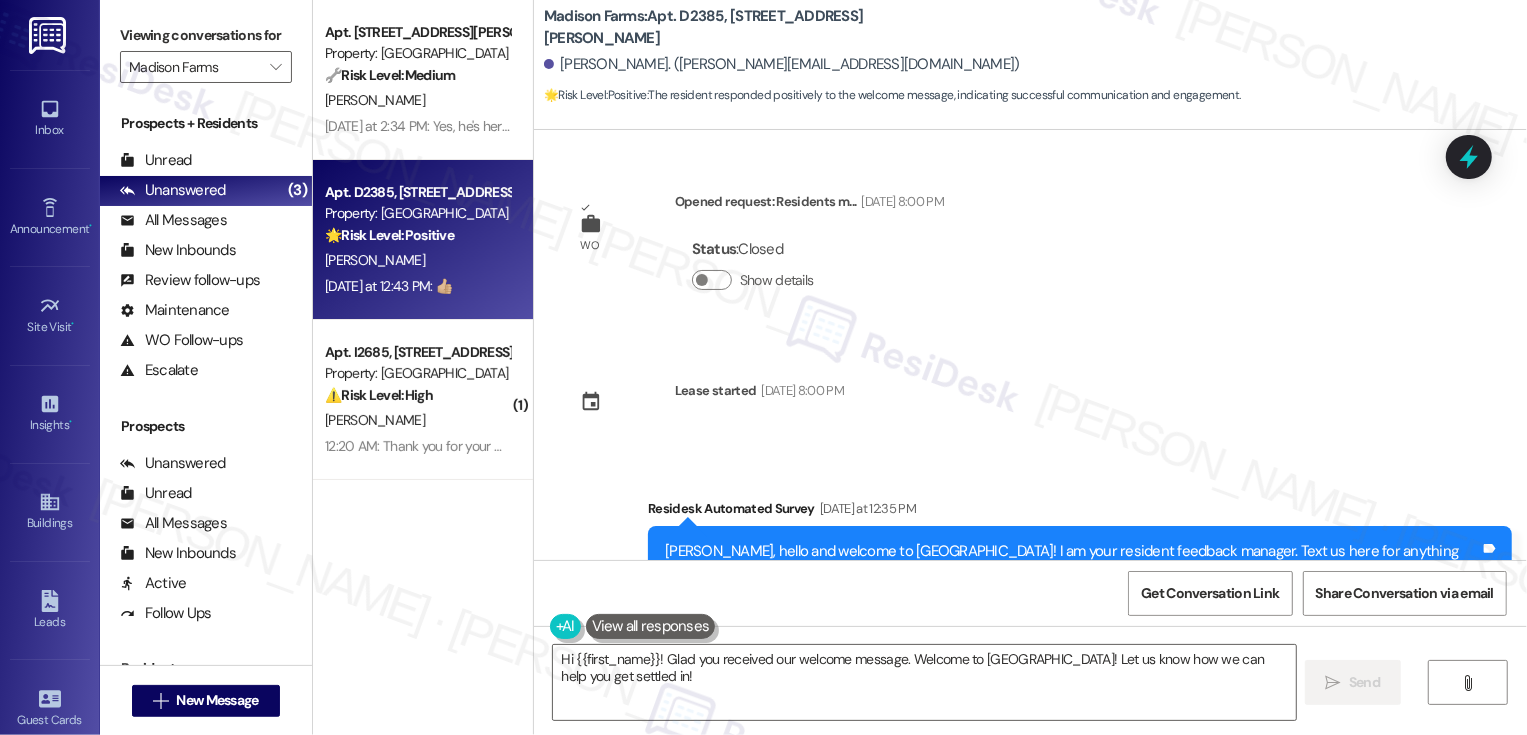 scroll, scrollTop: 277, scrollLeft: 0, axis: vertical 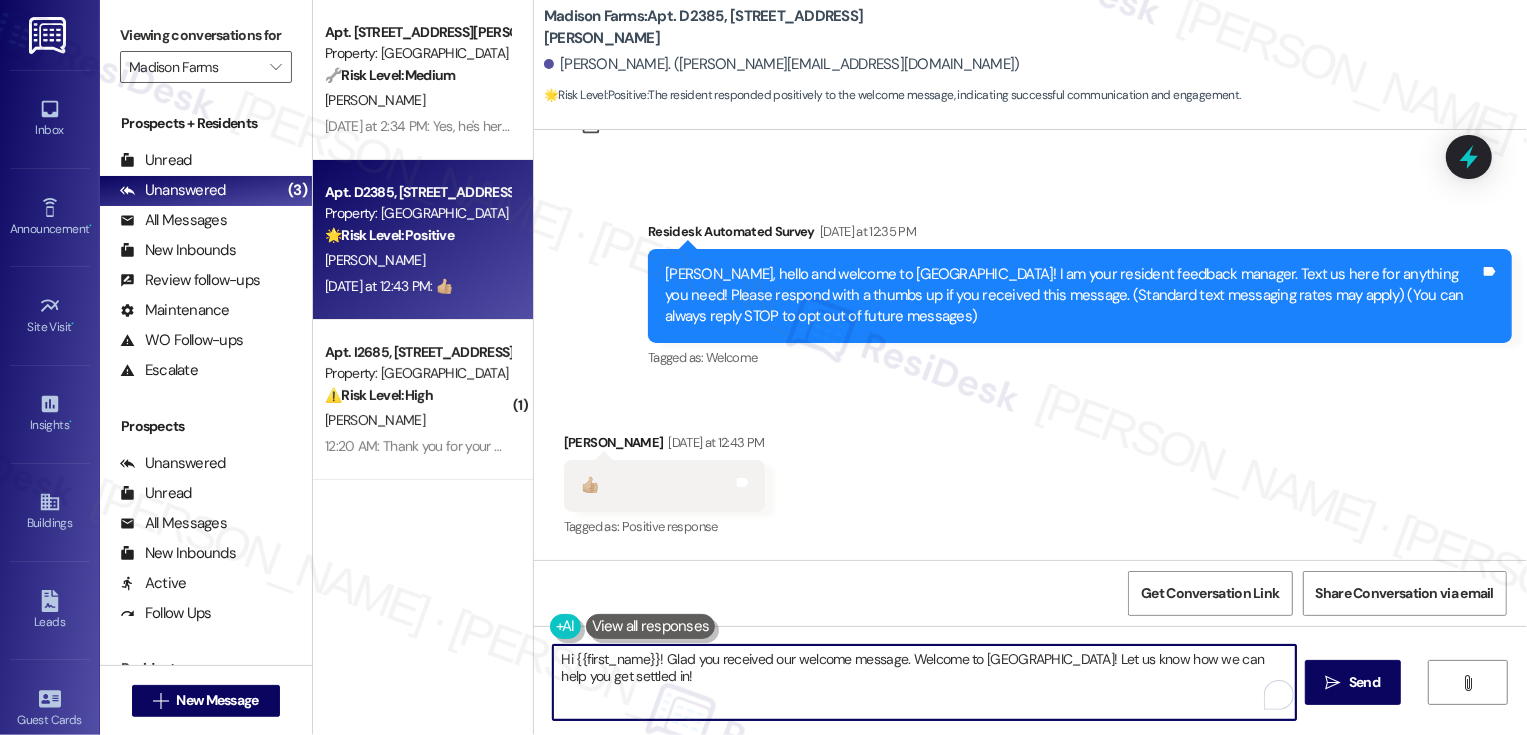 drag, startPoint x: 651, startPoint y: 654, endPoint x: 697, endPoint y: 710, distance: 72.47068 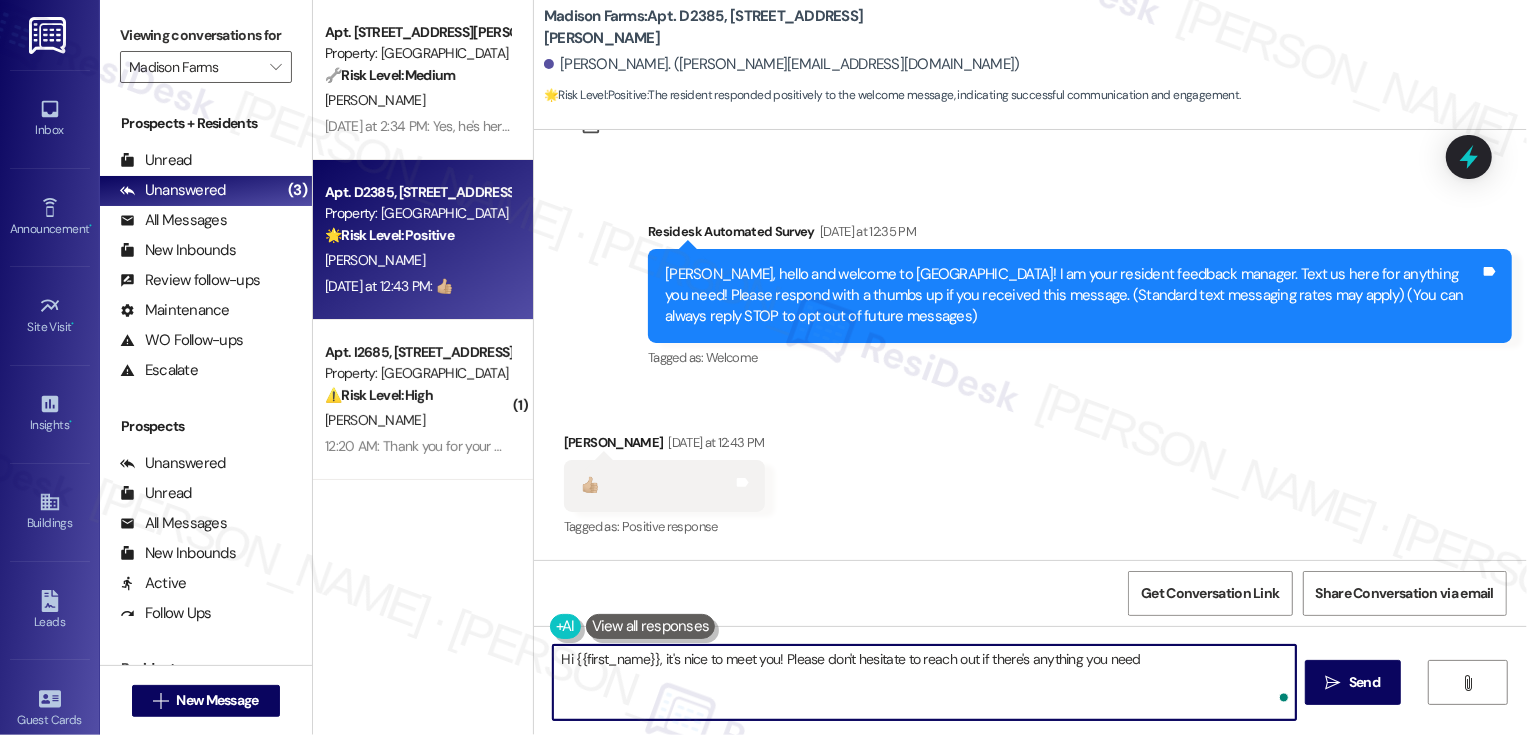type on "Hi {{first_name}}, it's nice to meet you! Please don't hesitate to reach out if there's anything you need!" 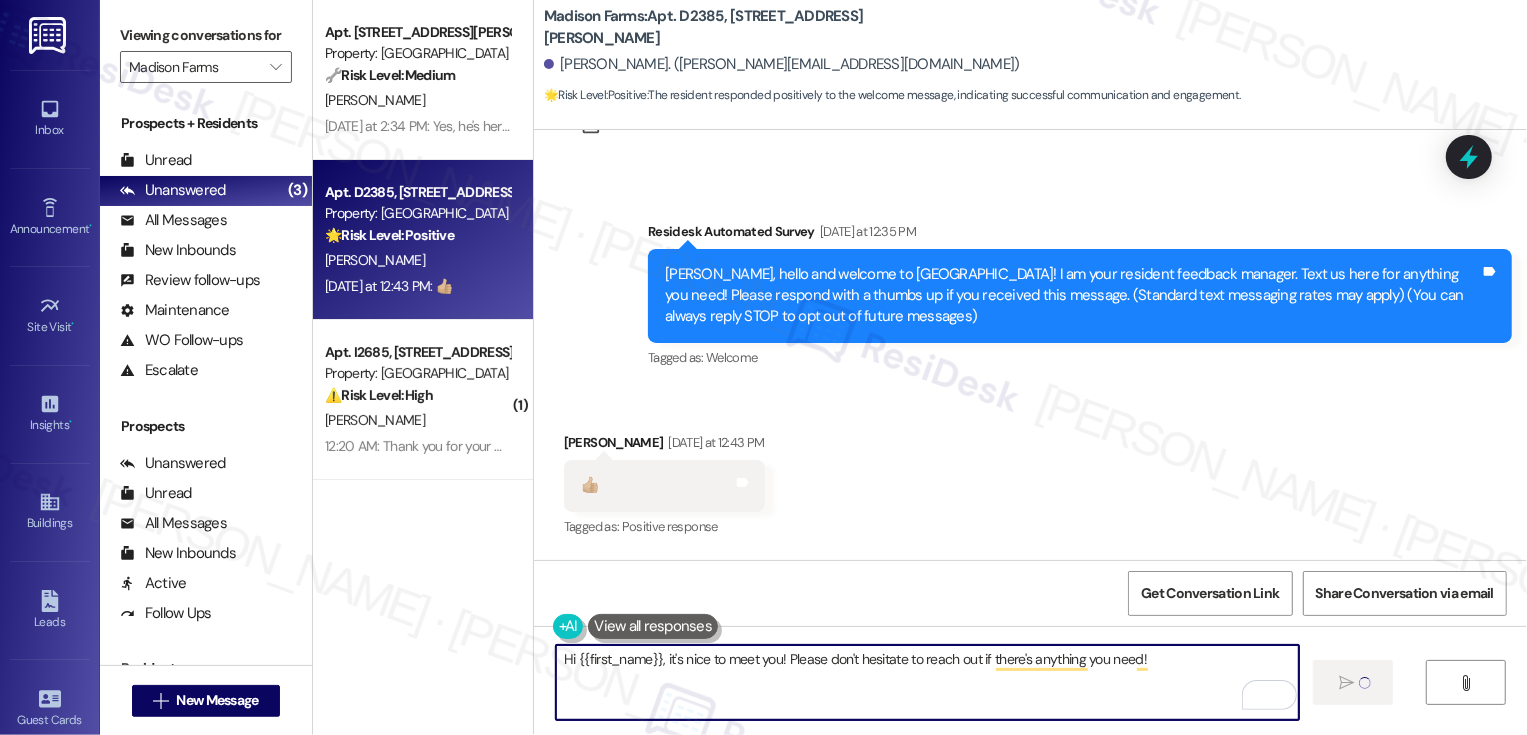 type 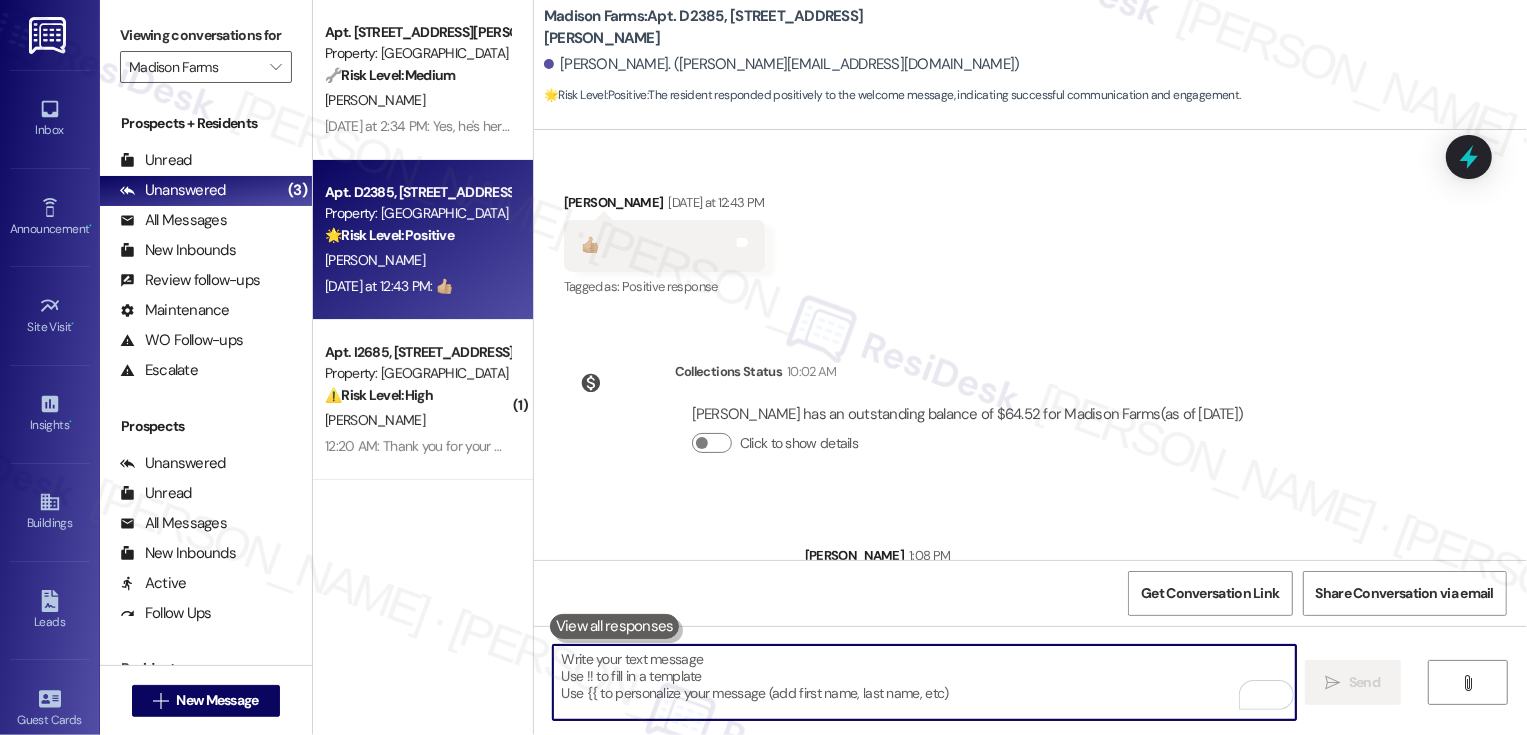 scroll, scrollTop: 596, scrollLeft: 0, axis: vertical 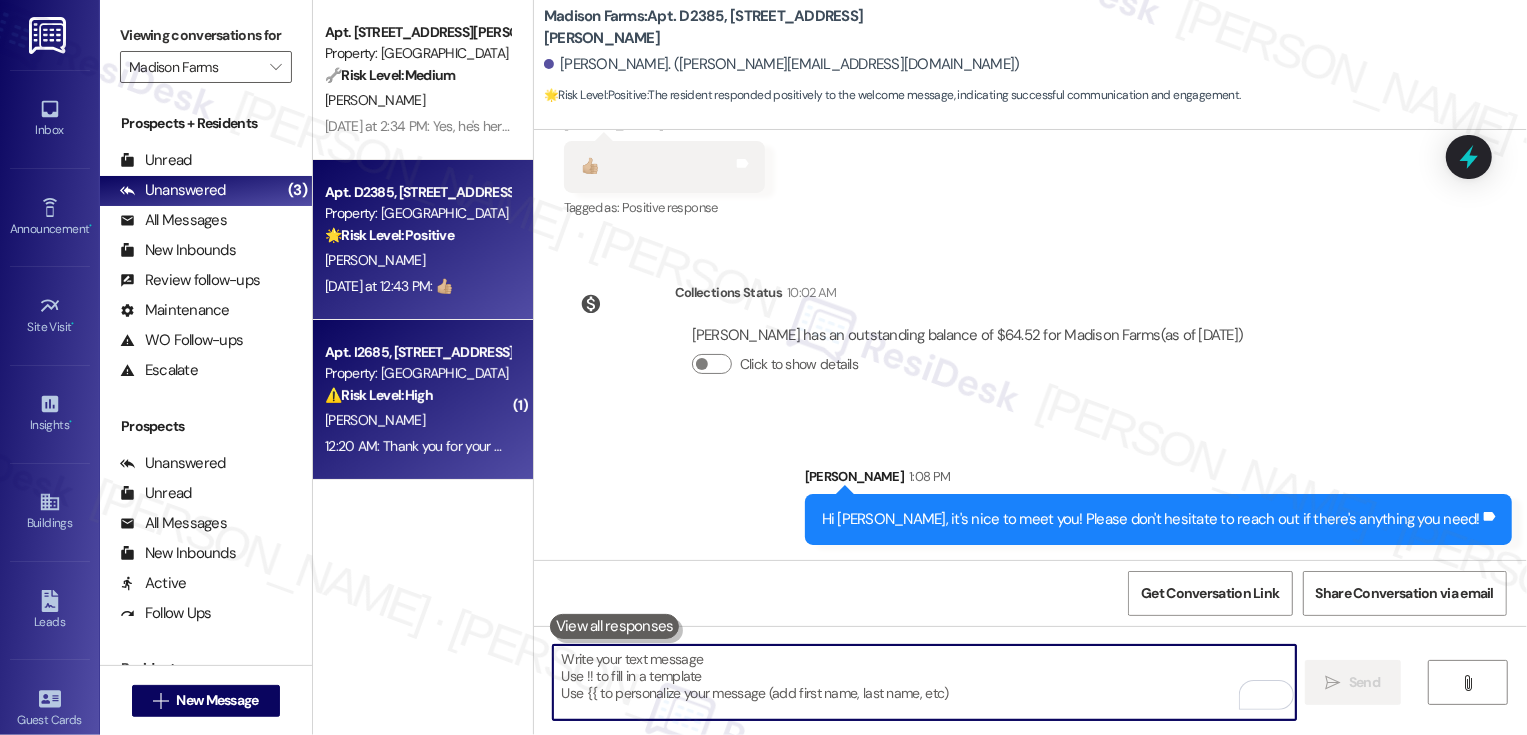 click on "⚠️  Risk Level:  High The resident reports a water leak from a sprinkler. Even though the puddle is small, water leaks can cause property damage and should be addressed urgently to prevent further issues like mold growth or structural damage." at bounding box center [417, 395] 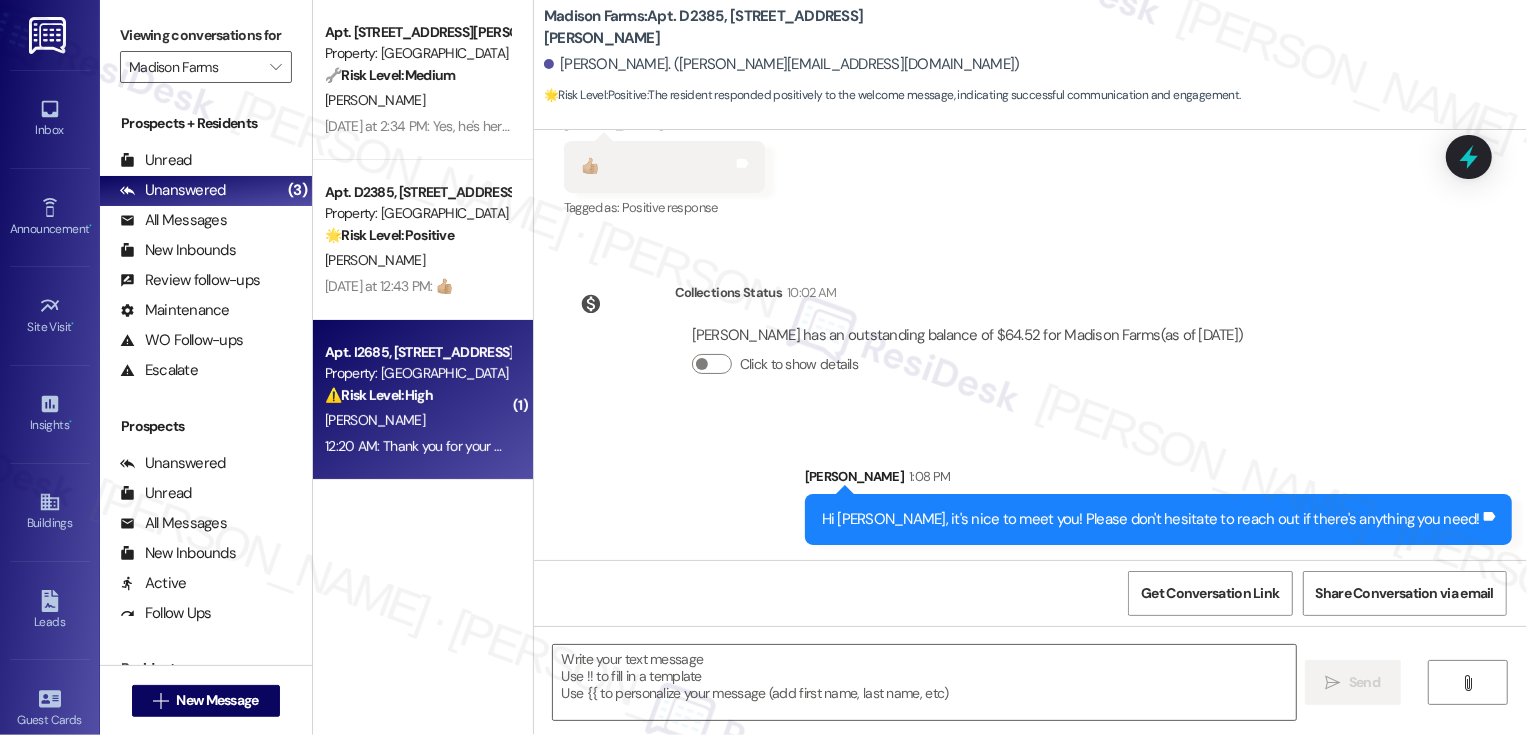 click on "⚠️  Risk Level:  High The resident reports a water leak from a sprinkler. Even though the puddle is small, water leaks can cause property damage and should be addressed urgently to prevent further issues like mold growth or structural damage." at bounding box center (417, 395) 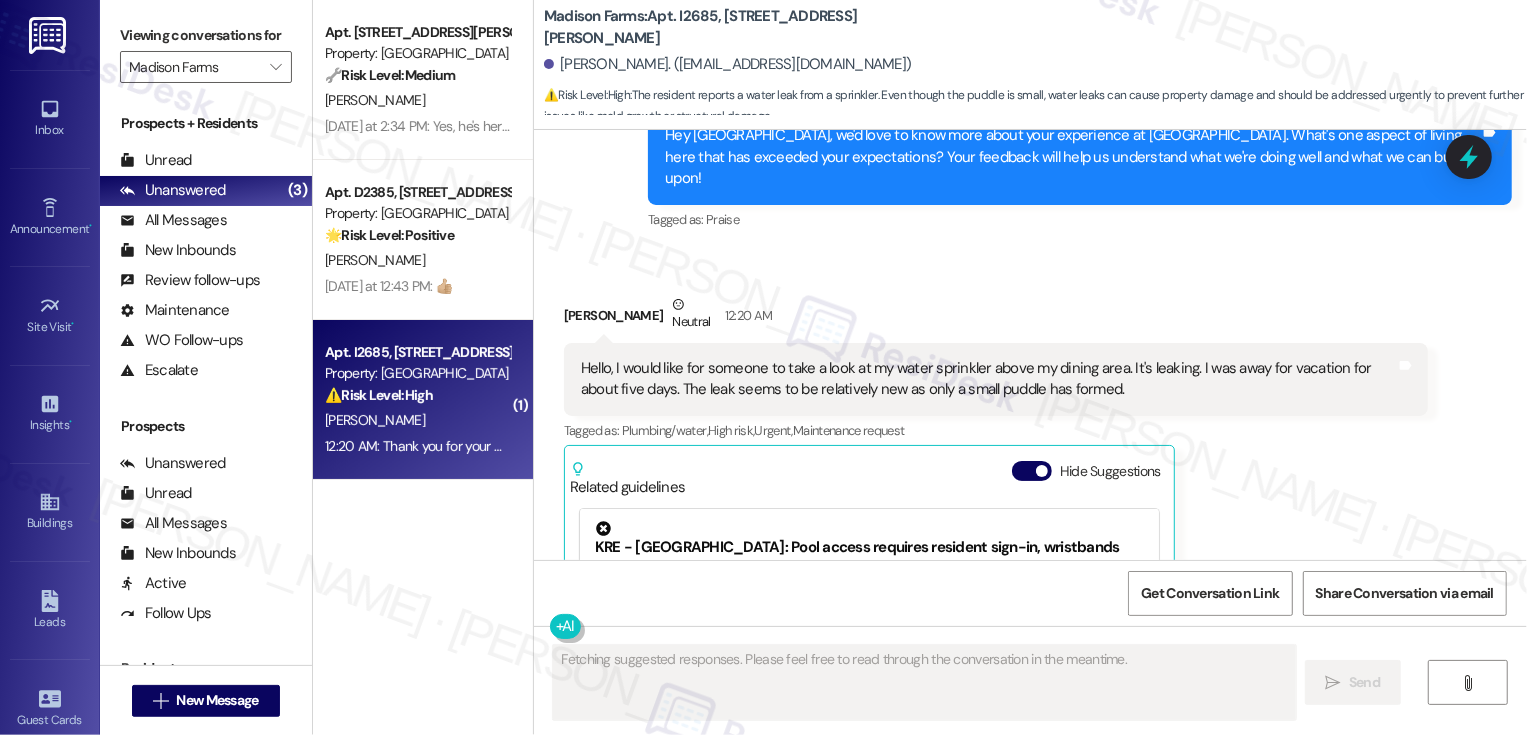 scroll, scrollTop: 1860, scrollLeft: 0, axis: vertical 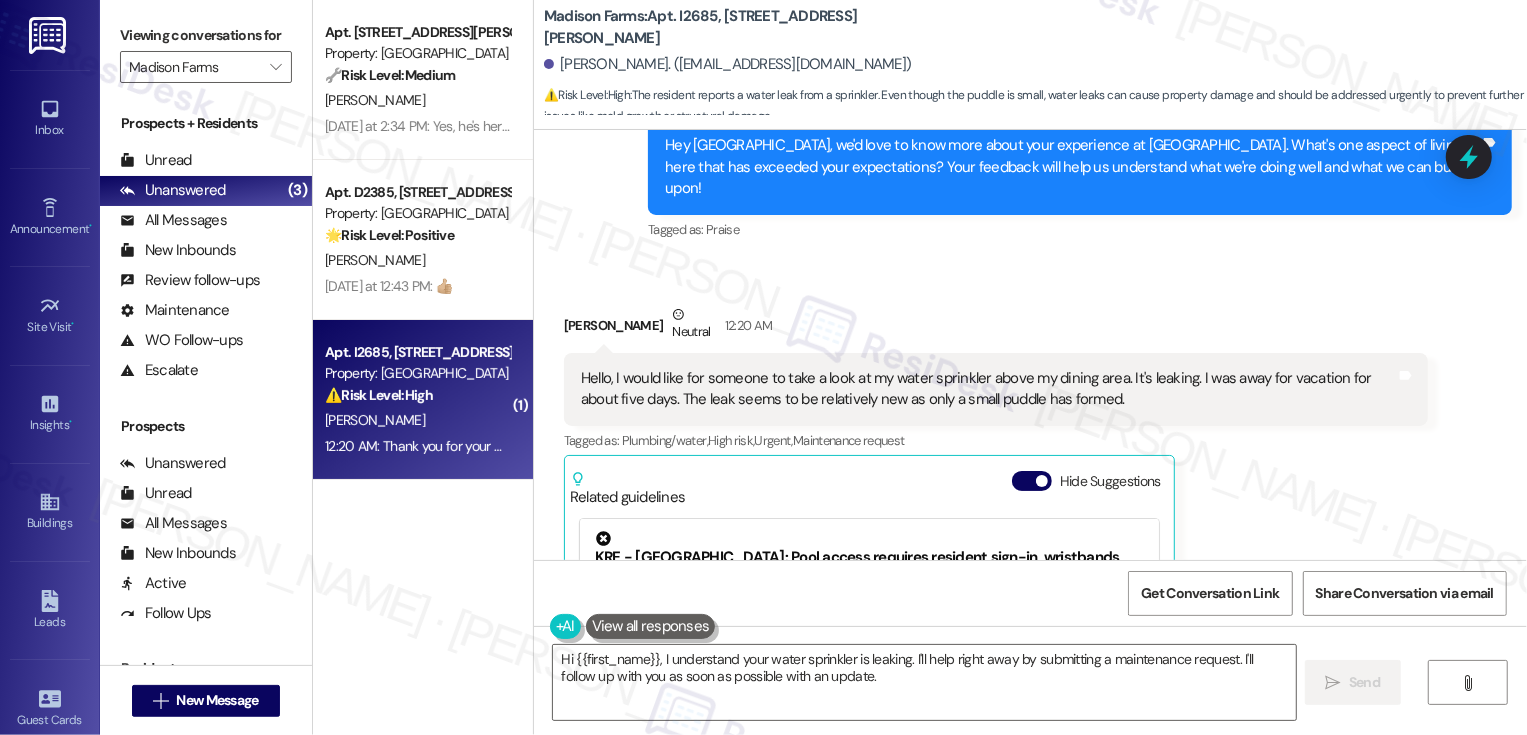 click on "Madison Farms:  Apt. I2685, 4883 Riley Road" at bounding box center (744, 27) 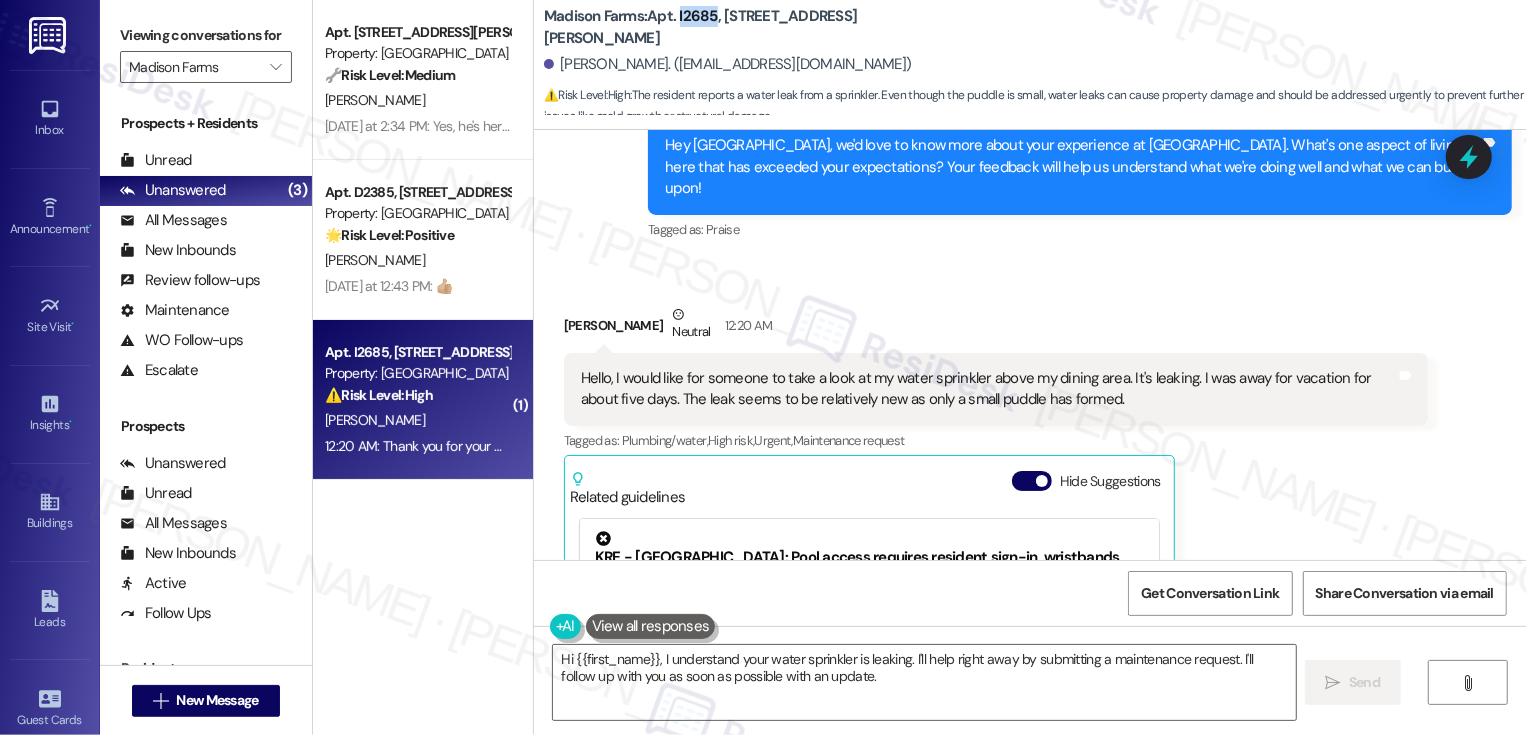 copy on "I2685" 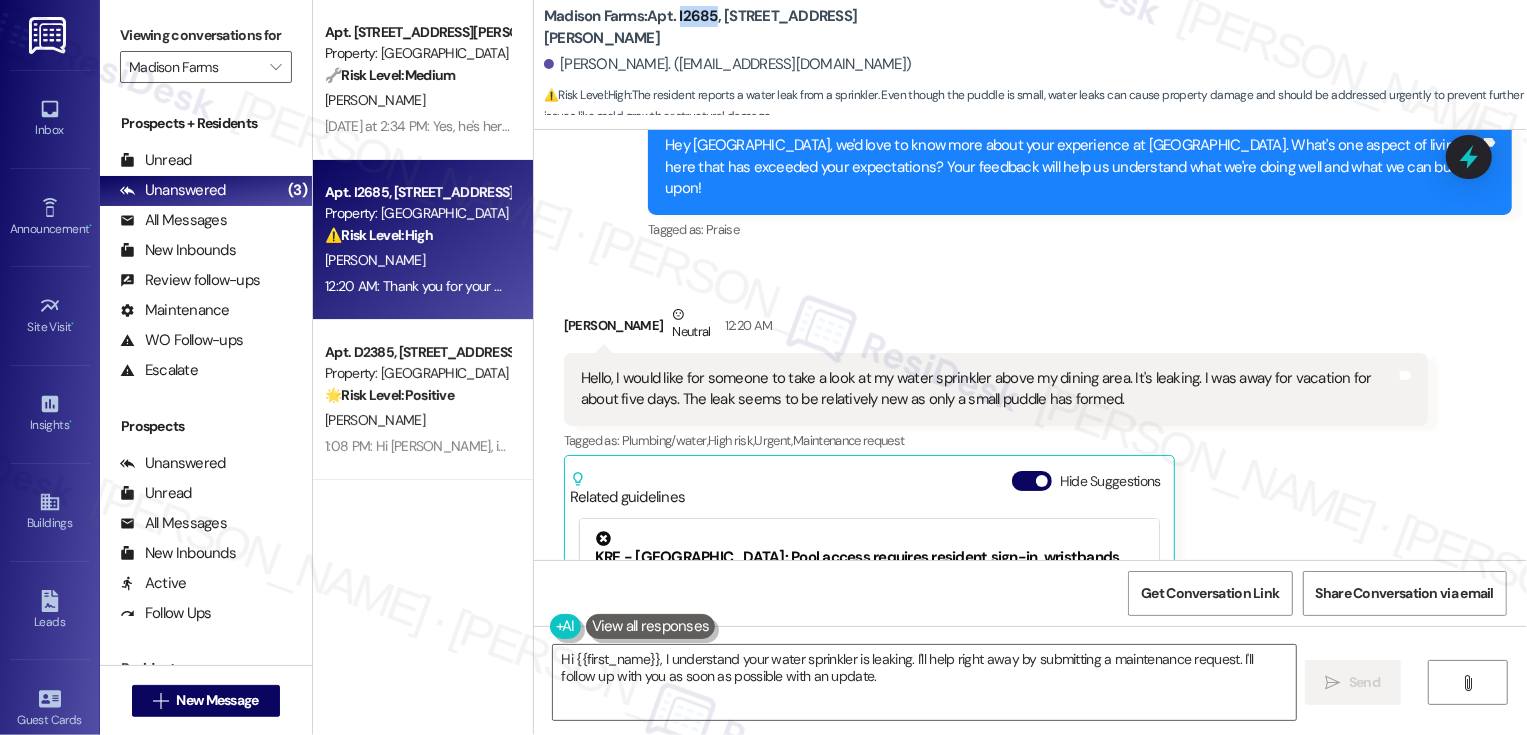scroll, scrollTop: 1963, scrollLeft: 0, axis: vertical 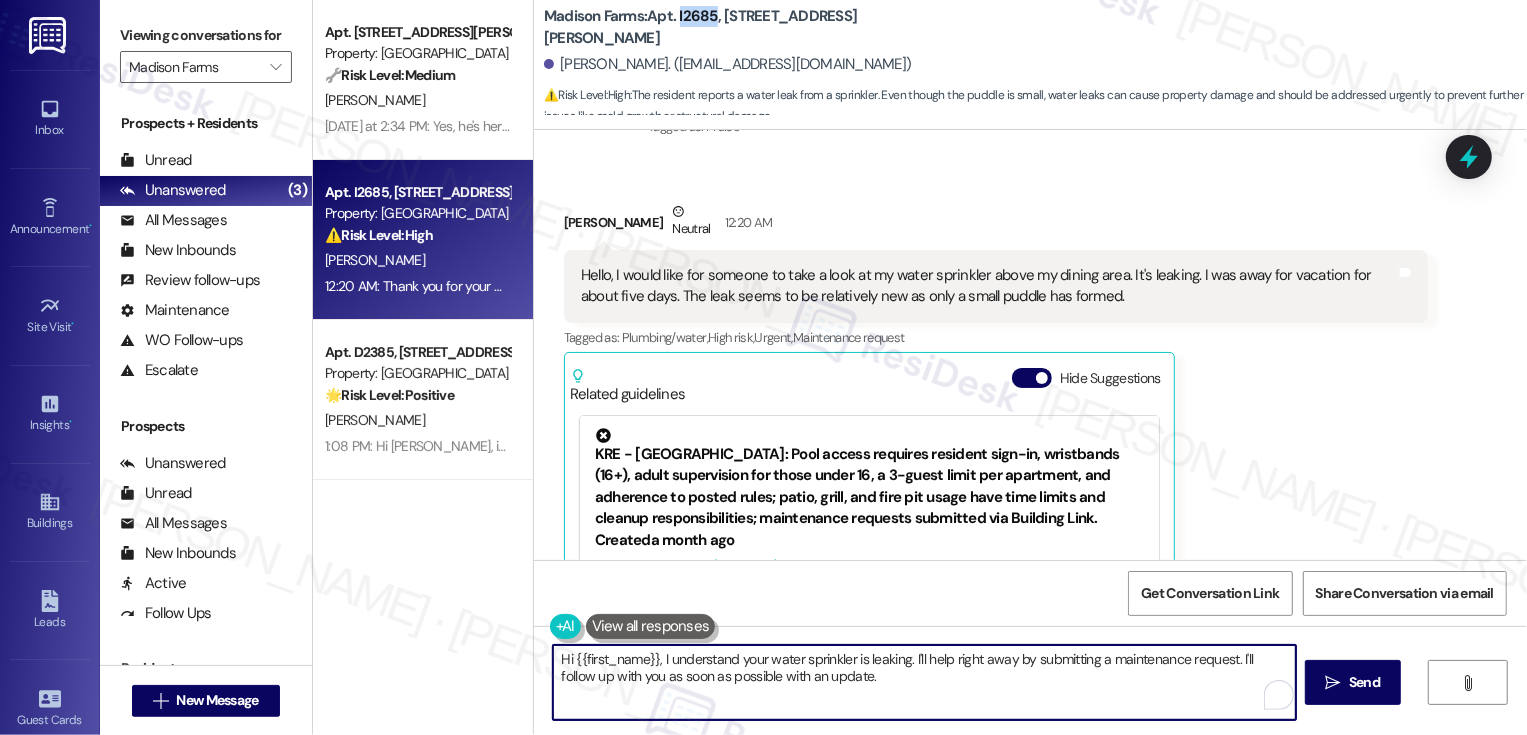 drag, startPoint x: 908, startPoint y: 661, endPoint x: 928, endPoint y: 683, distance: 29.732138 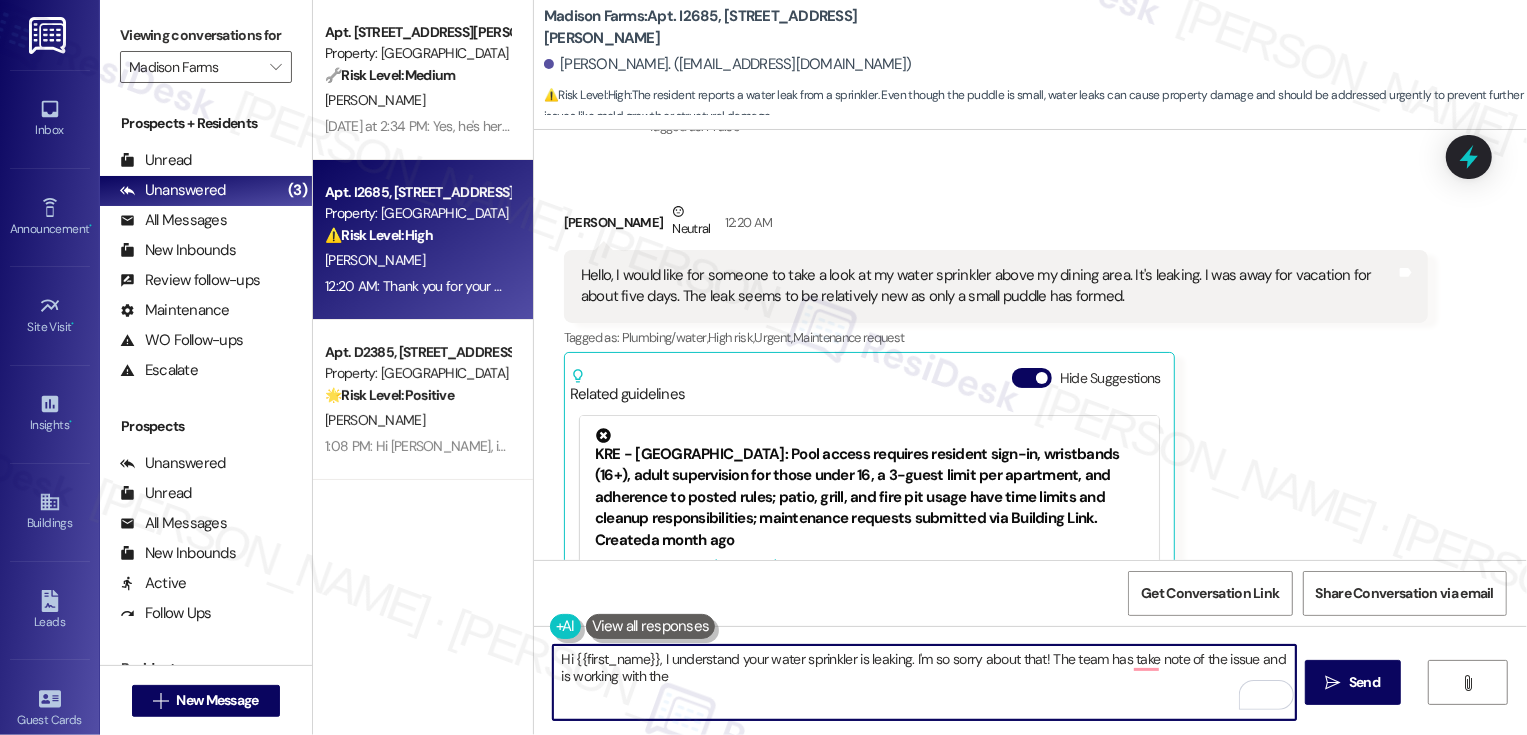 paste on "sprinkler company" 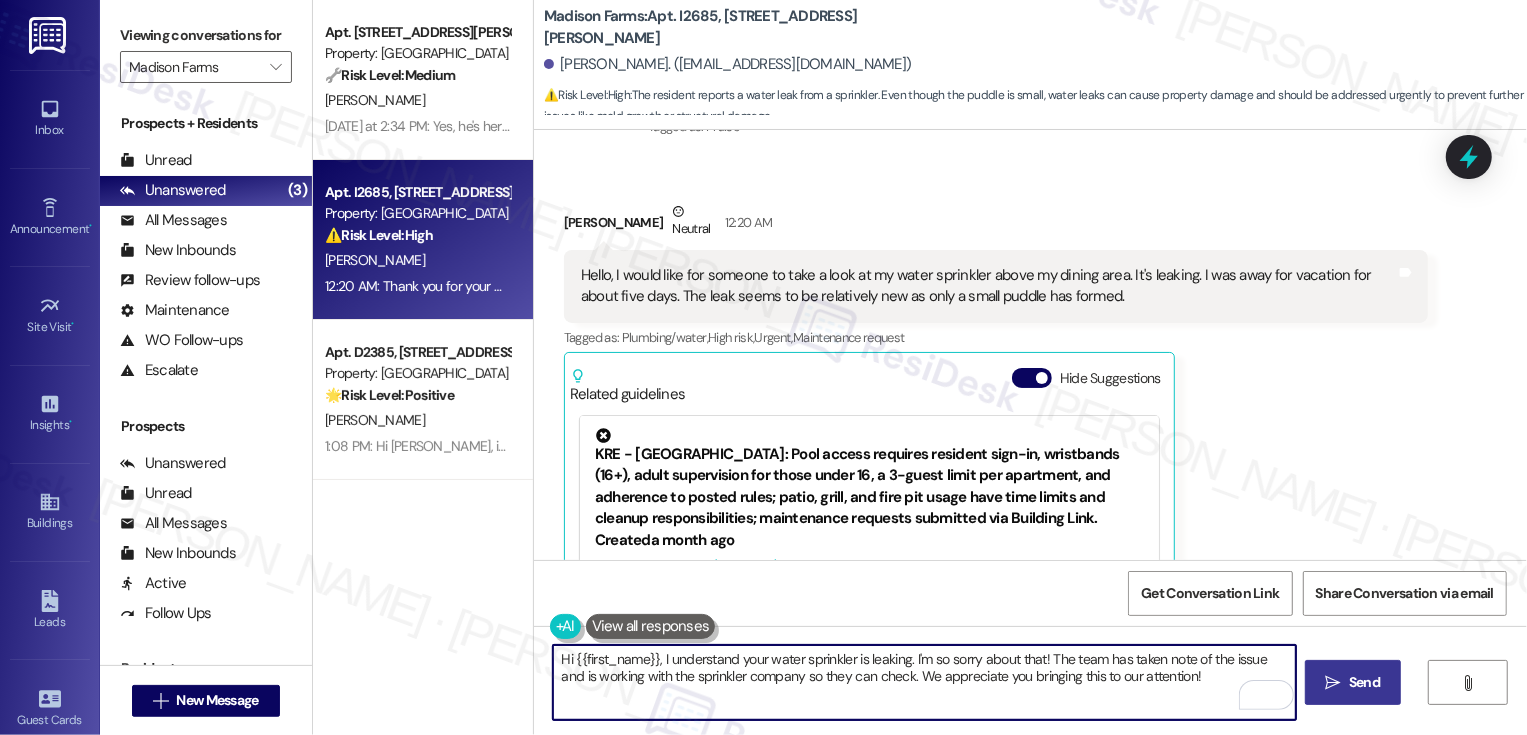 type on "Hi {{first_name}}, I understand your water sprinkler is leaking. I'm so sorry about that! The team has taken note of the issue and is working with the sprinkler company so they can check. We appreciate you bringing this to our attention!" 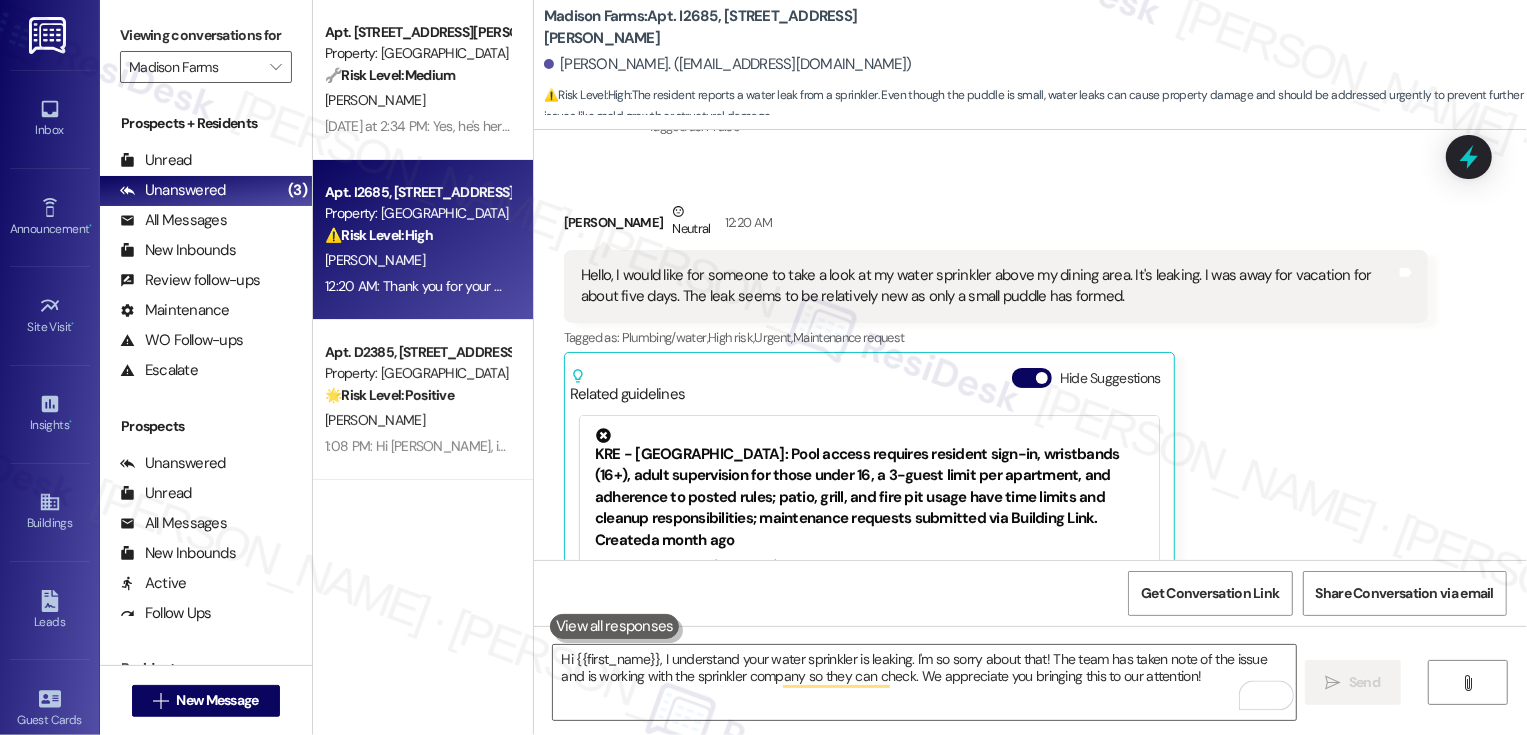 type 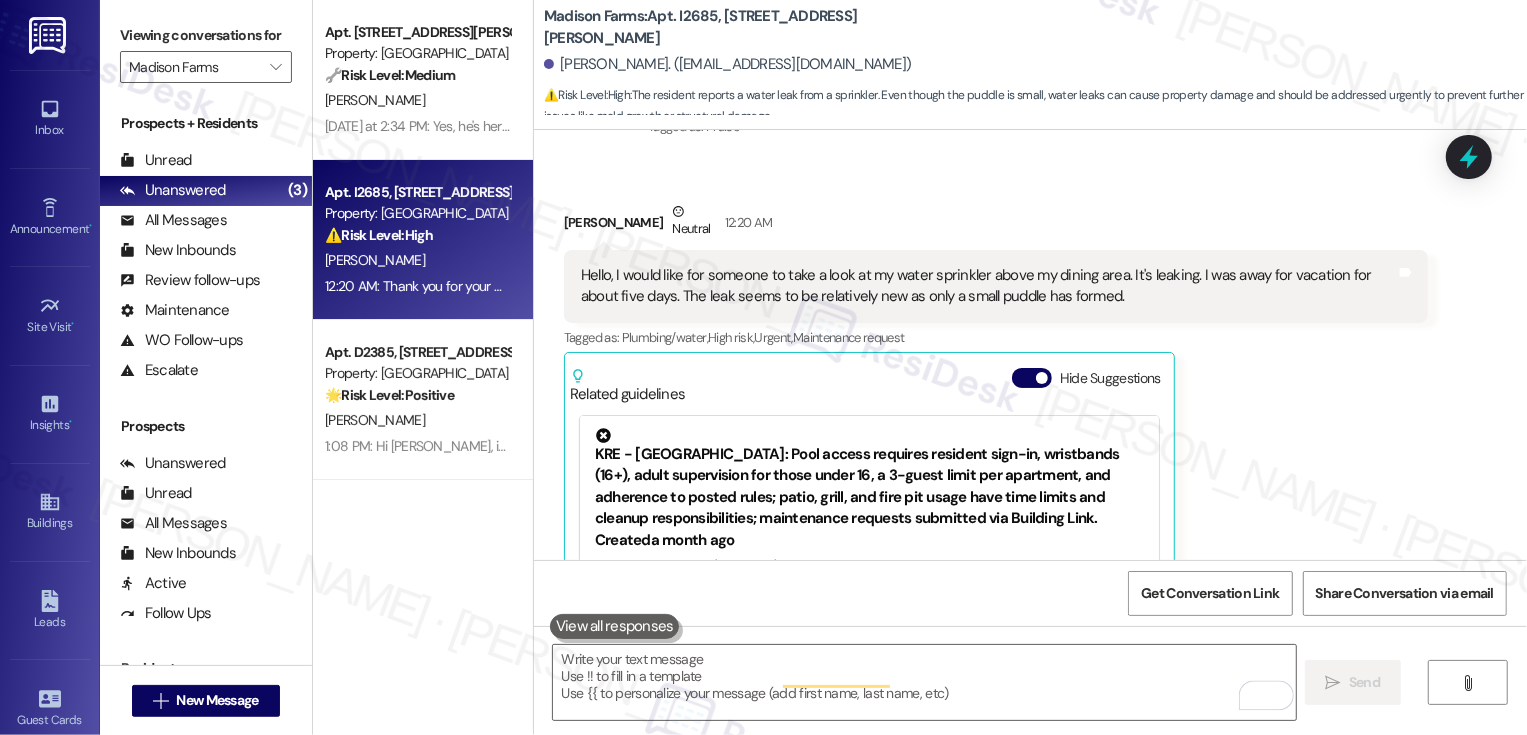 scroll, scrollTop: 2101, scrollLeft: 0, axis: vertical 